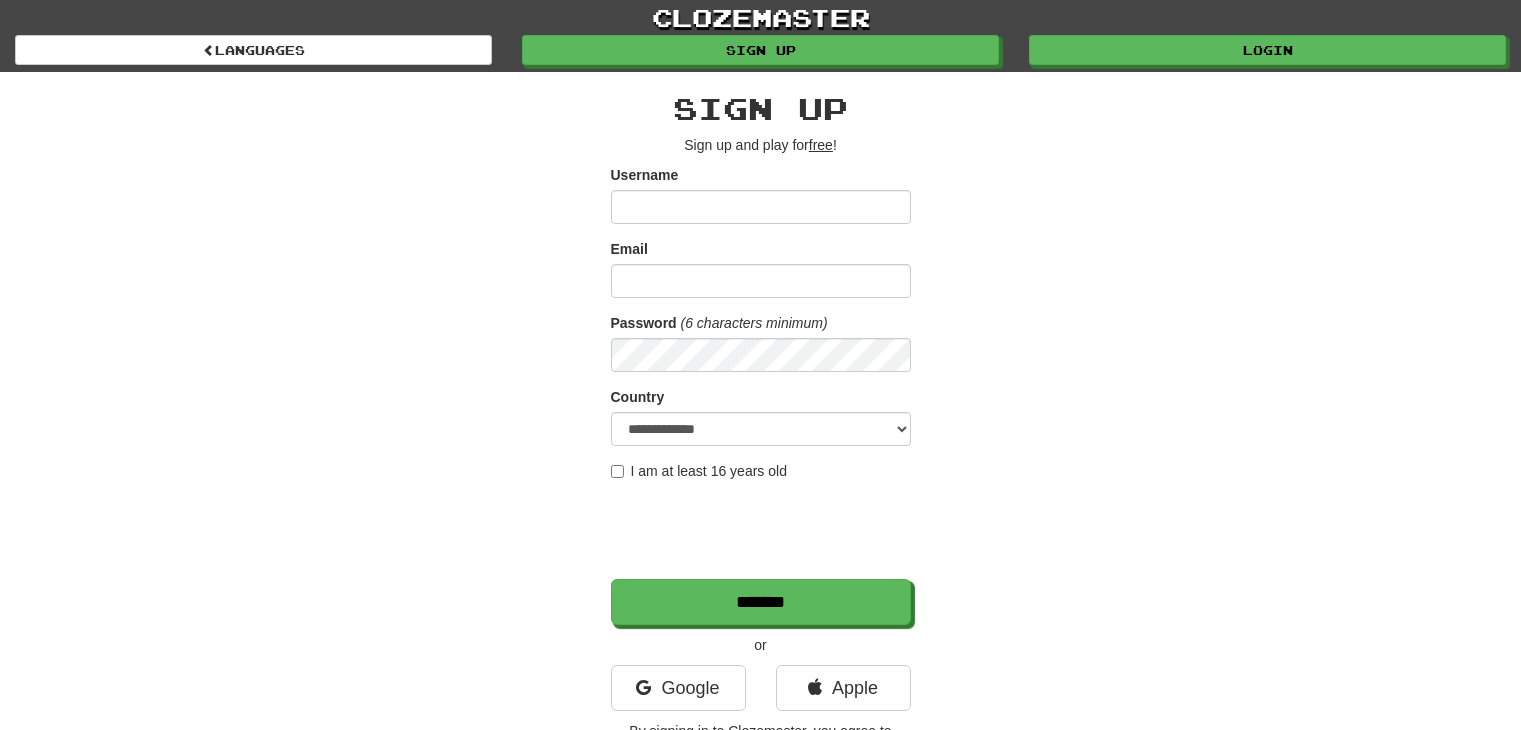 scroll, scrollTop: 0, scrollLeft: 0, axis: both 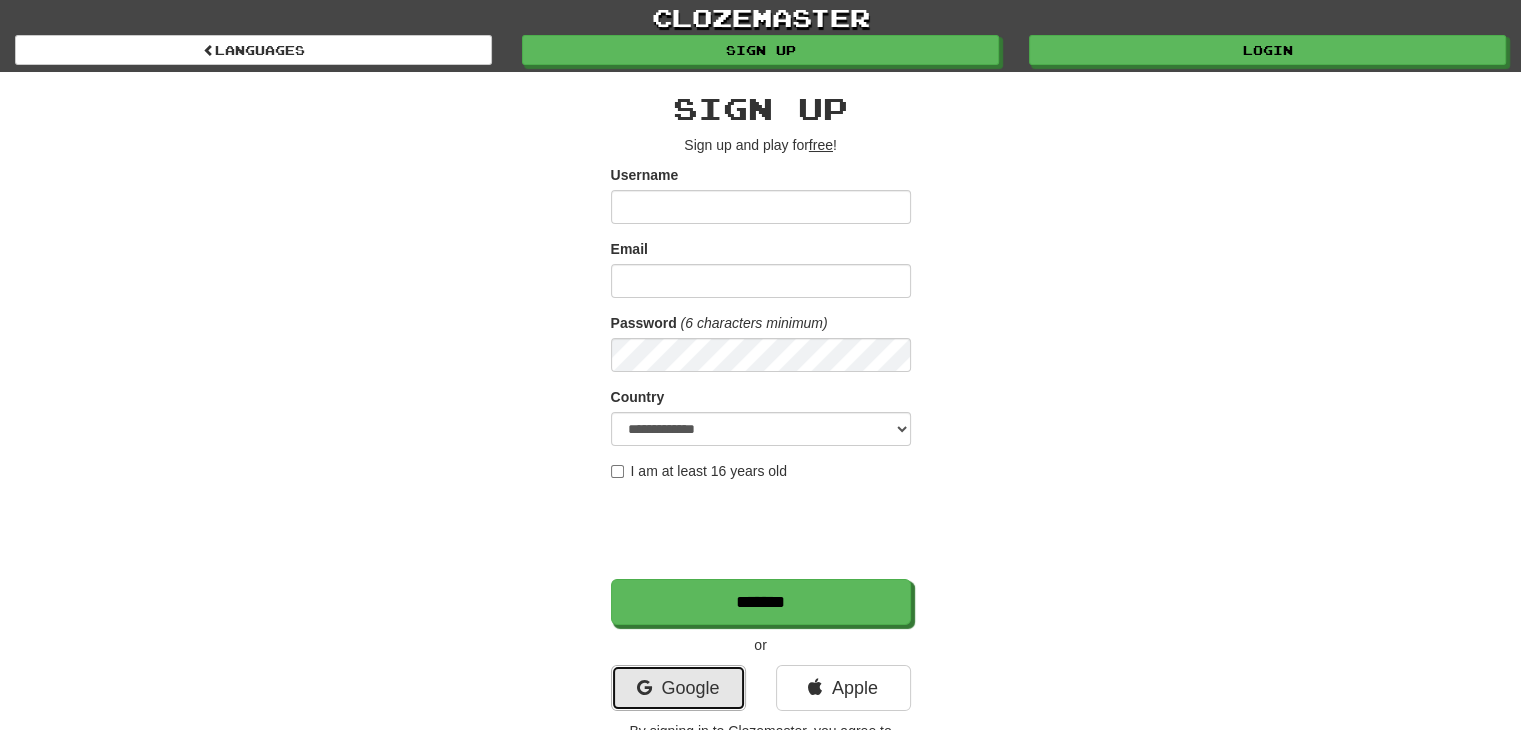 click on "Google" at bounding box center (678, 688) 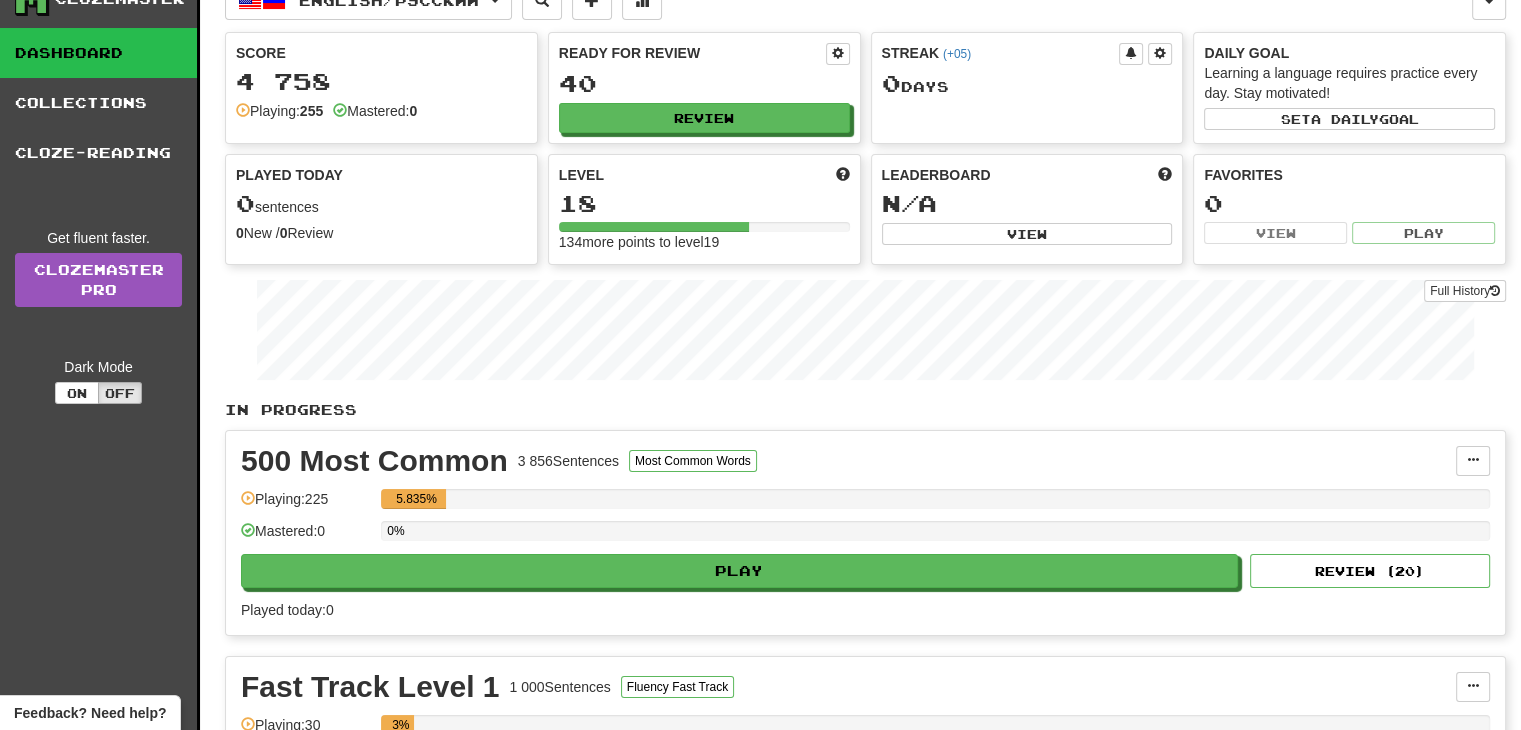 scroll, scrollTop: 0, scrollLeft: 0, axis: both 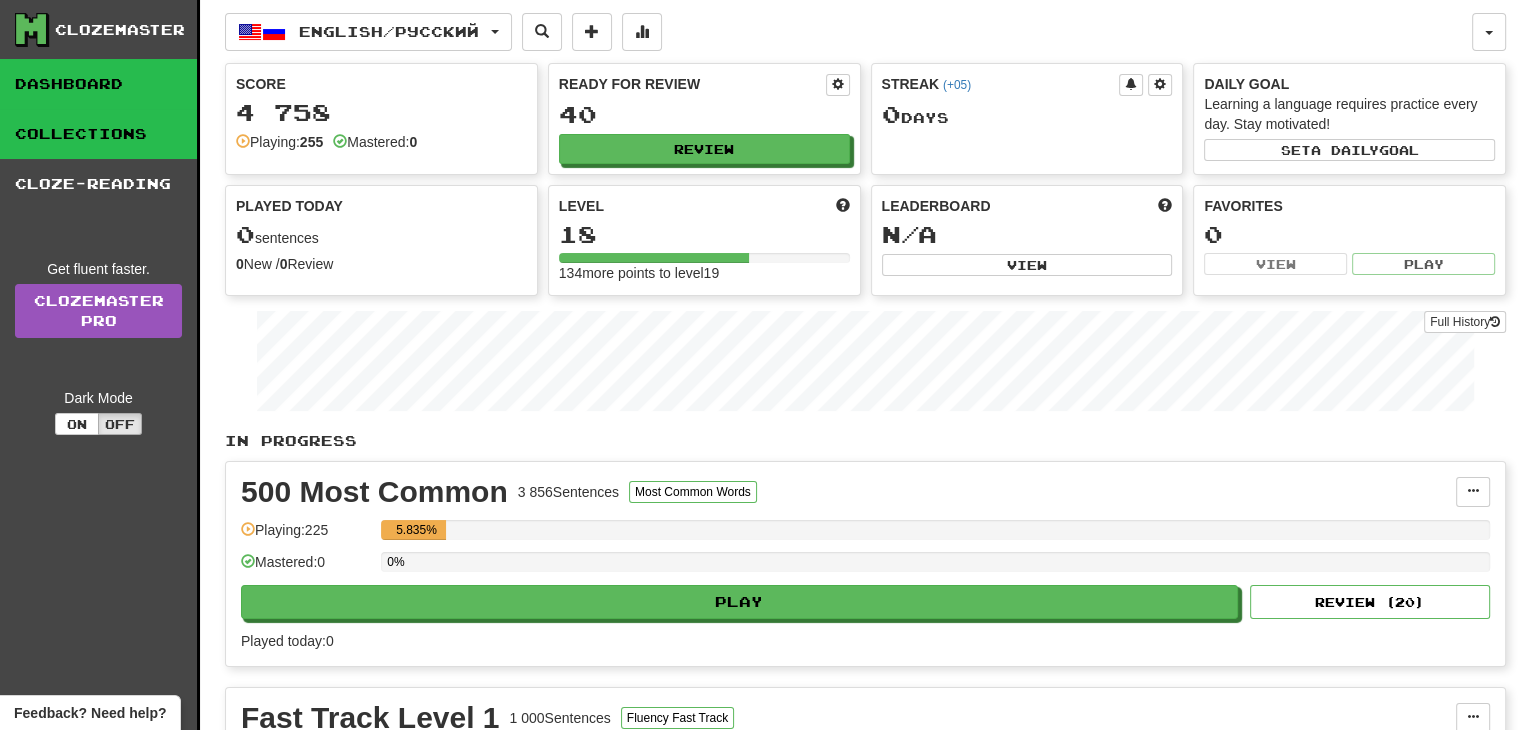 click on "Collections" at bounding box center [98, 134] 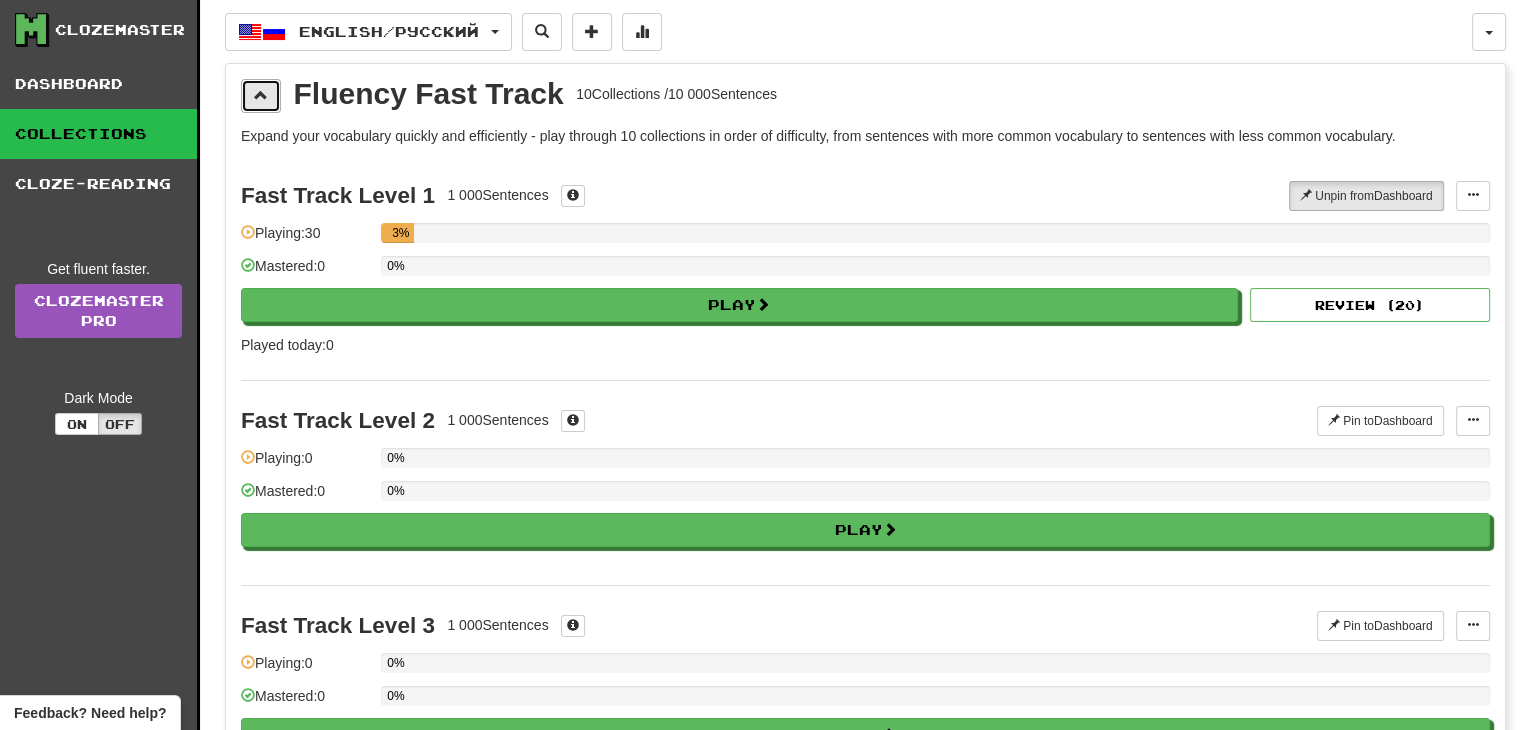 click at bounding box center (261, 95) 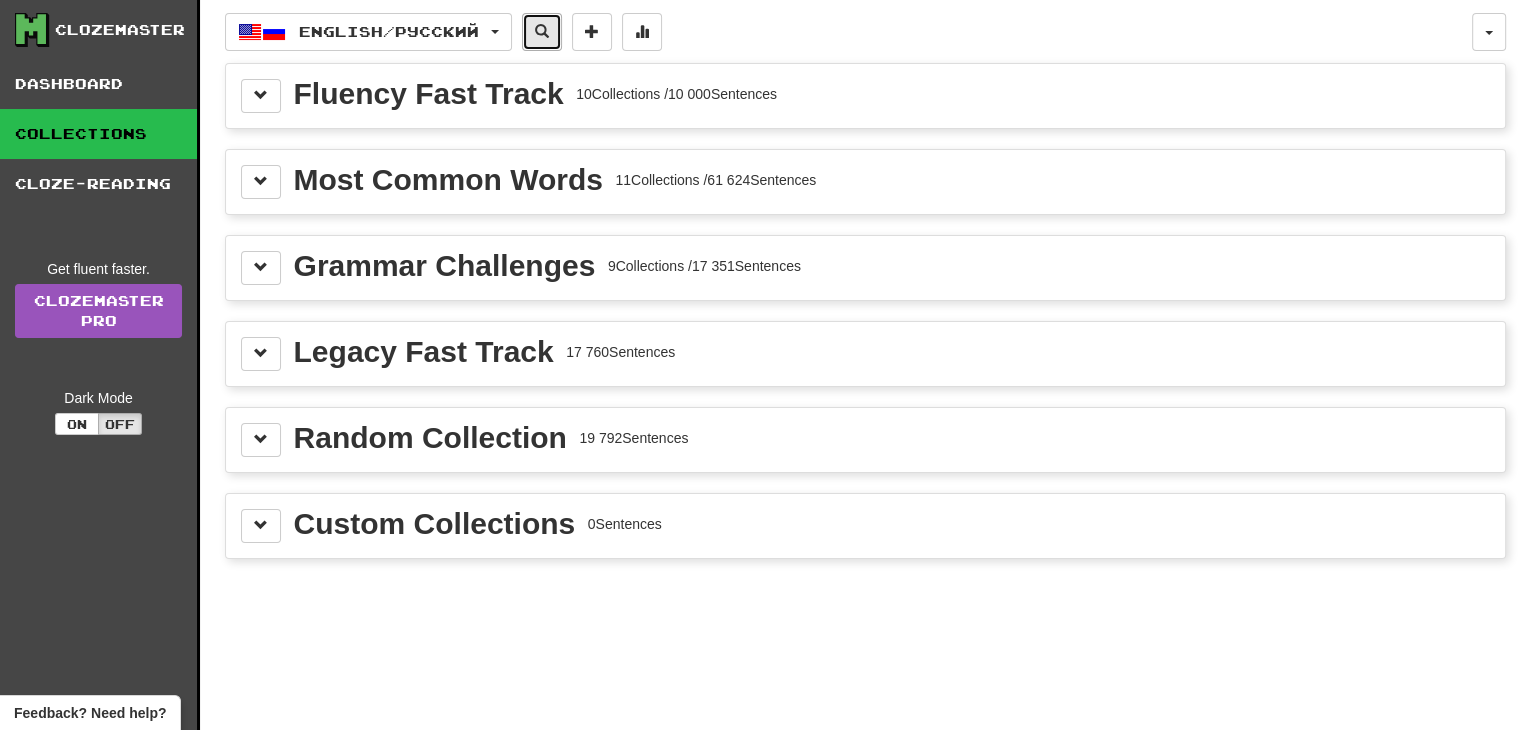 click at bounding box center (542, 32) 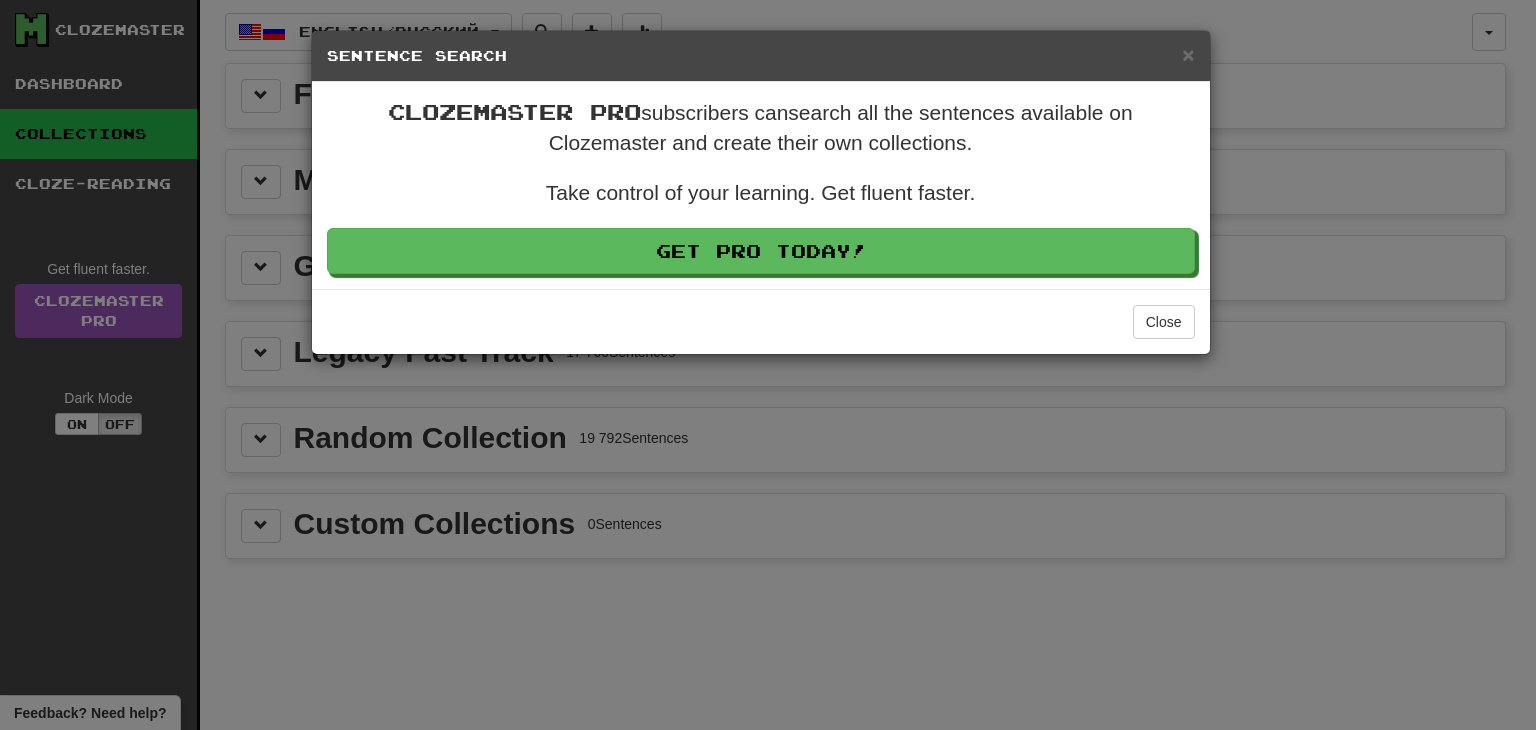 click on "× Sentence Search" at bounding box center (761, 56) 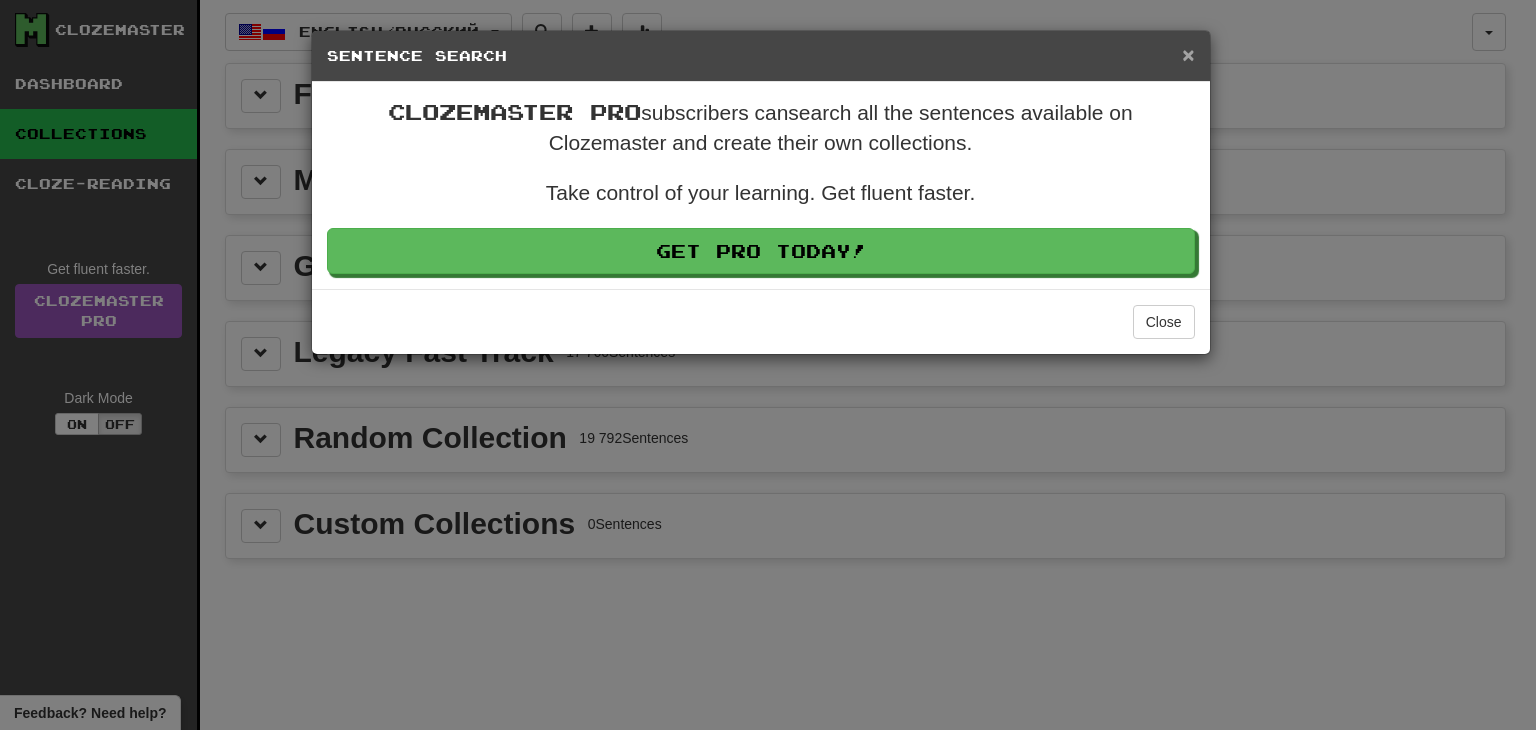 click on "×" at bounding box center (1188, 54) 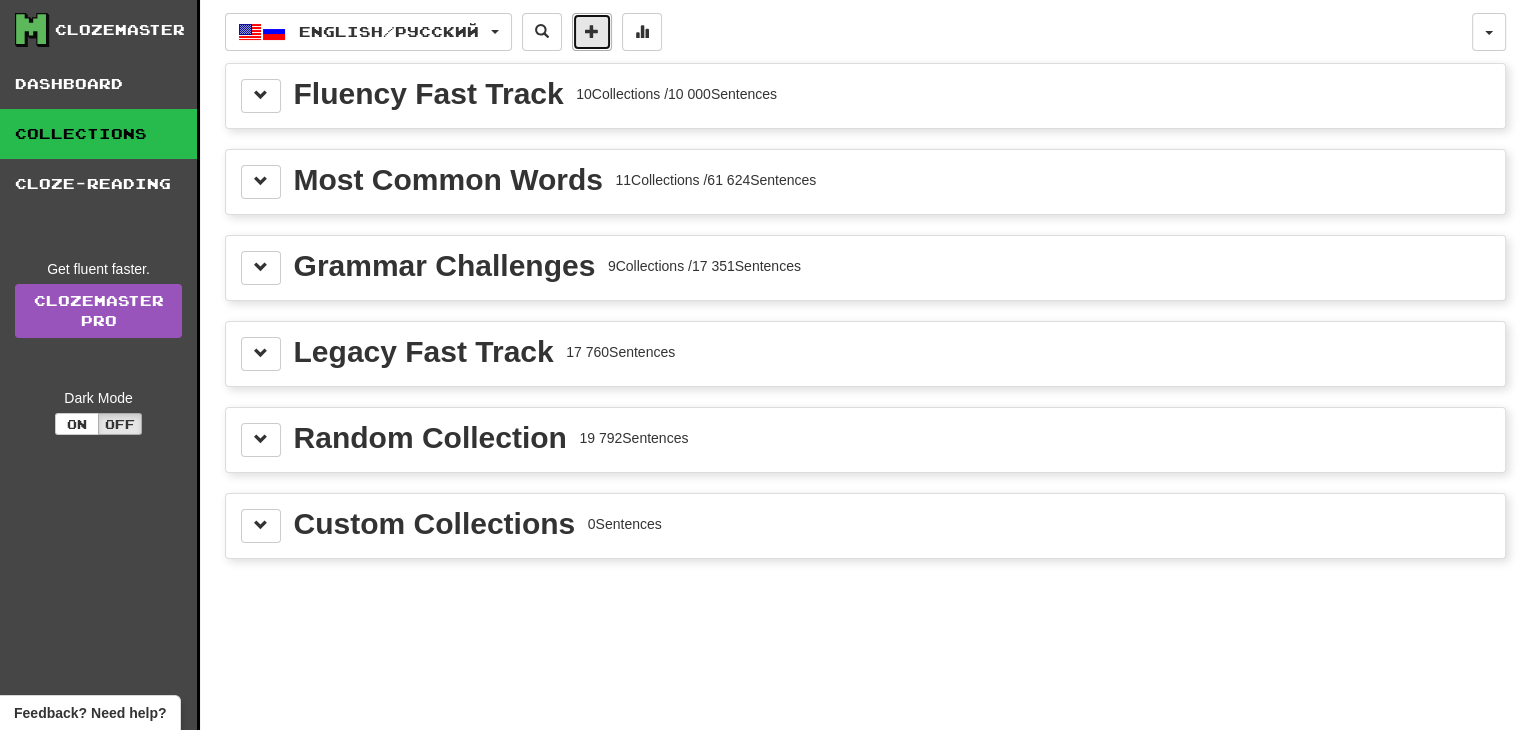 click at bounding box center [592, 31] 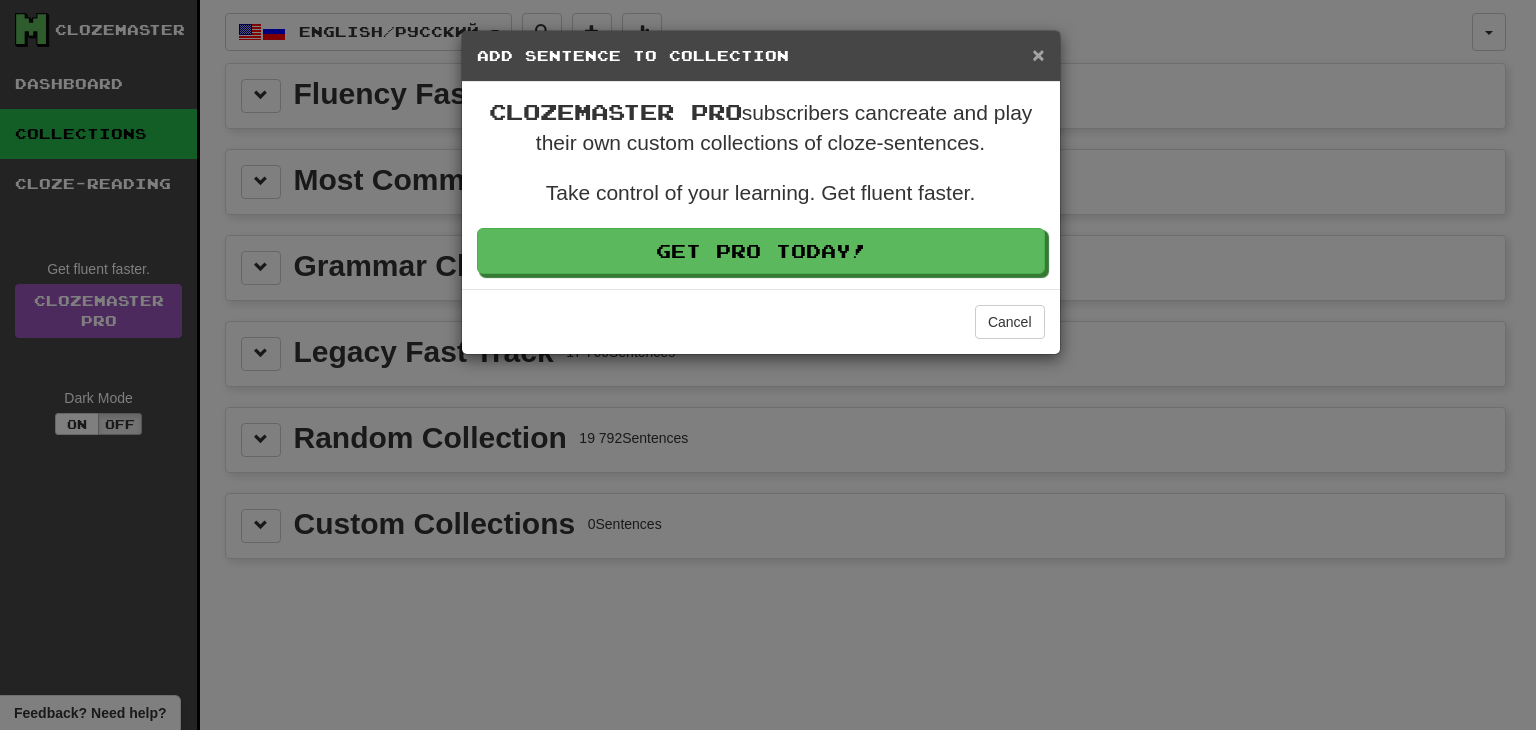 click on "×" at bounding box center (1038, 54) 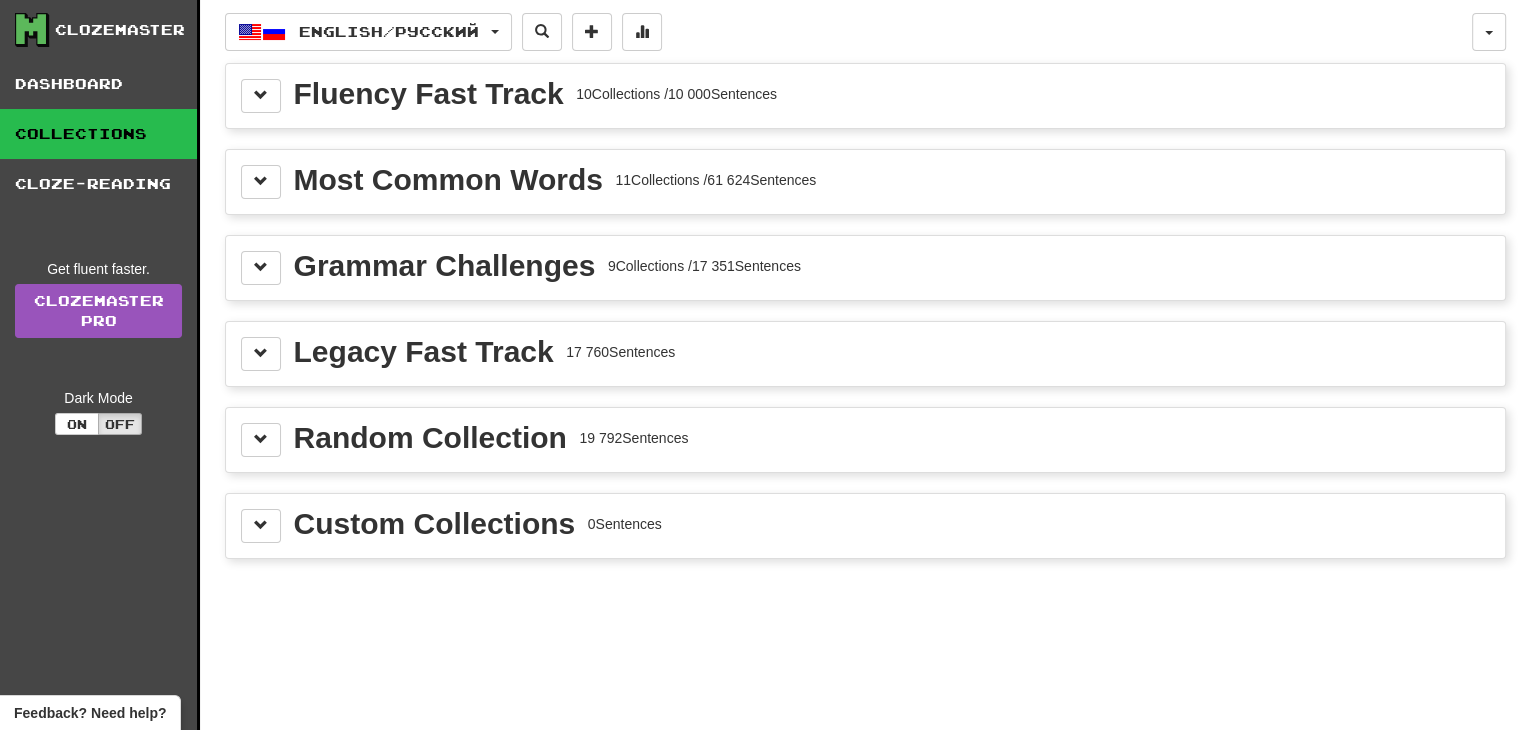 click on "Custom Collections 0  Sentences" at bounding box center [865, 526] 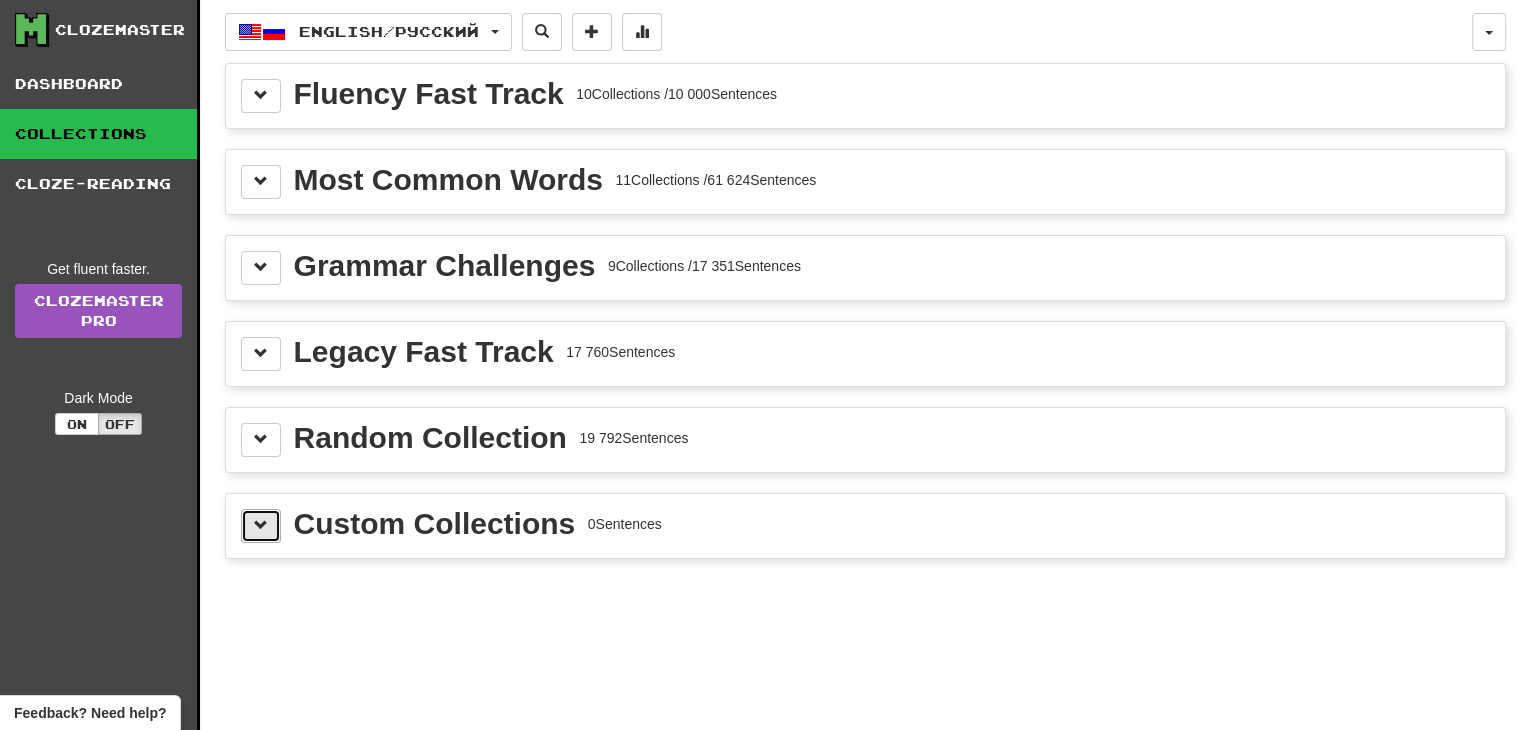 click at bounding box center [261, 525] 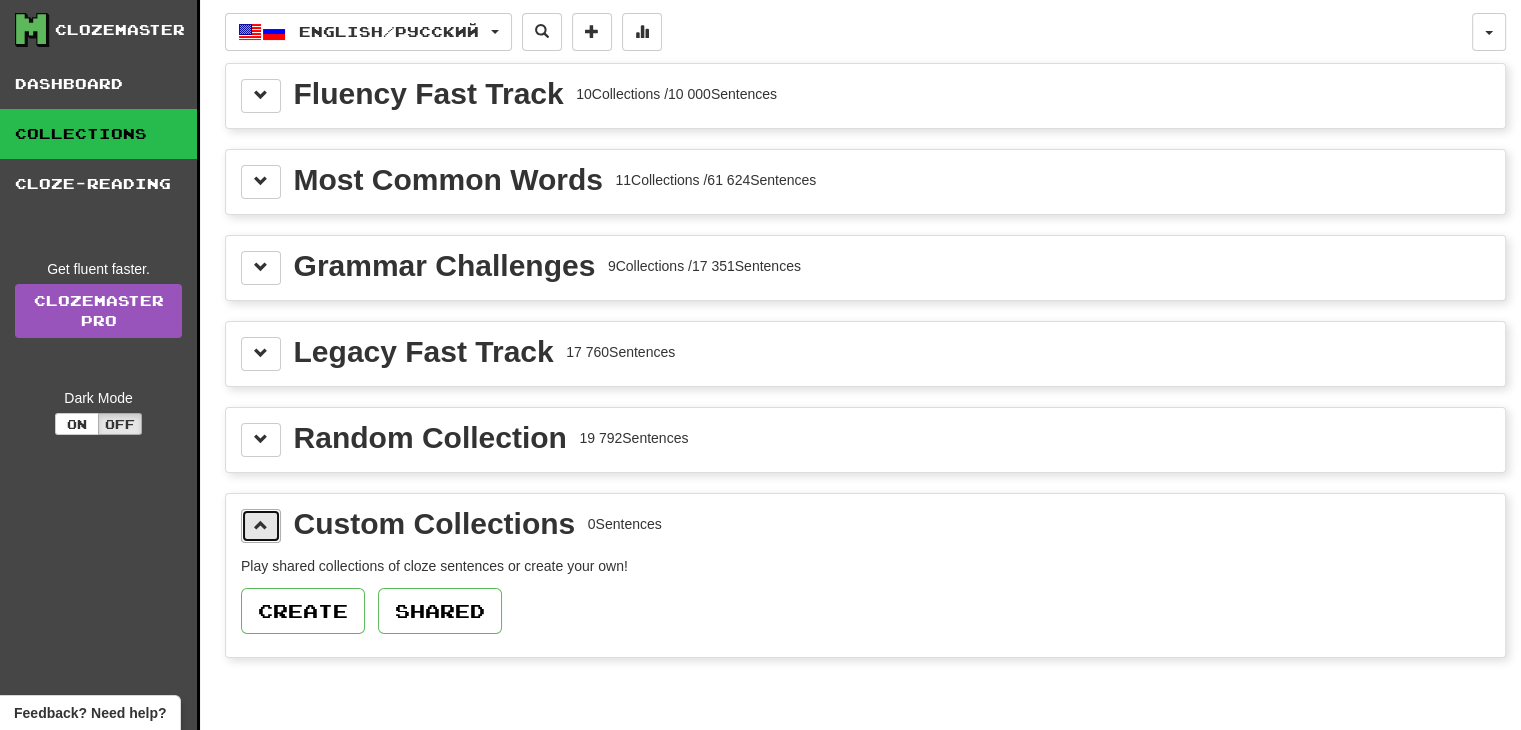 scroll, scrollTop: 70, scrollLeft: 0, axis: vertical 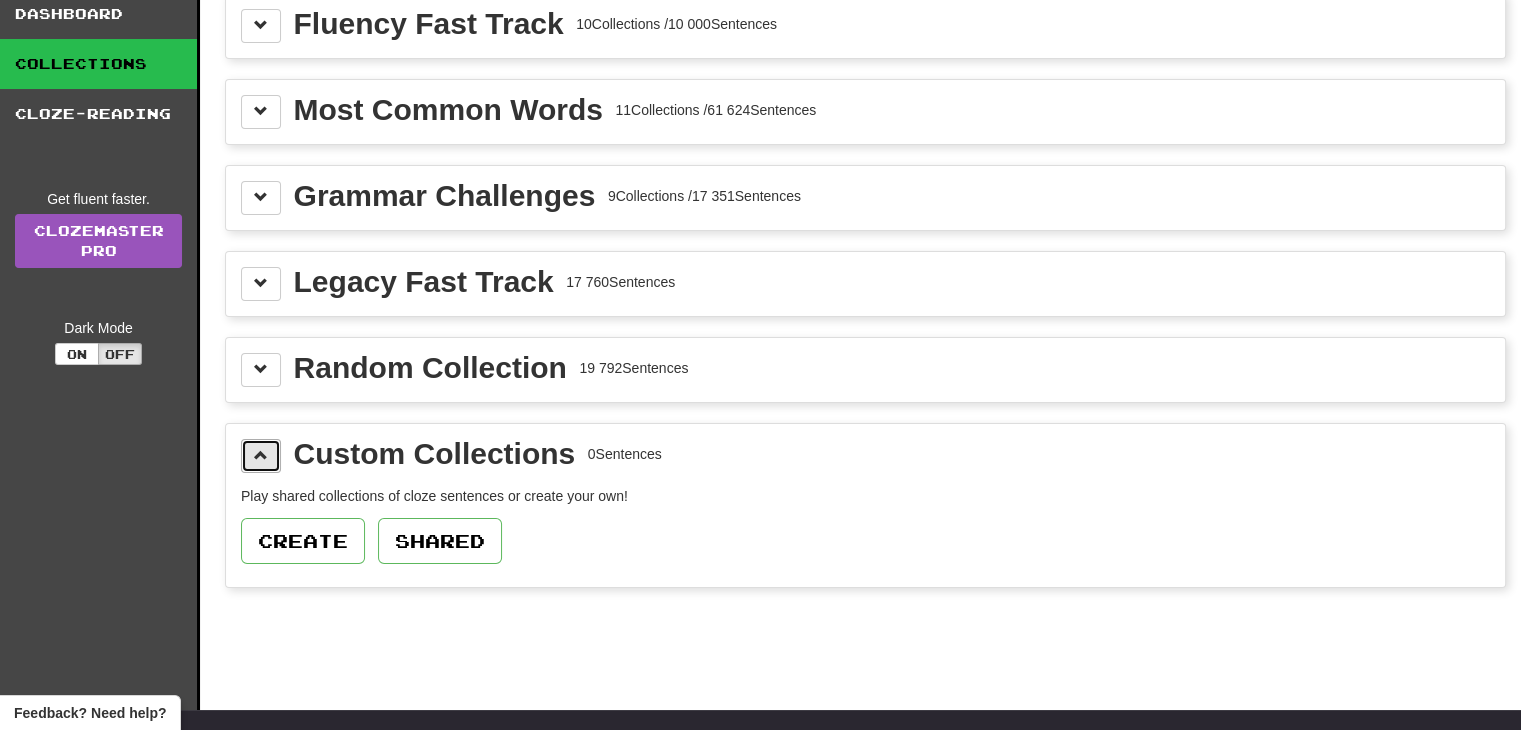 click at bounding box center (261, 456) 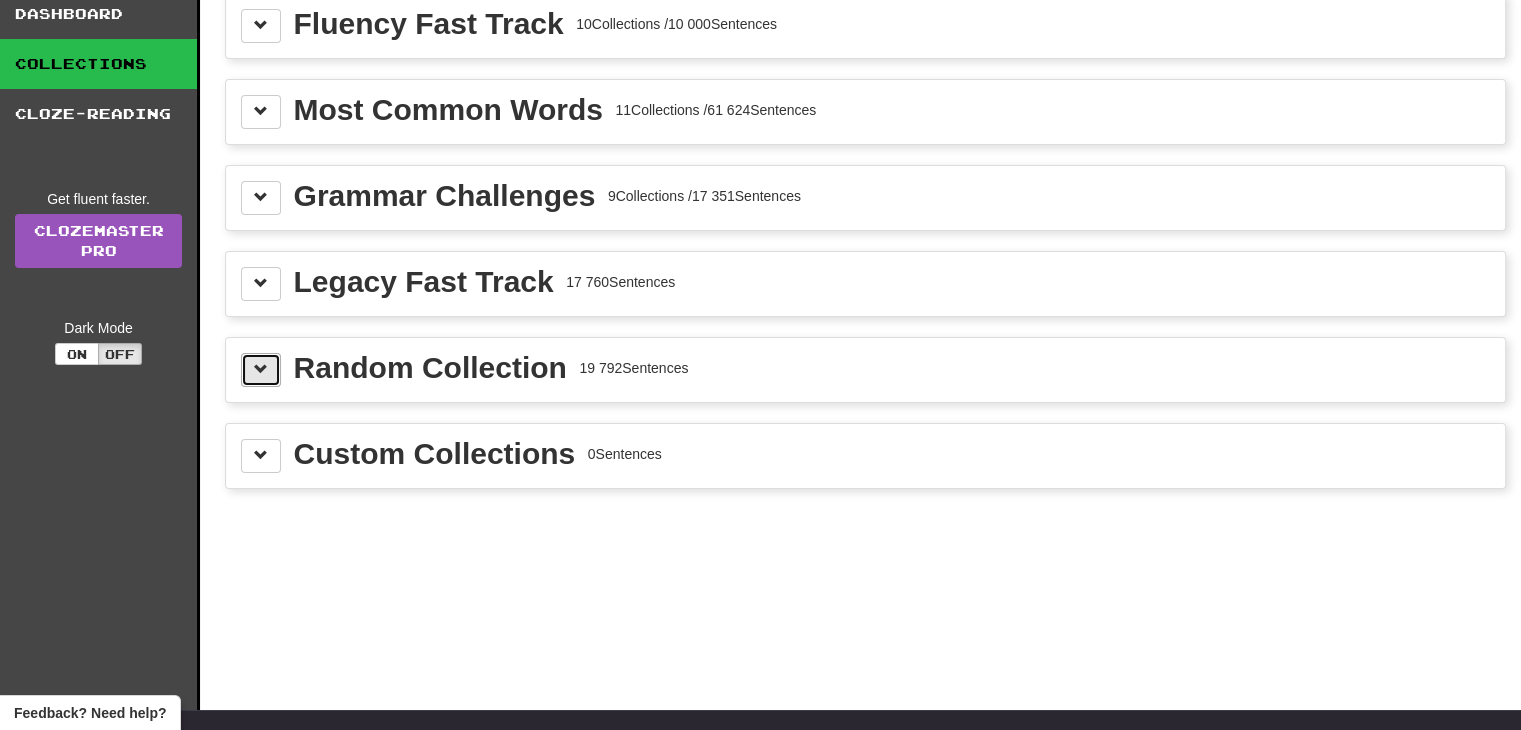 click at bounding box center (261, 370) 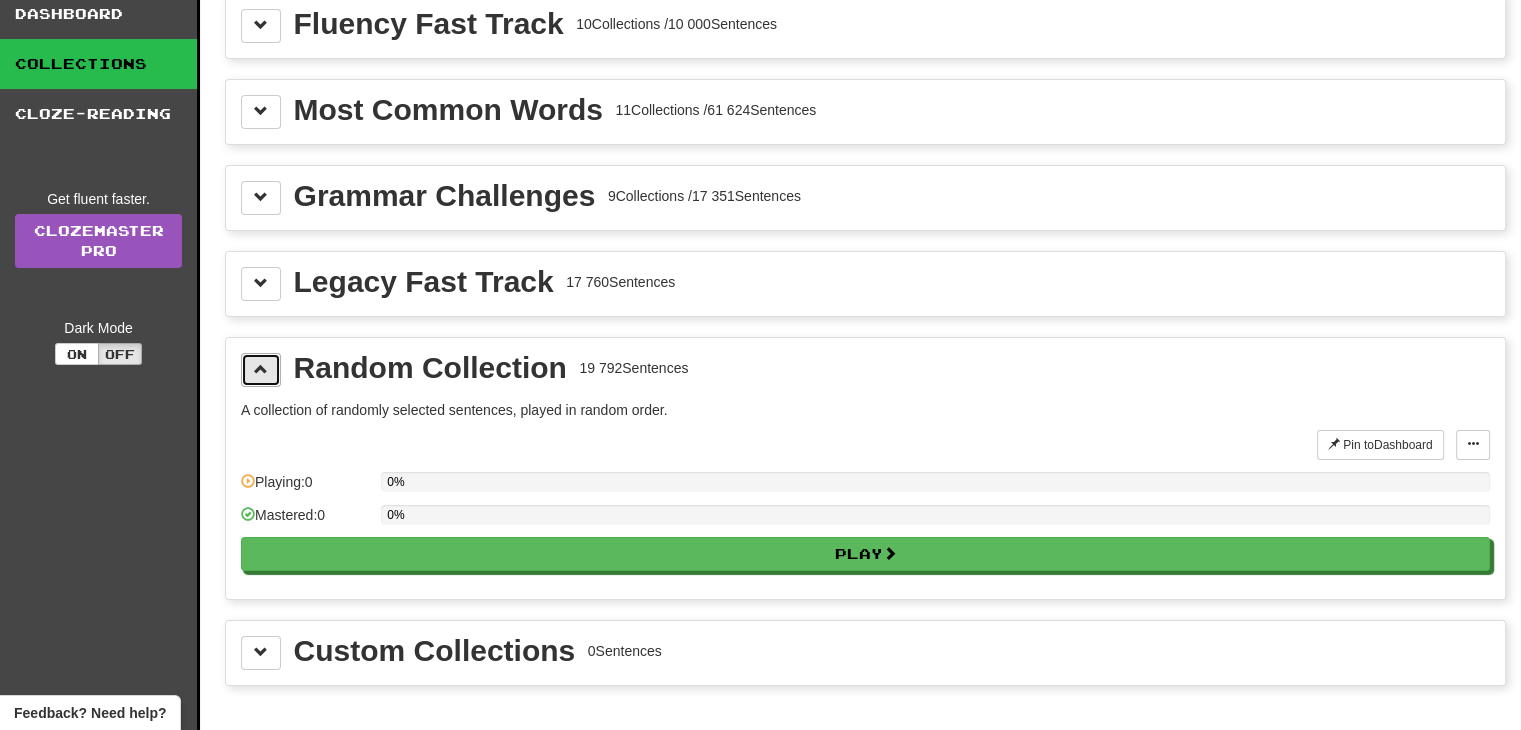 click at bounding box center [261, 370] 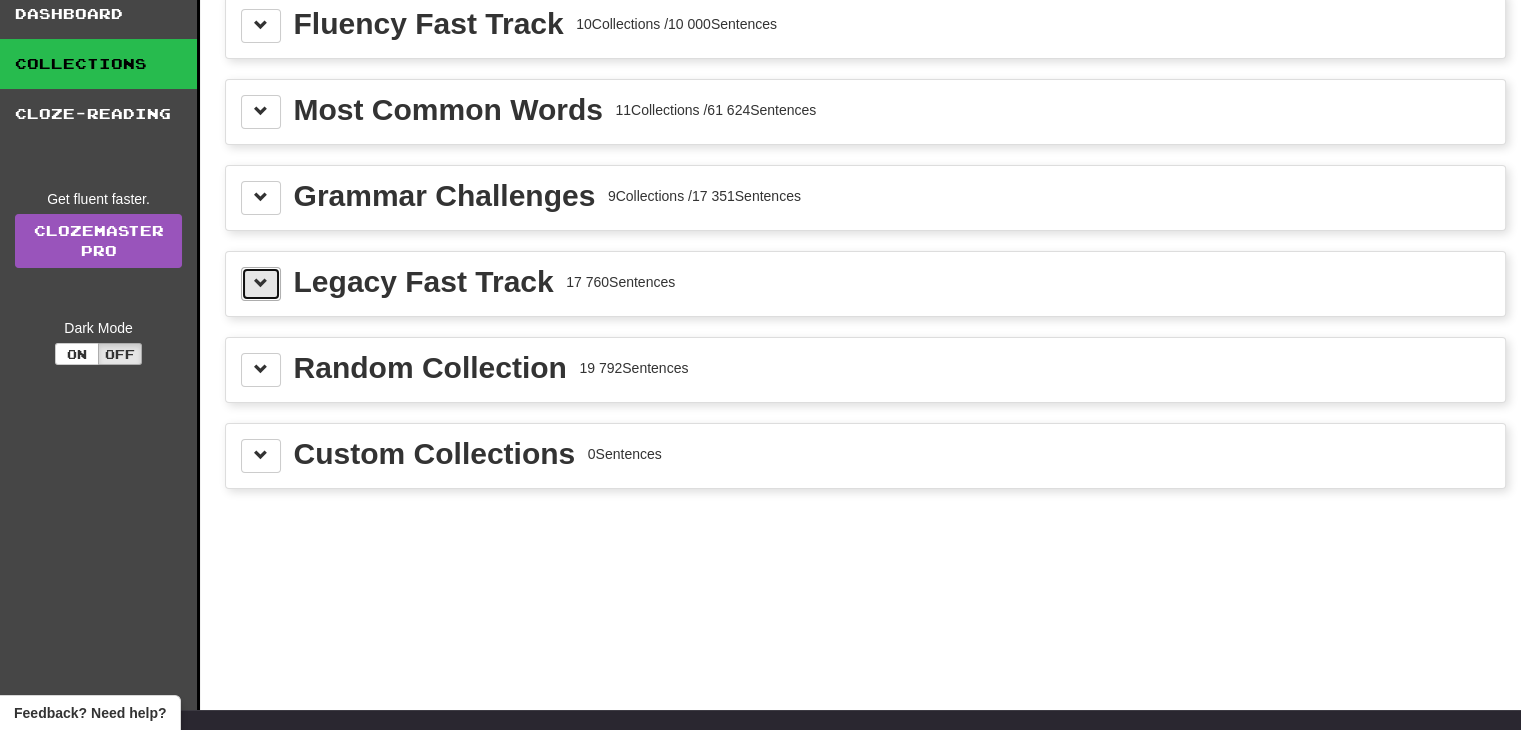 click at bounding box center (261, 284) 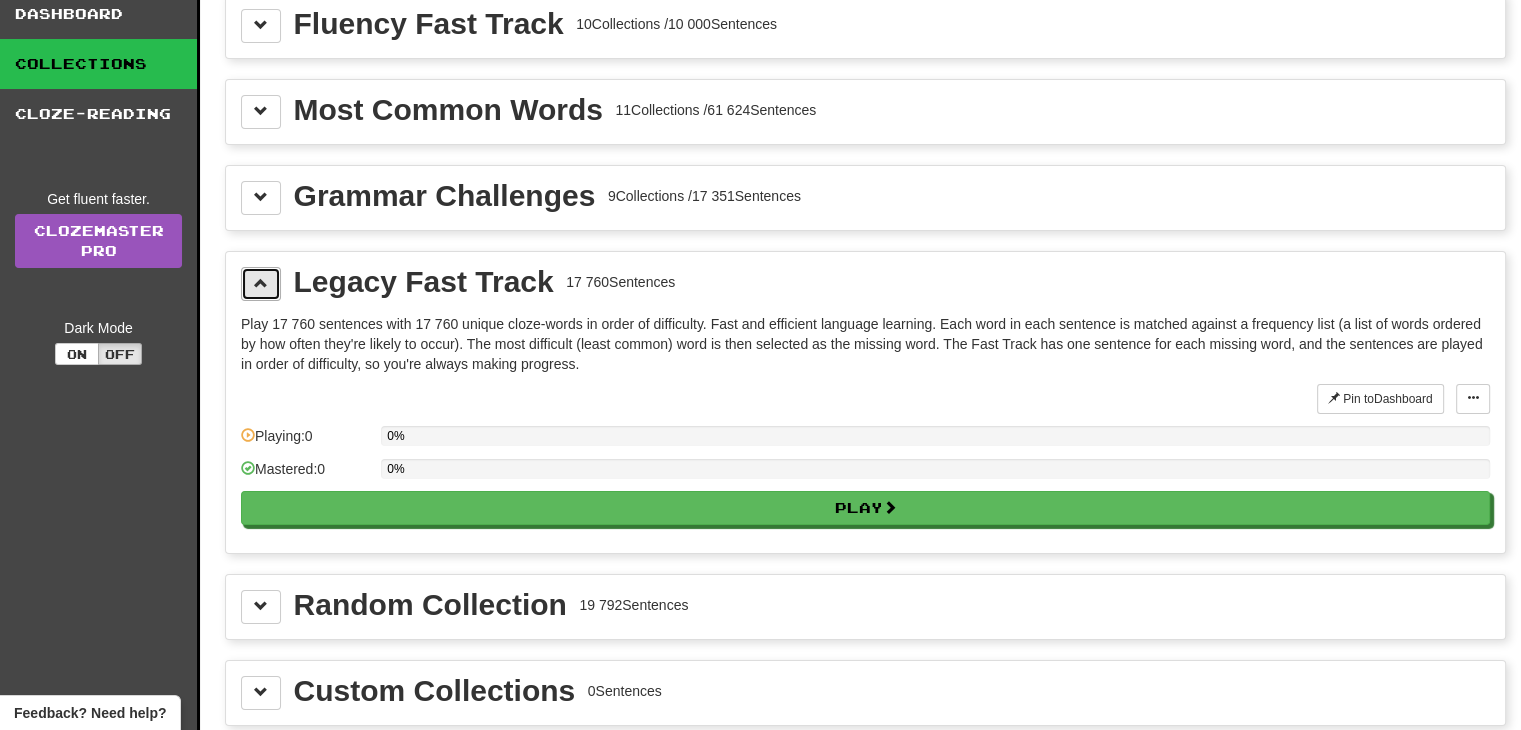 click at bounding box center [261, 284] 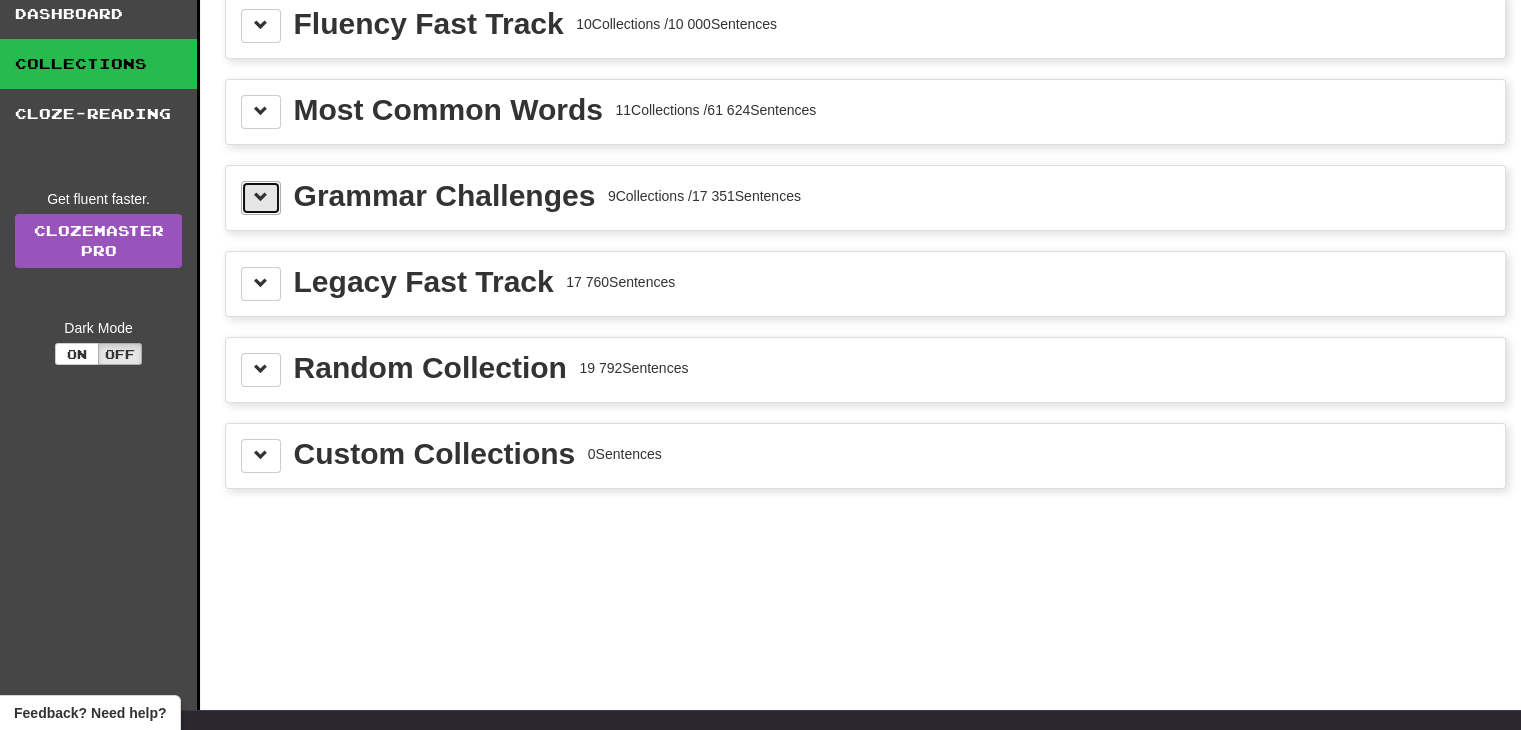 click at bounding box center [261, 198] 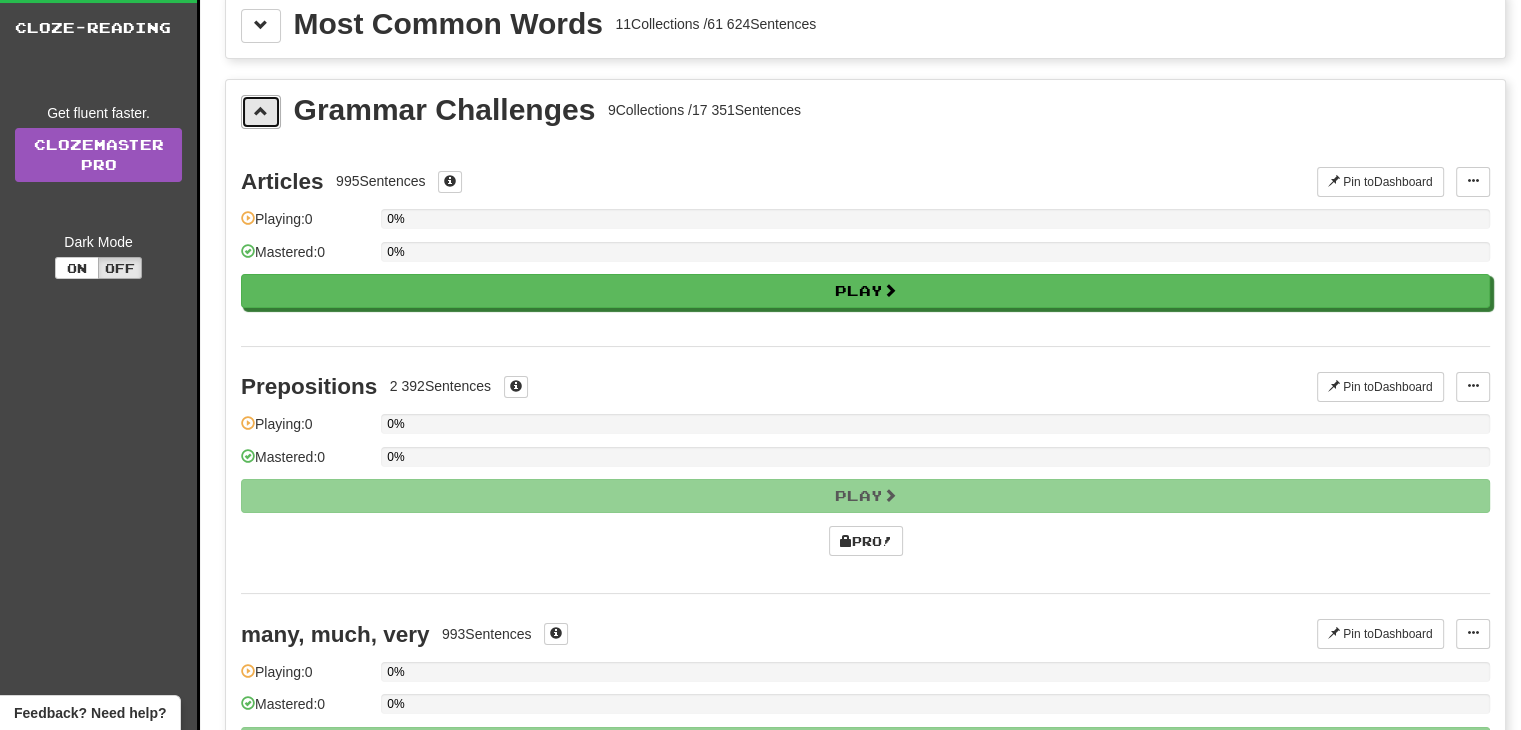 scroll, scrollTop: 155, scrollLeft: 0, axis: vertical 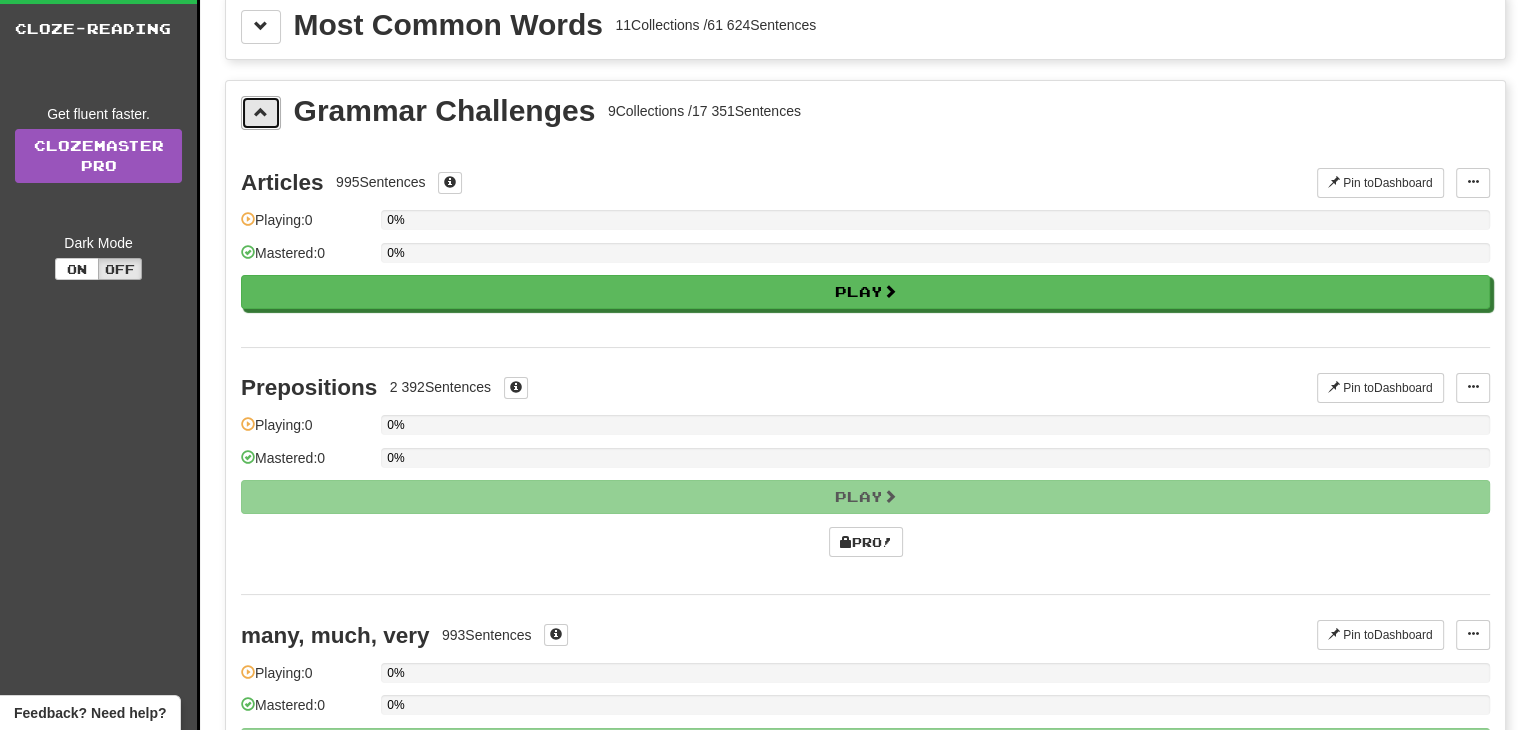 click at bounding box center [261, 112] 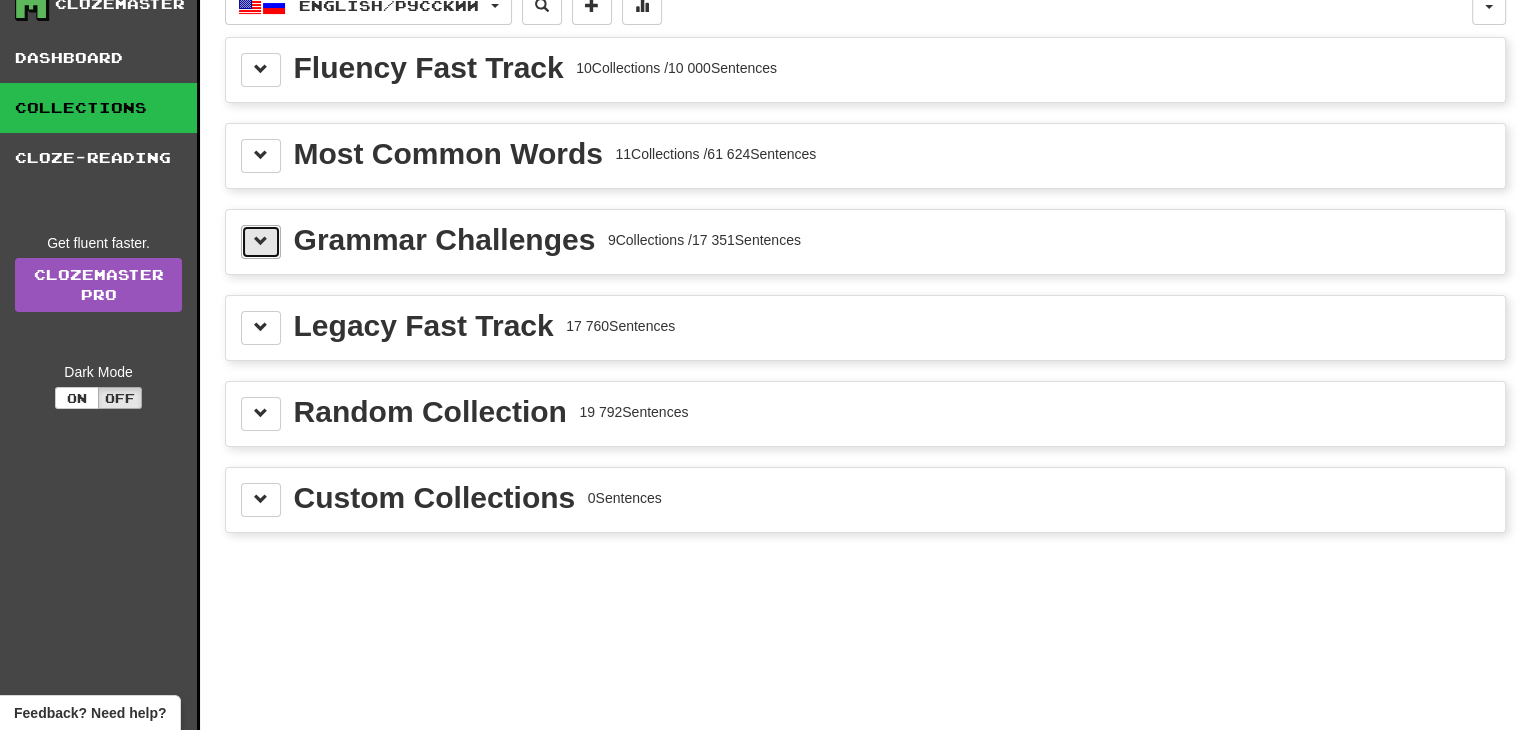 scroll, scrollTop: 0, scrollLeft: 0, axis: both 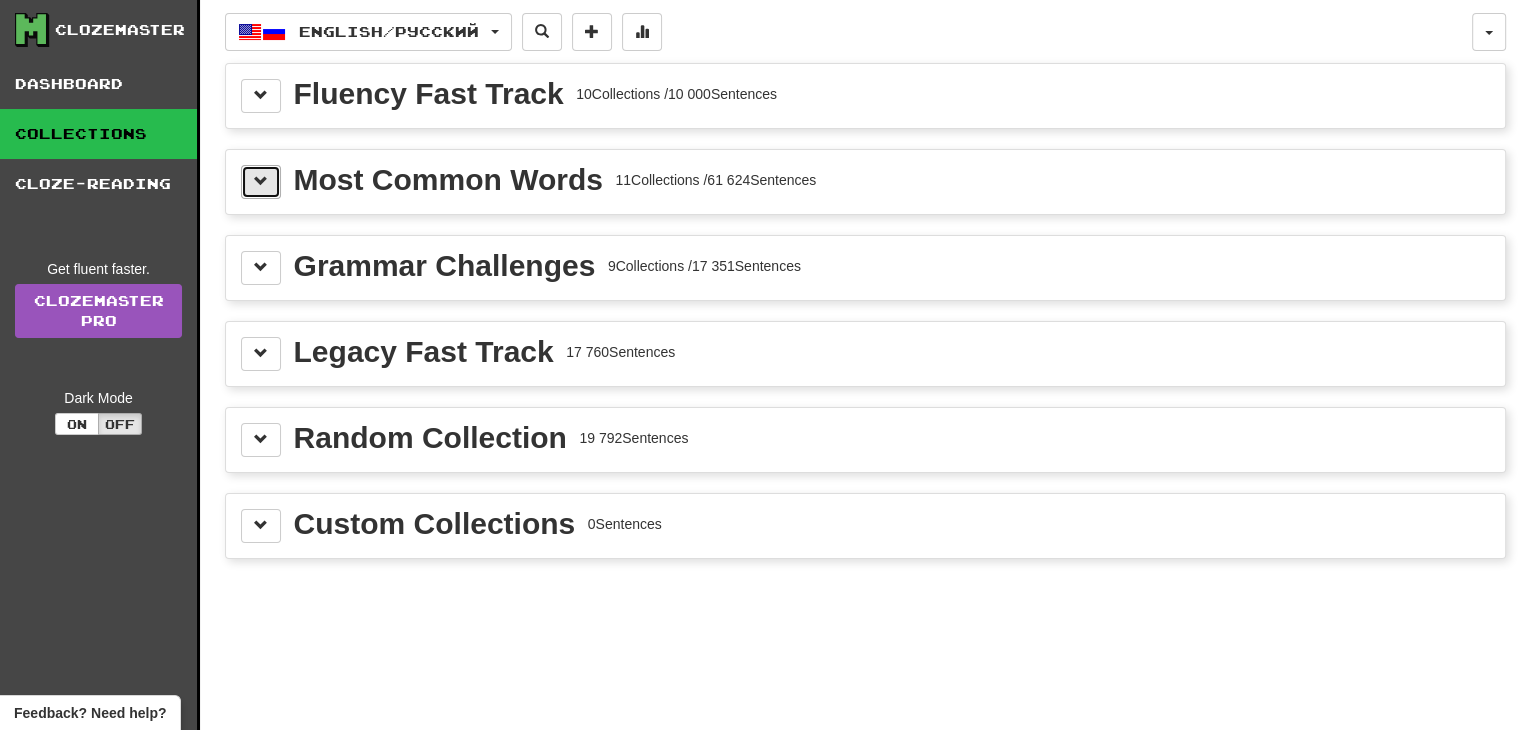 click at bounding box center [261, 182] 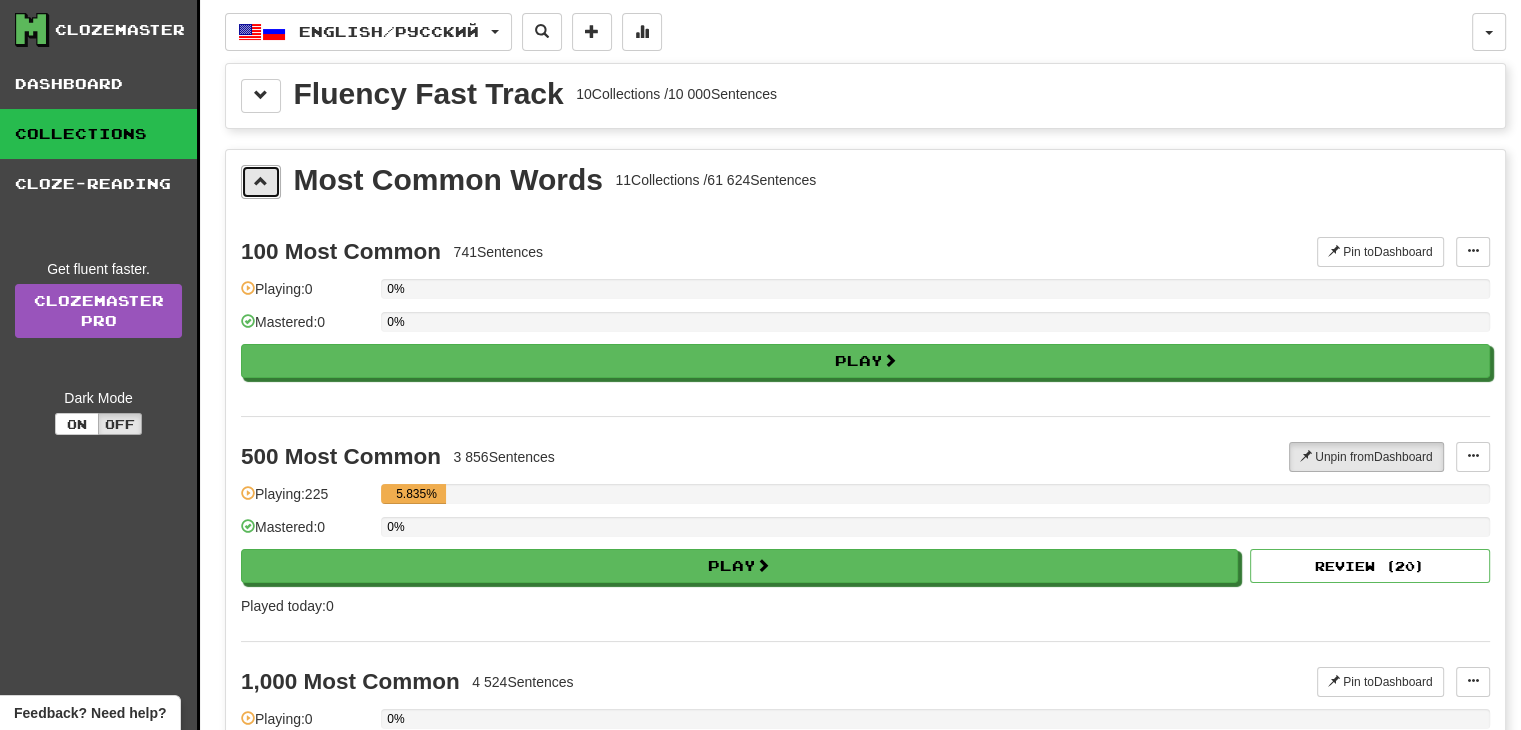click at bounding box center [261, 182] 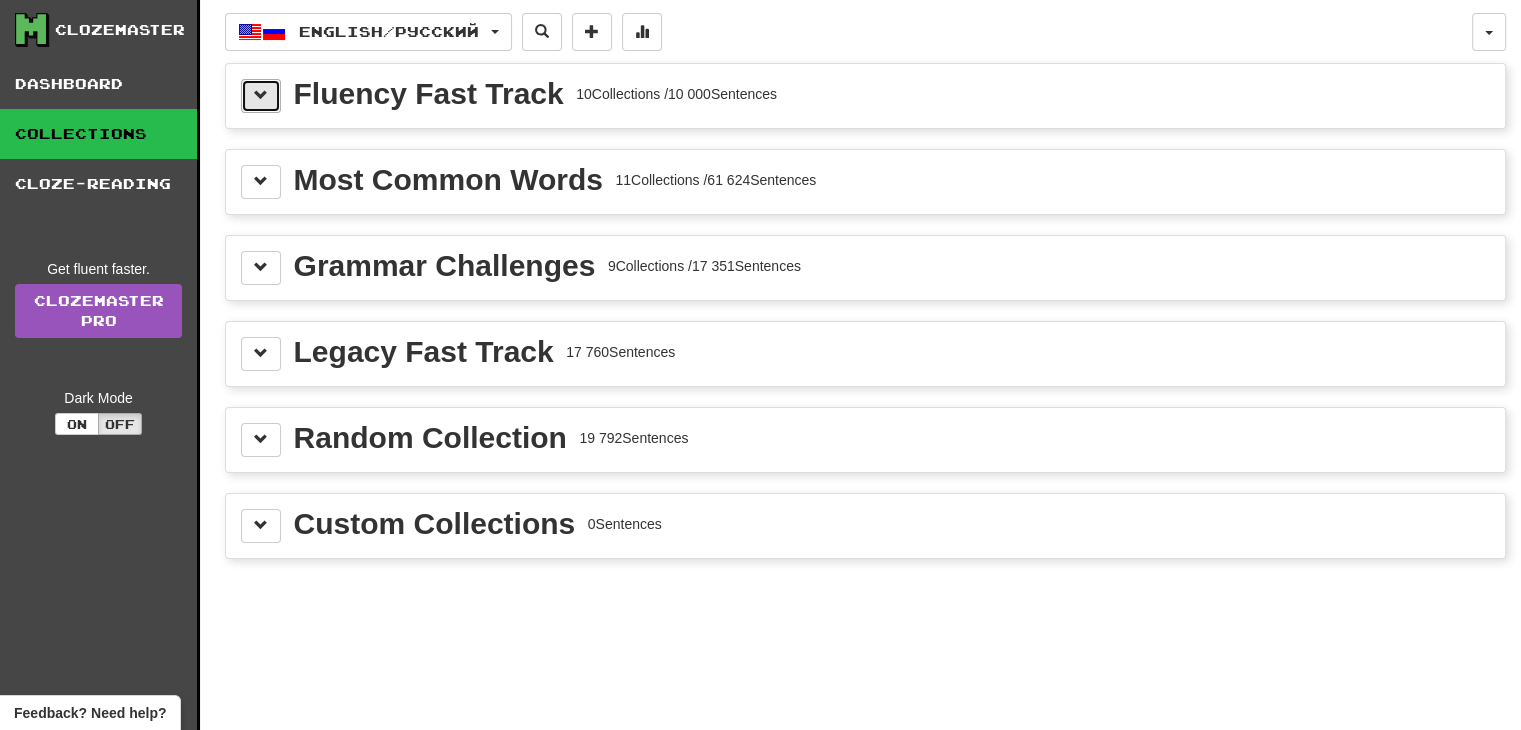 click at bounding box center (261, 95) 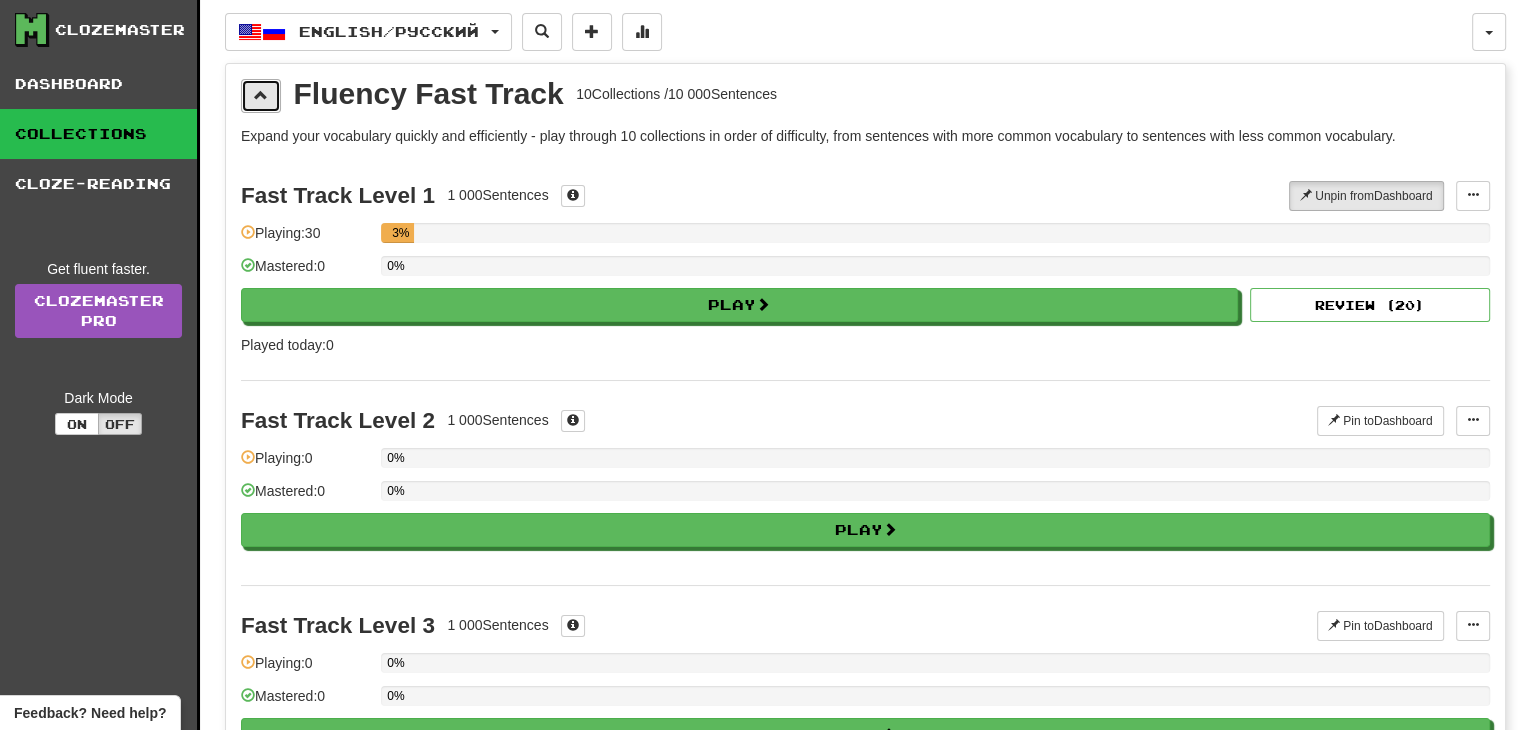 click at bounding box center [261, 96] 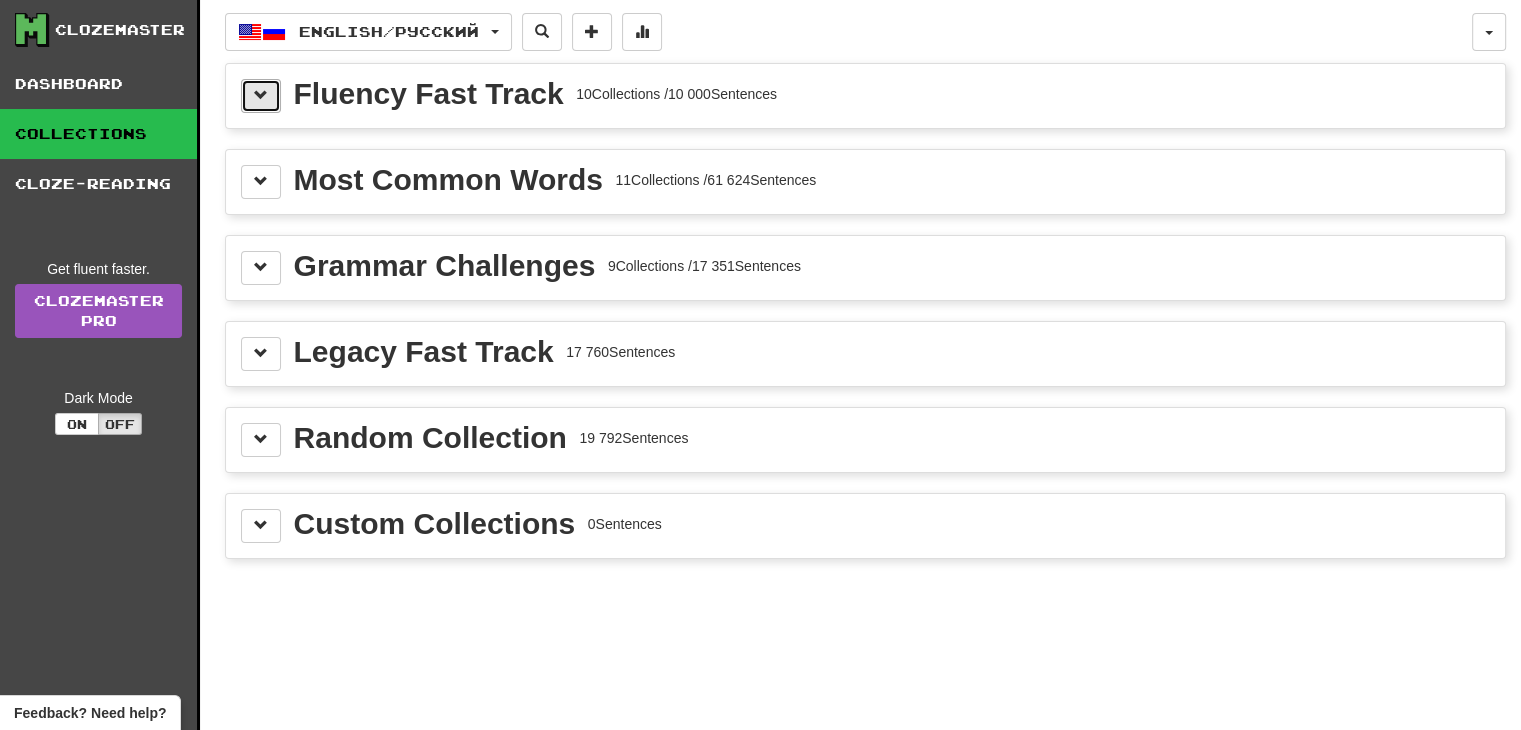click at bounding box center (261, 96) 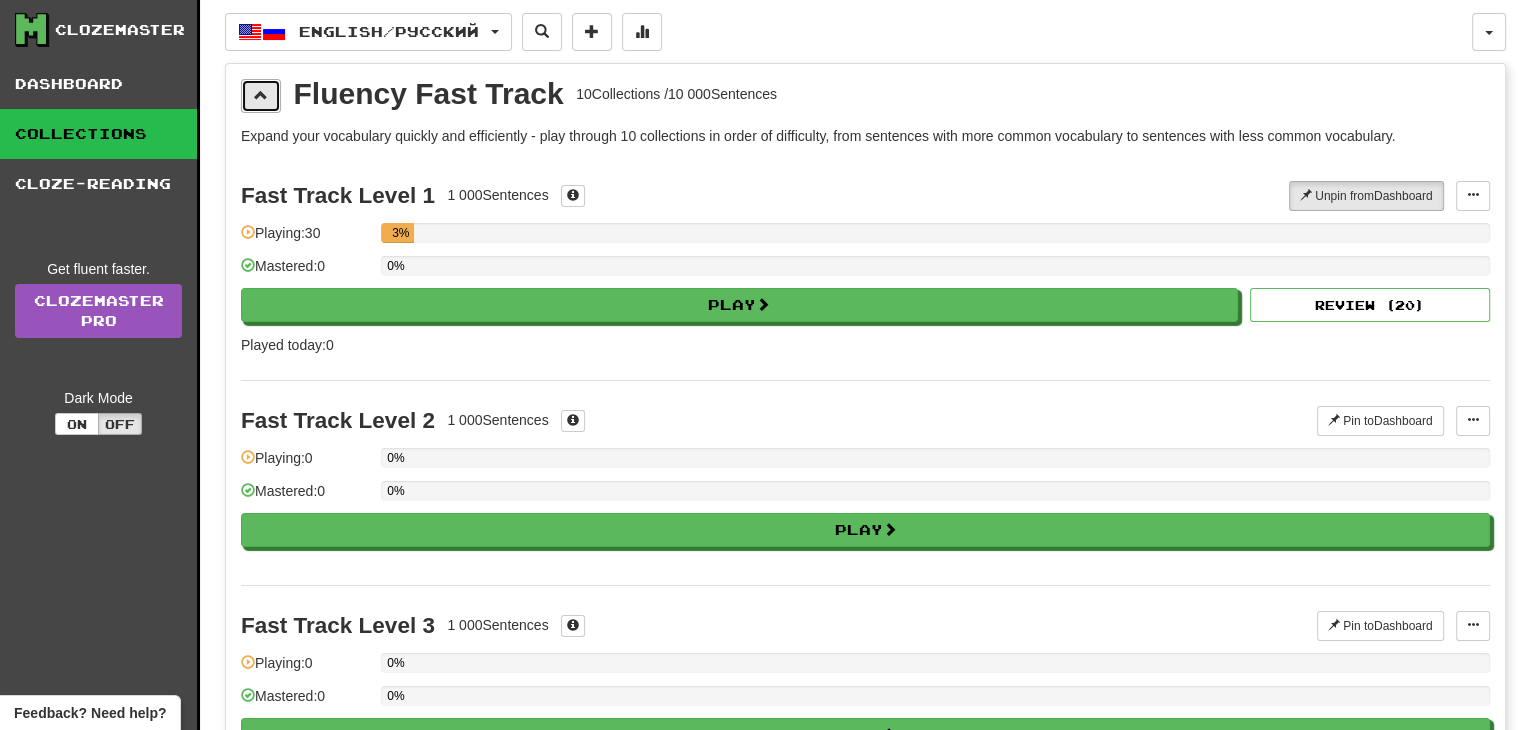 click at bounding box center [261, 96] 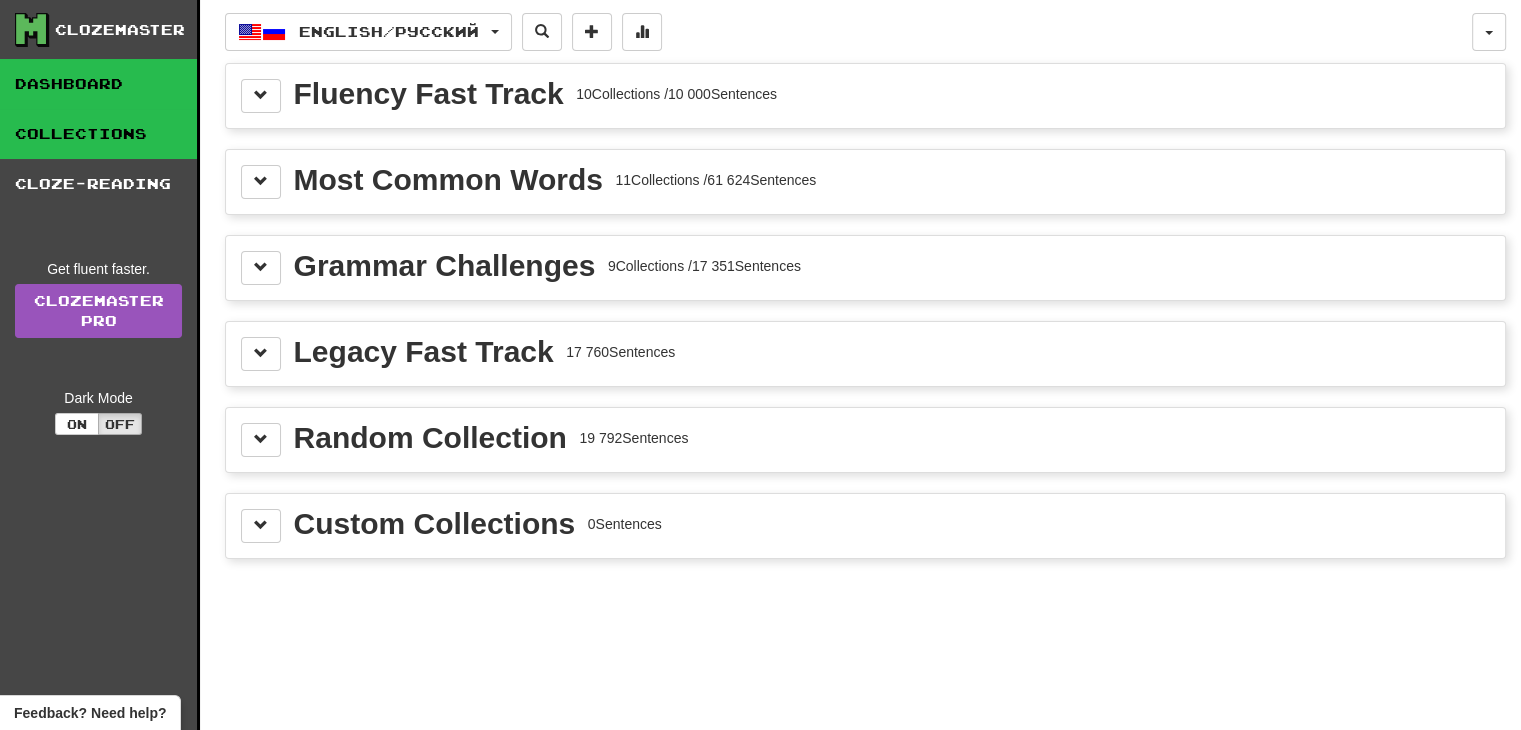 click on "Dashboard" at bounding box center [98, 84] 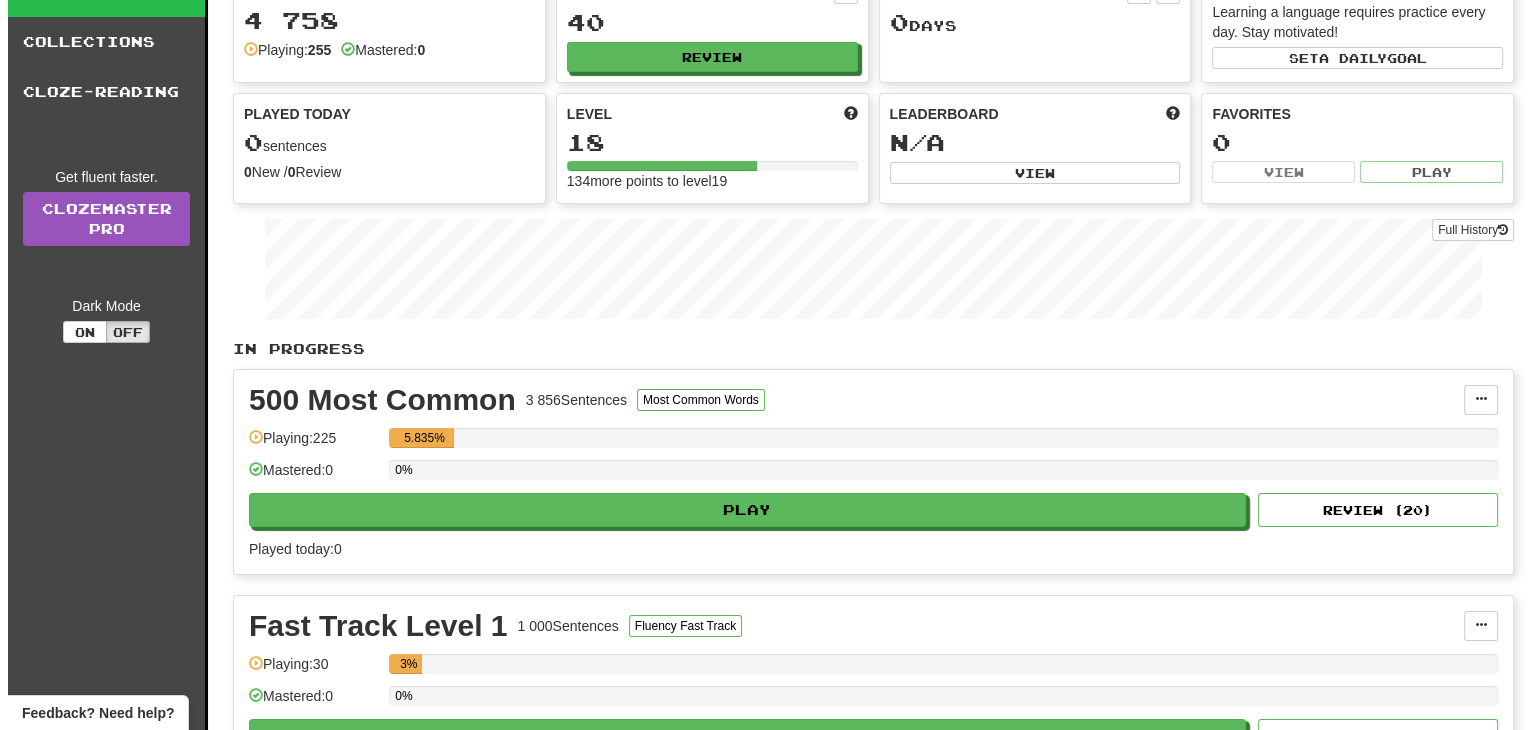 scroll, scrollTop: 96, scrollLeft: 0, axis: vertical 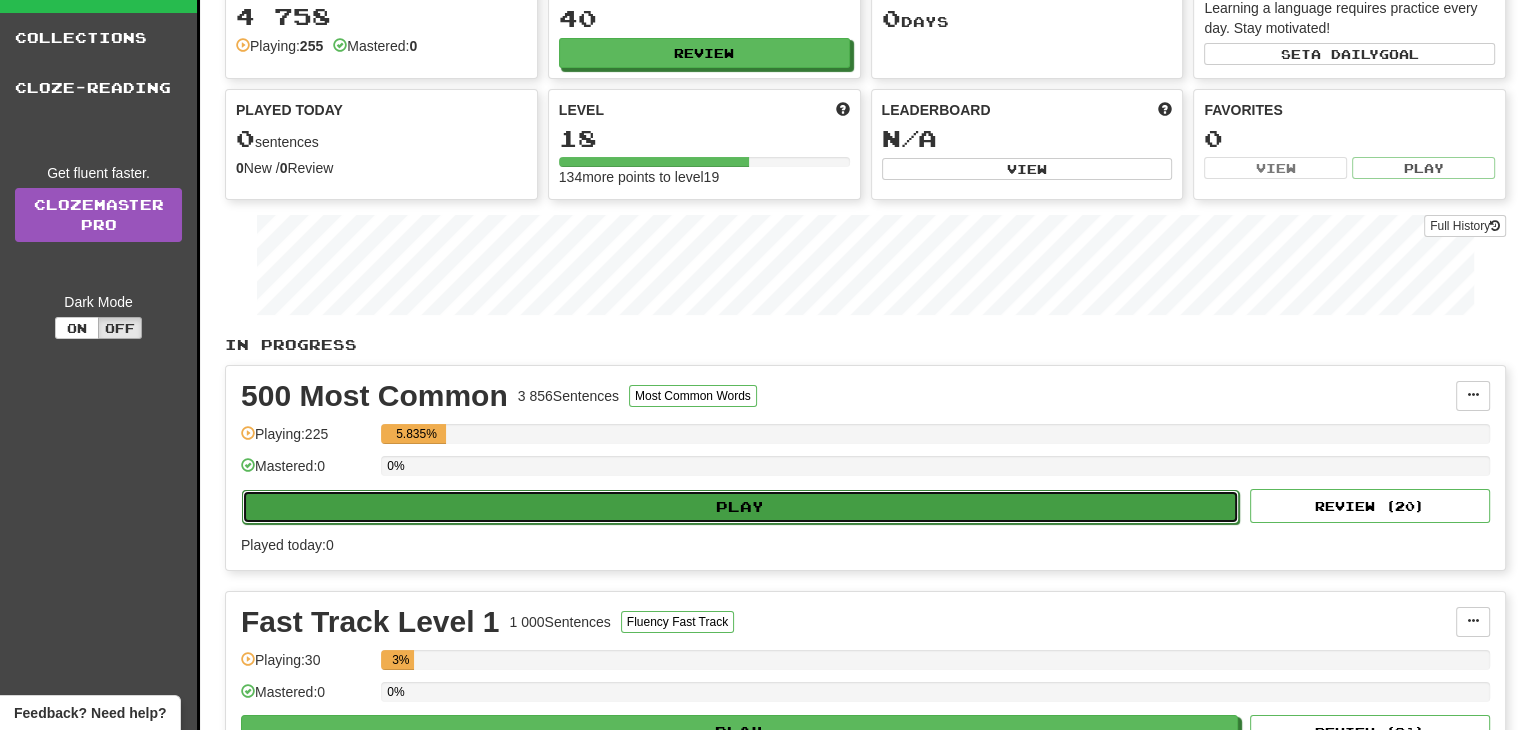 click on "Play" at bounding box center [740, 507] 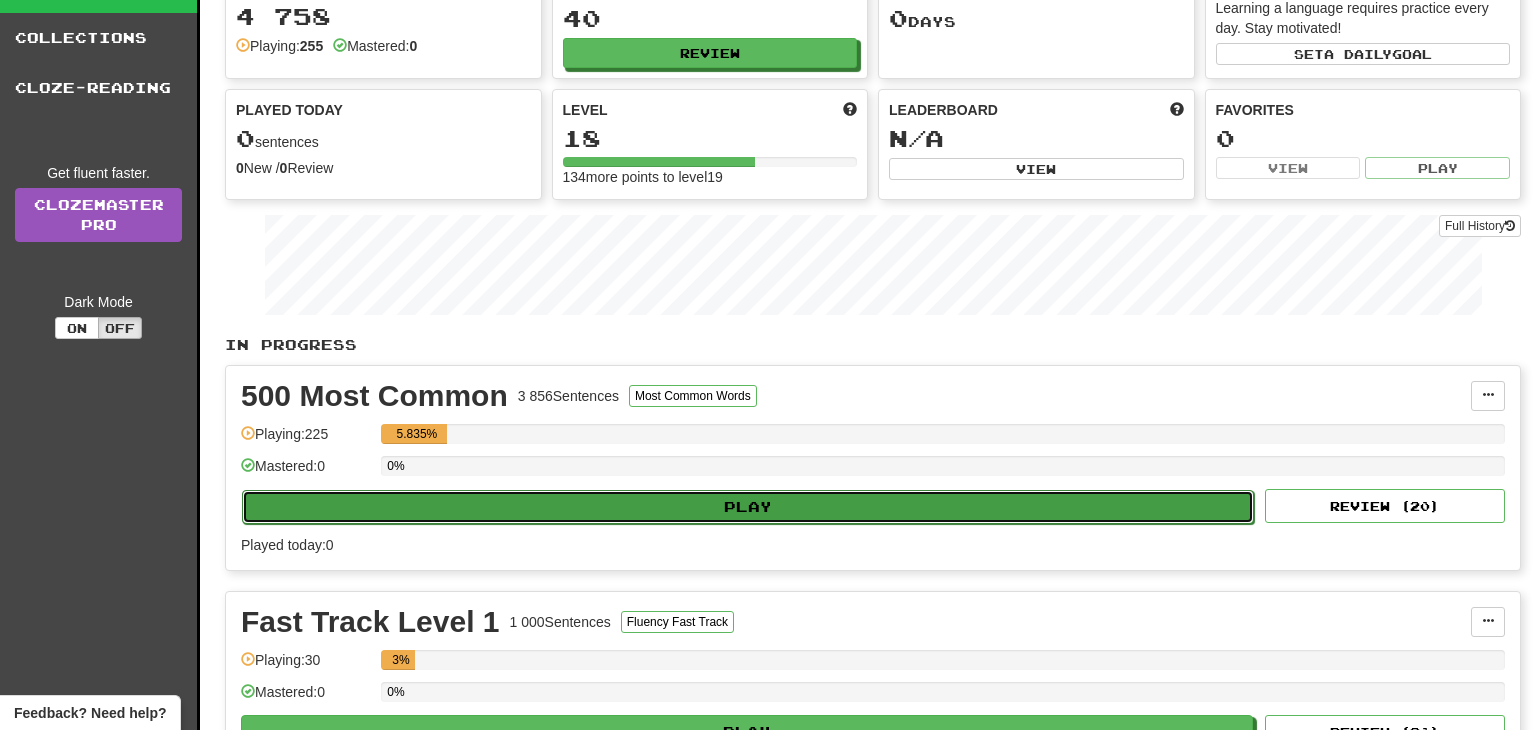 select on "**" 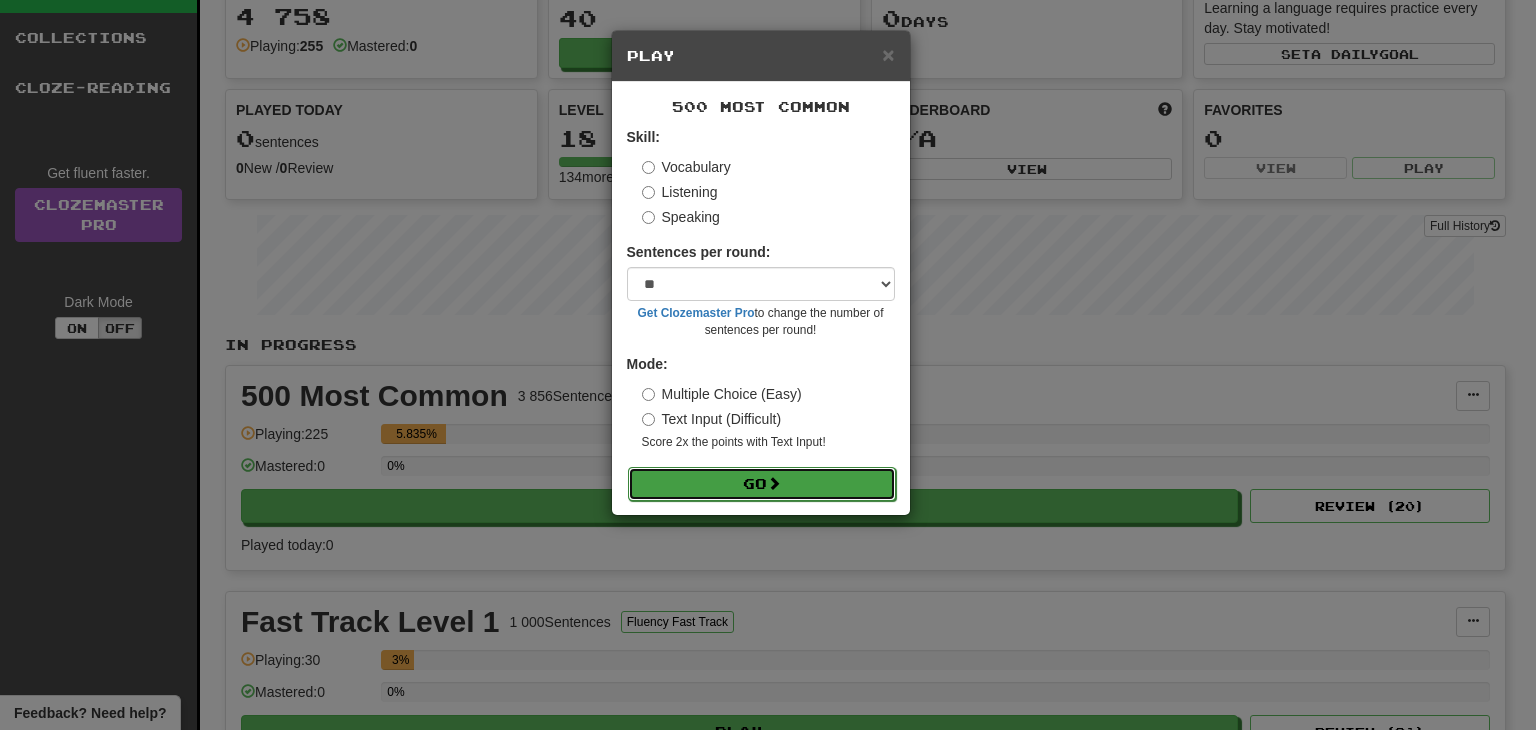 click at bounding box center (774, 483) 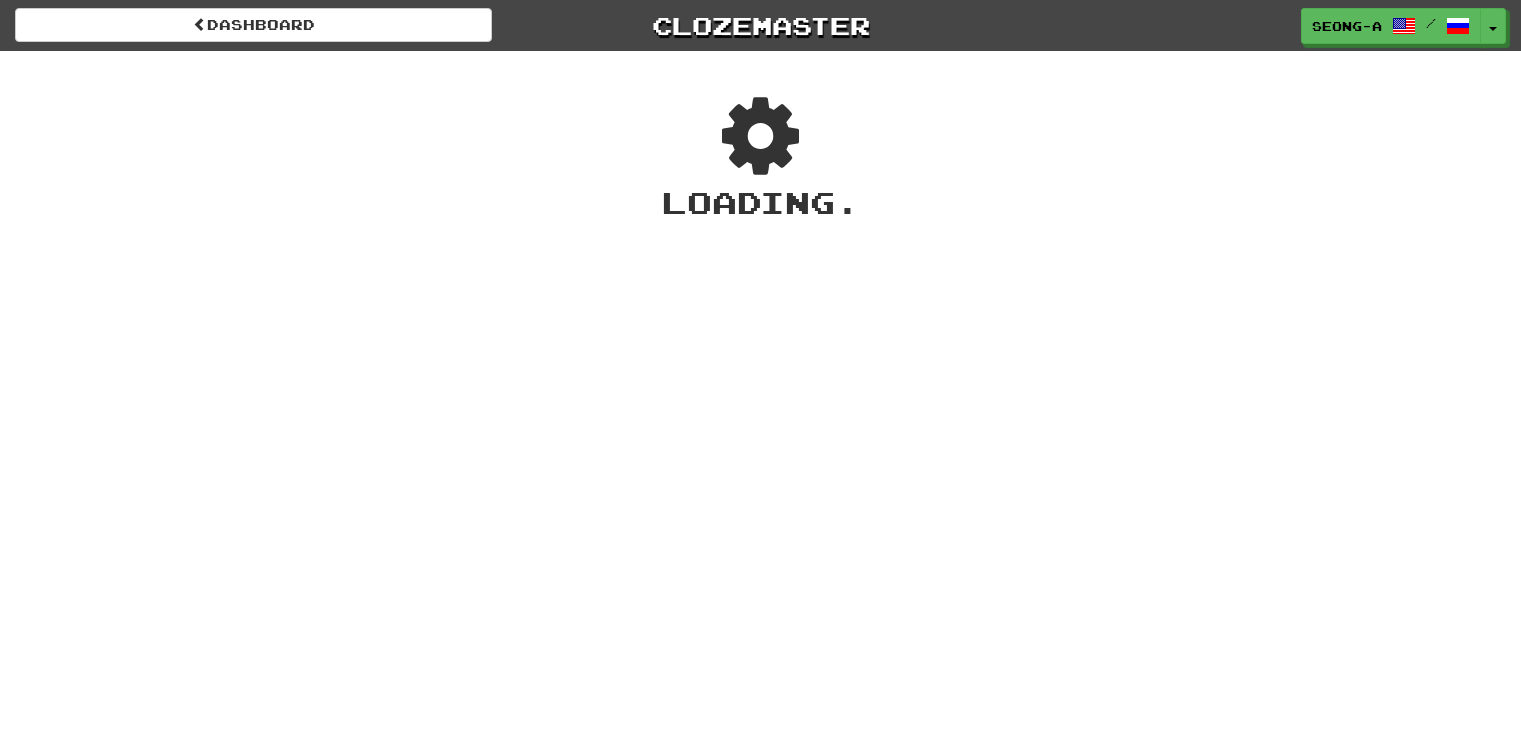 scroll, scrollTop: 0, scrollLeft: 0, axis: both 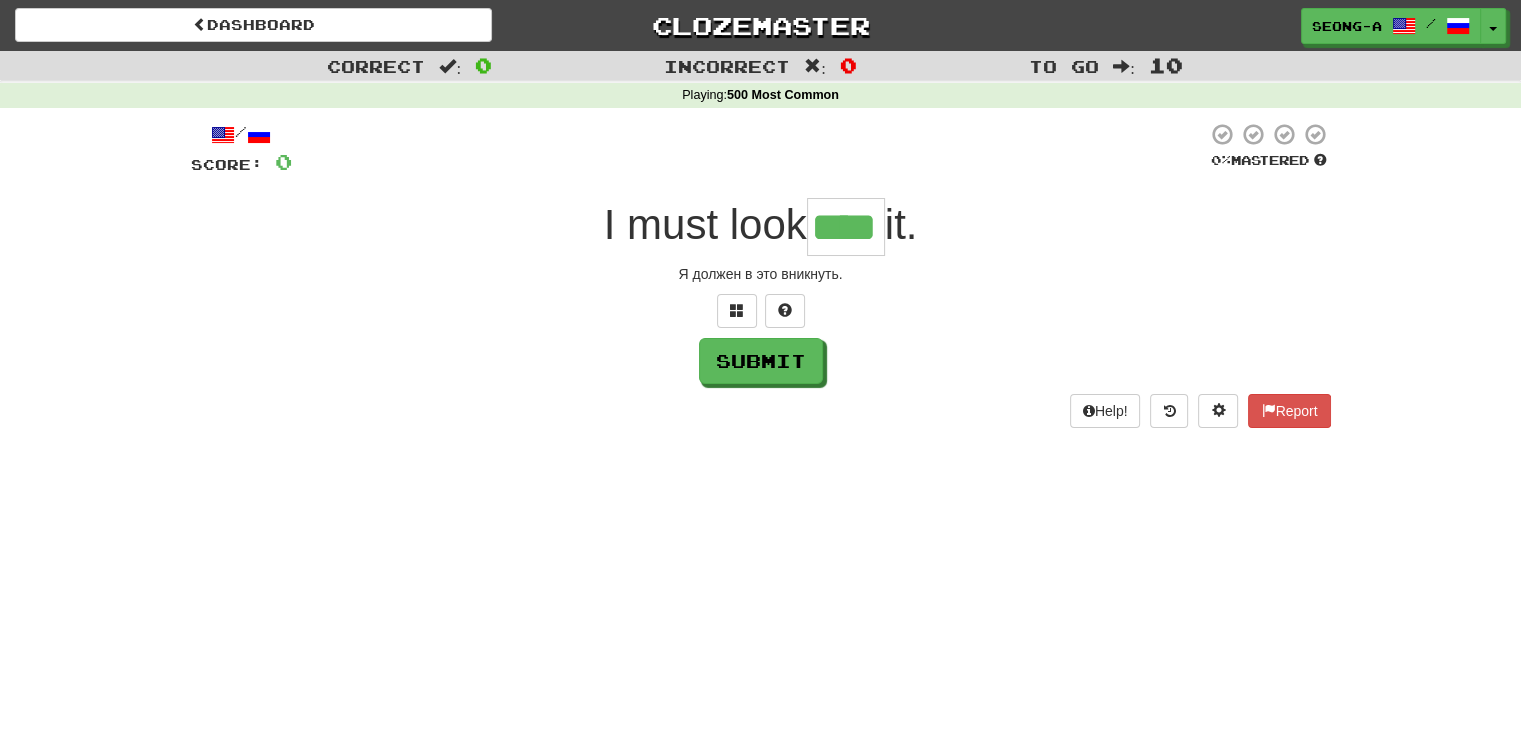 type on "****" 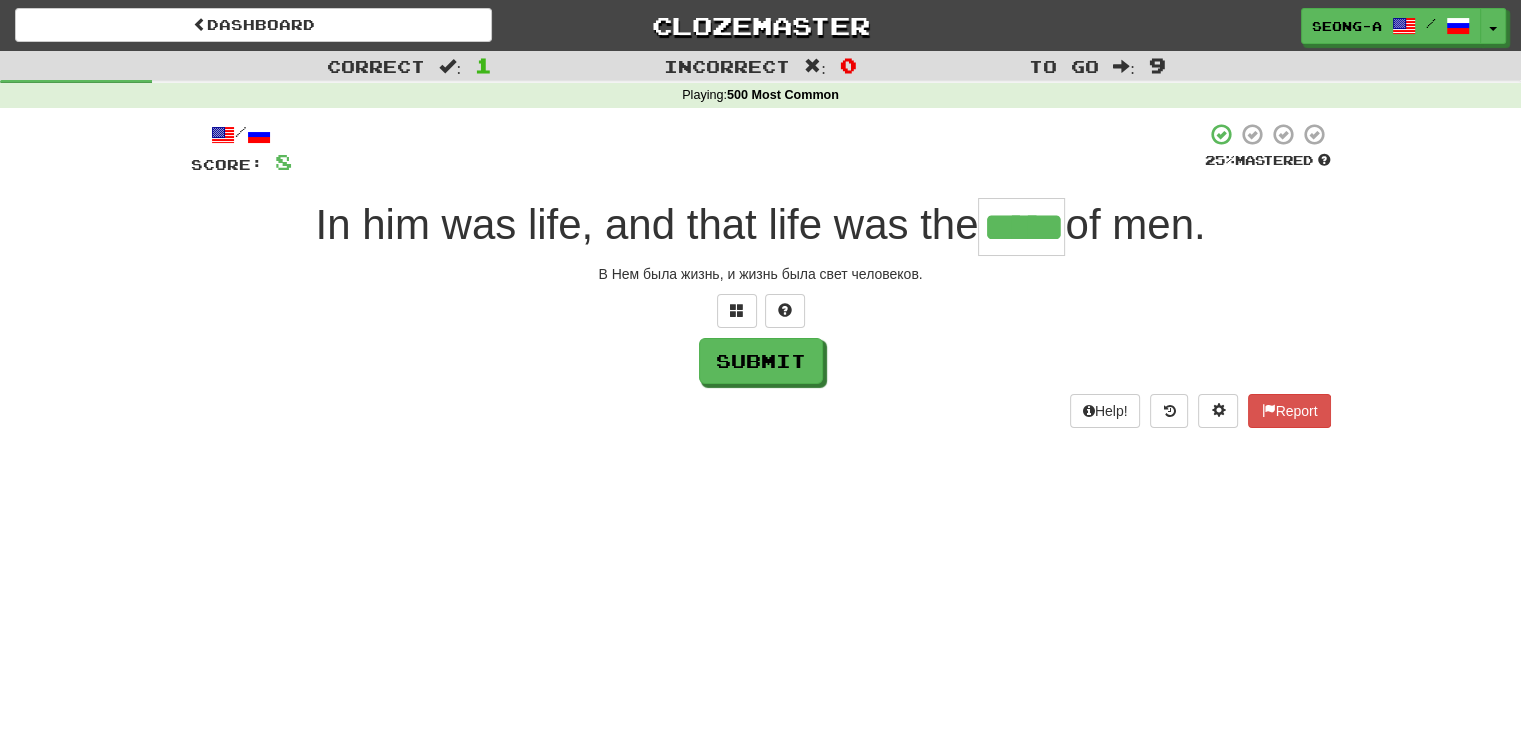 type on "*****" 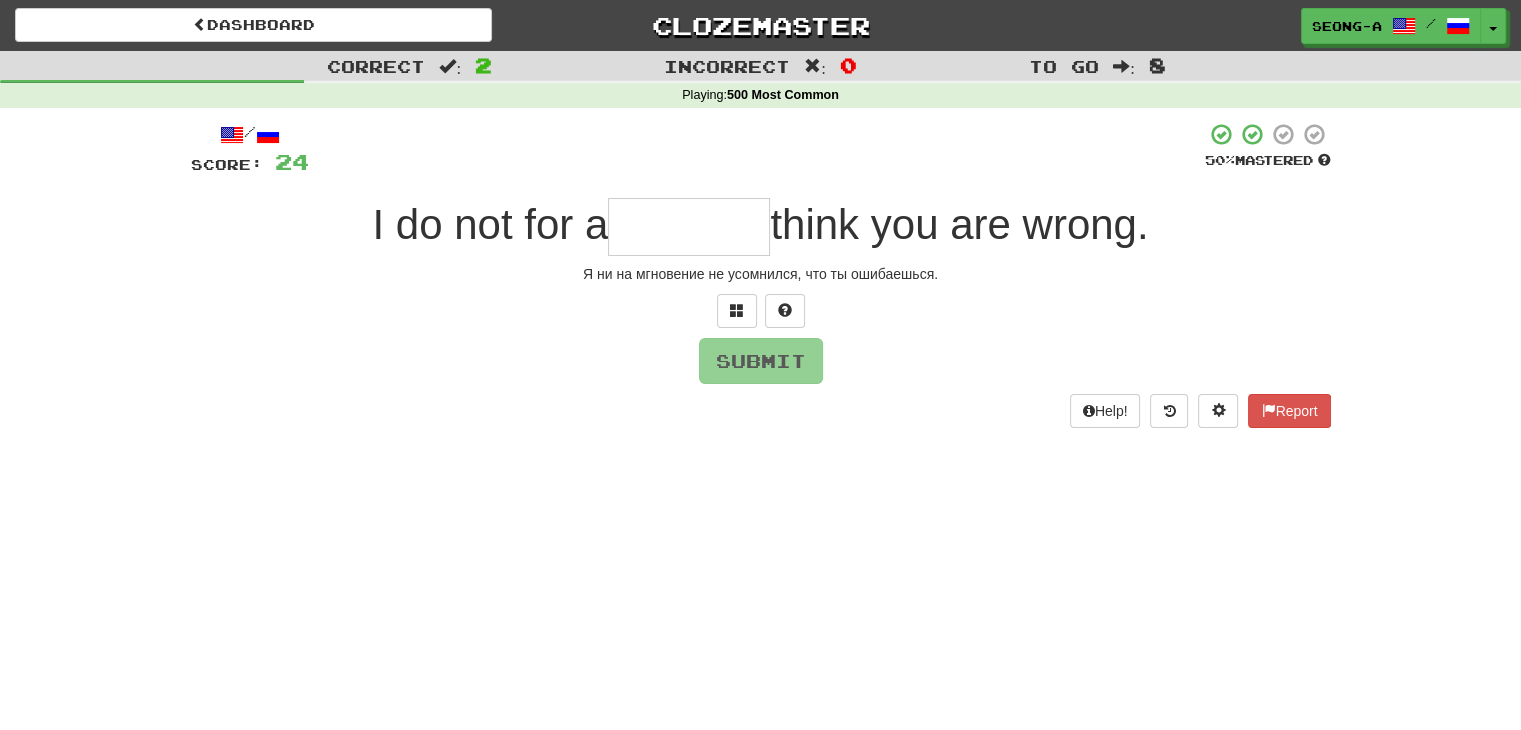 type on "*" 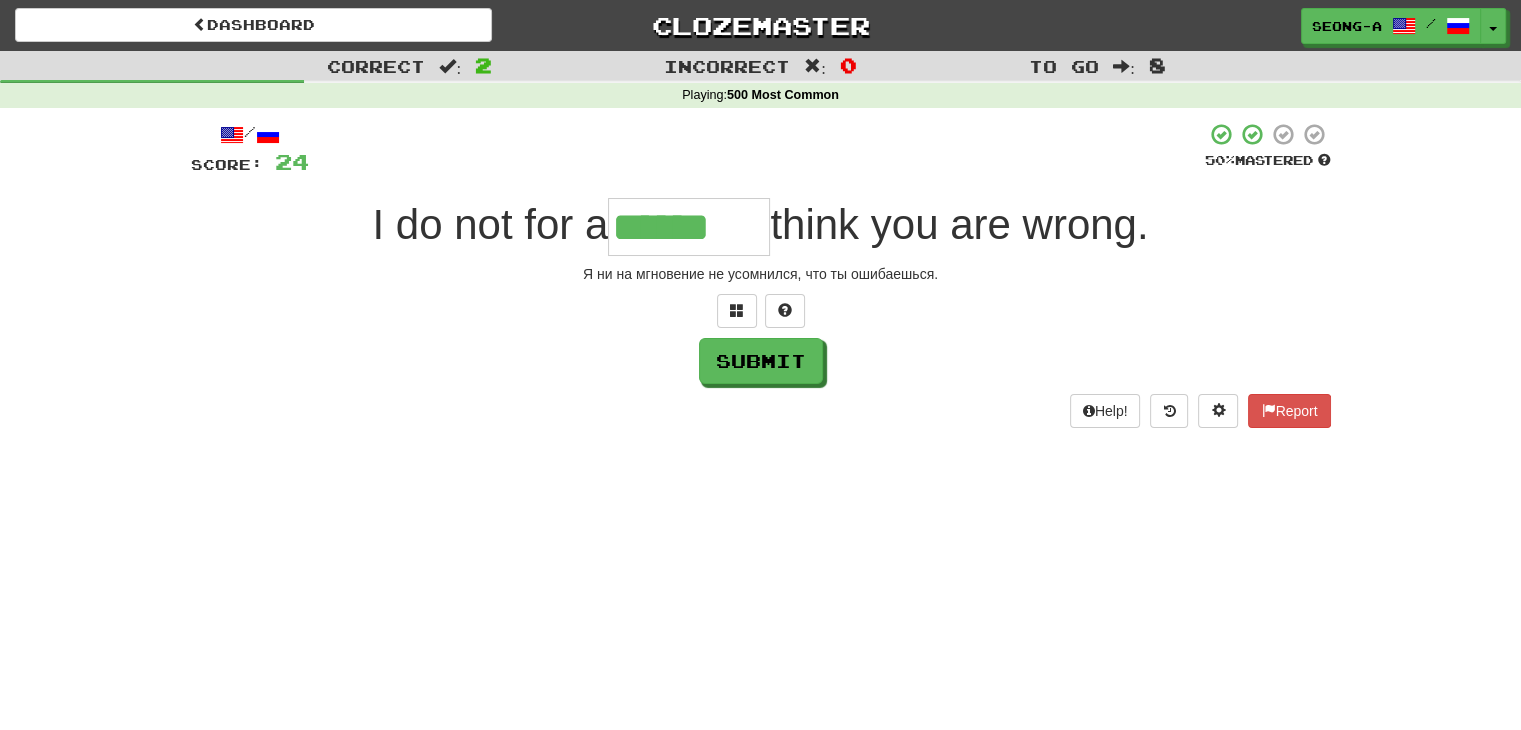 type on "******" 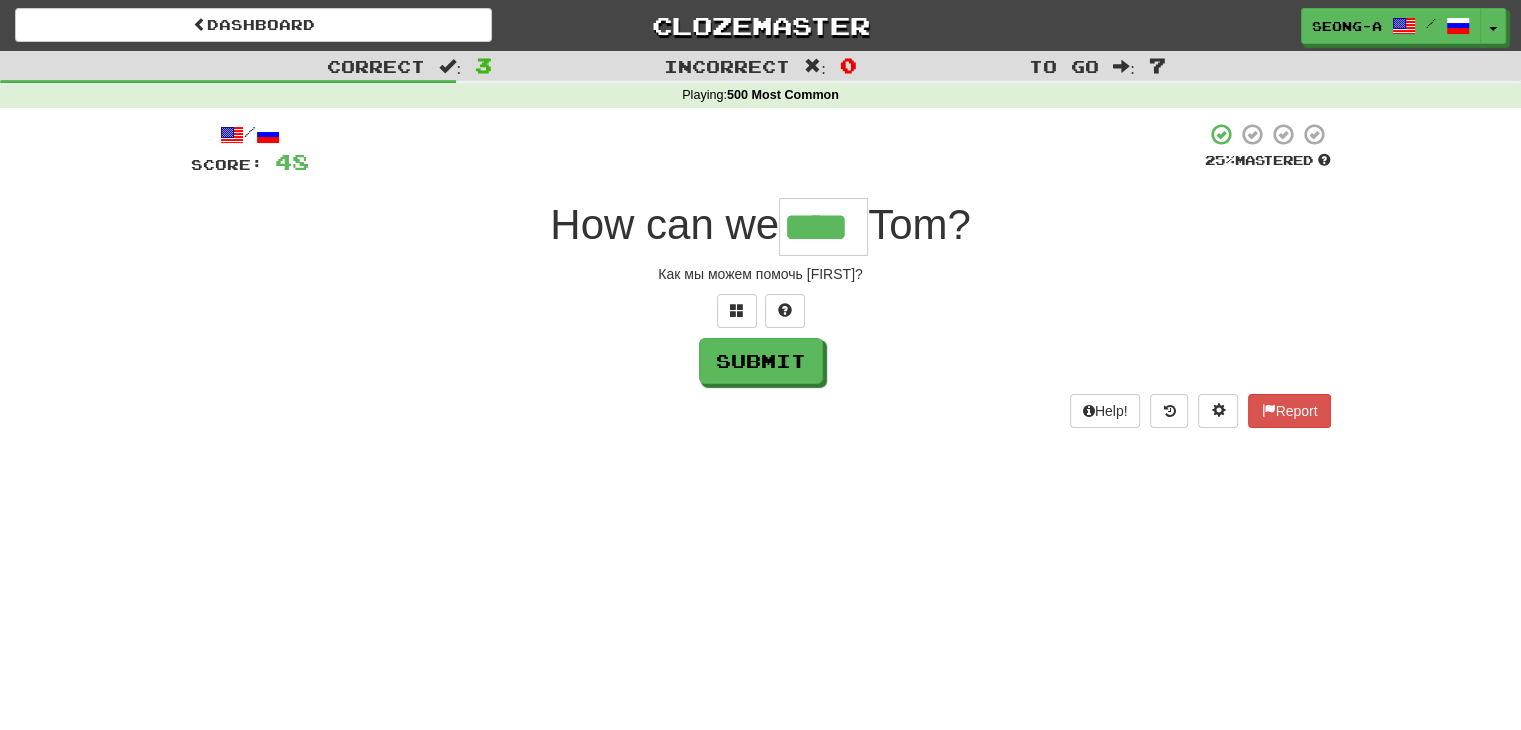 type on "****" 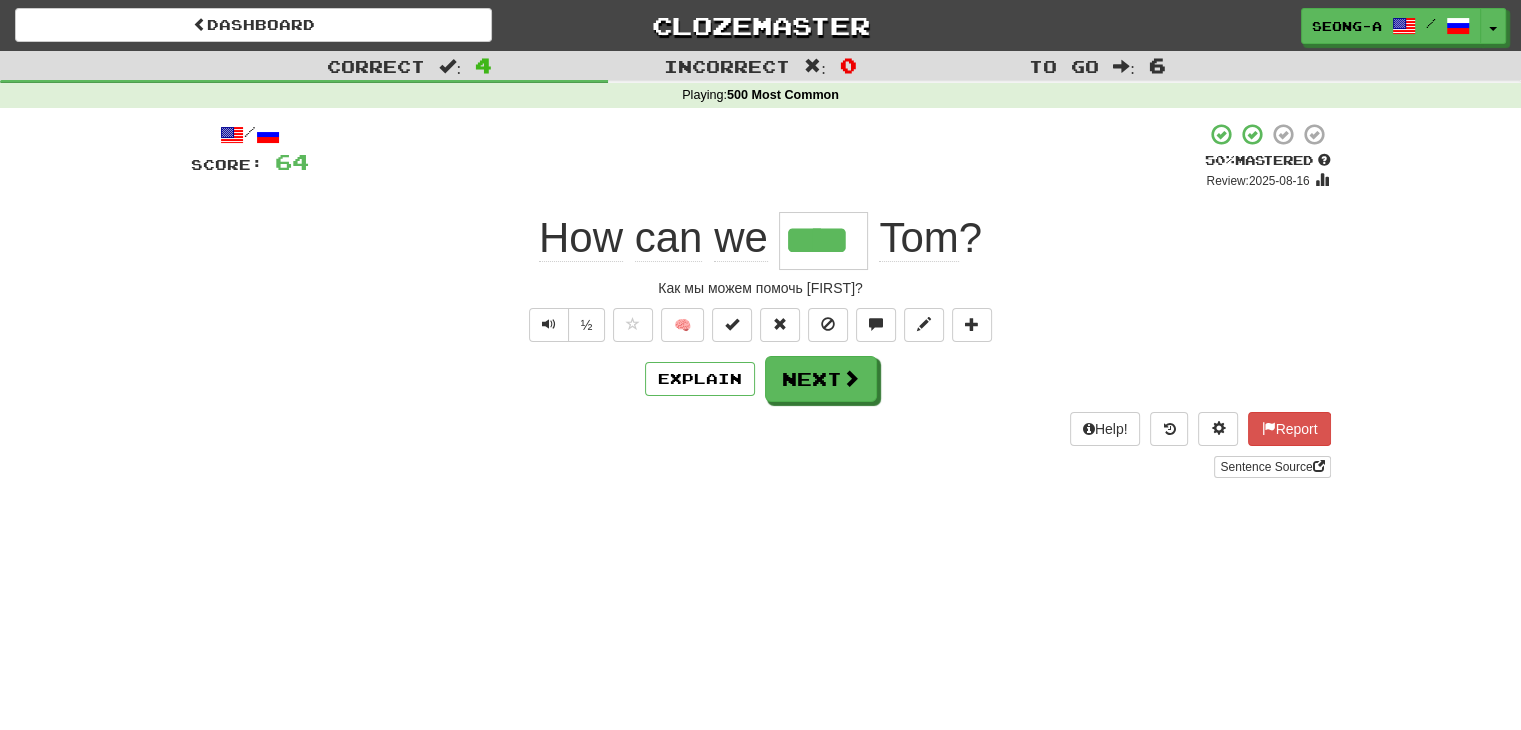 click on "Dashboard
Clozemaster
[USERNAME]
/
Toggle Dropdown
Dashboard
Leaderboard
Activity Feed
Notifications
Profile
Discussions
English
/
Русский
Streak:
0
Review:
40
Points Today: 0
العربية
/
English
Streak:
0
Review:
0
Points Today: 0
Русский
/
English
Streak:
0
Review:
40
Points Today: 0
Languages
Account
Logout
[USERNAME]
/
Toggle Dropdown
Dashboard
Leaderboard
Activity Feed
Notifications
Profile
Discussions
English
/
Русский
Streak:
0
Review:
40
Points Today: 0
العربية
/
English
Streak:
0
Review:
0" at bounding box center [760, 365] 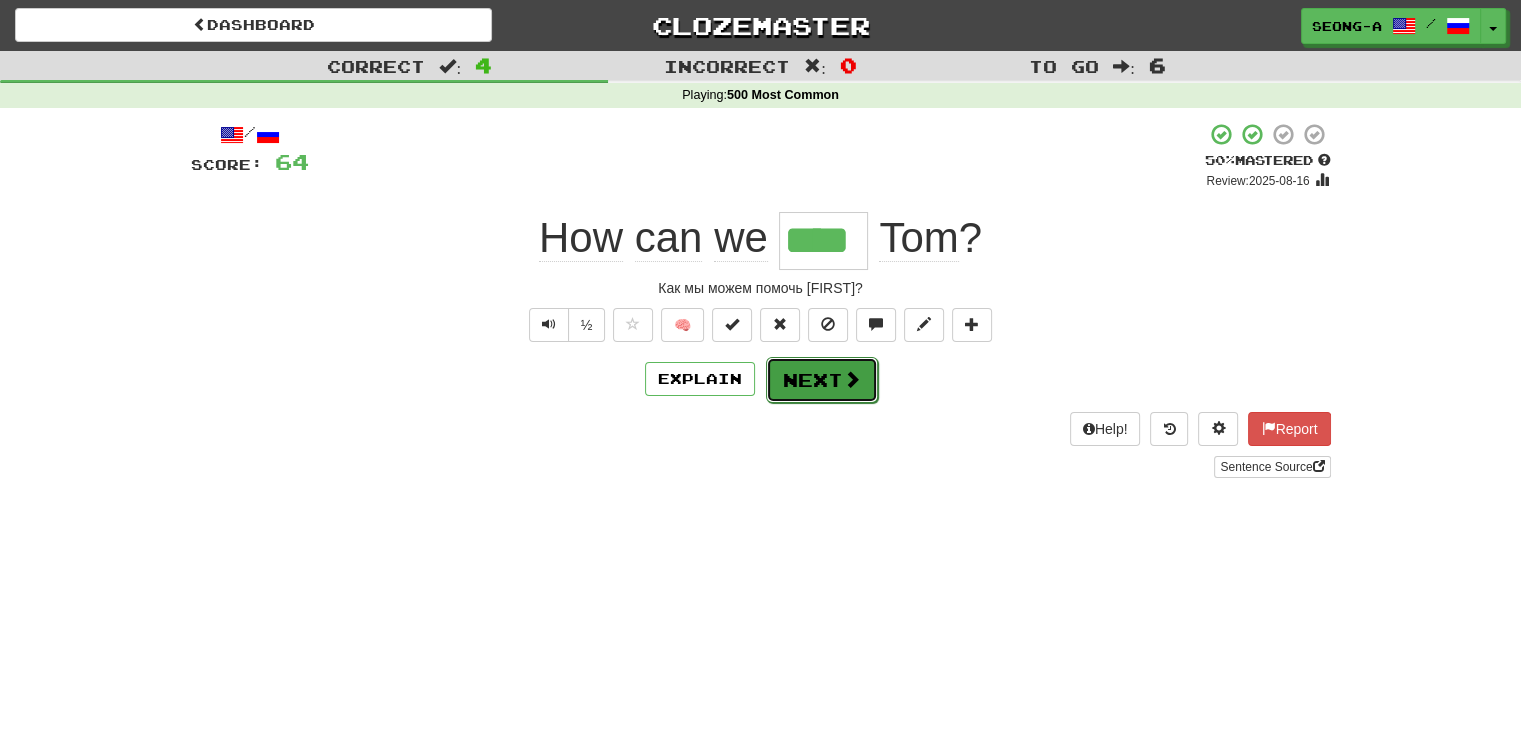 click on "Next" at bounding box center [822, 380] 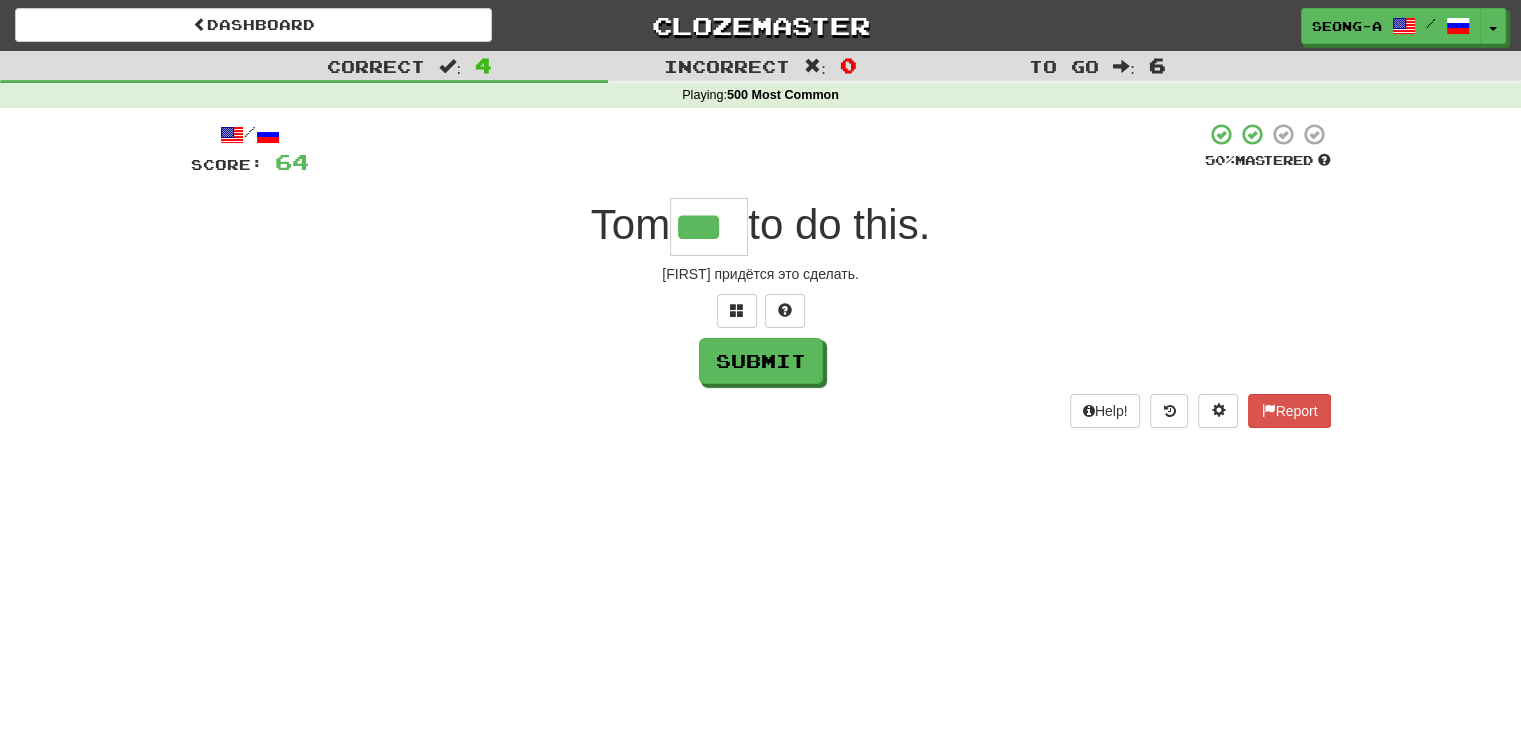 type on "***" 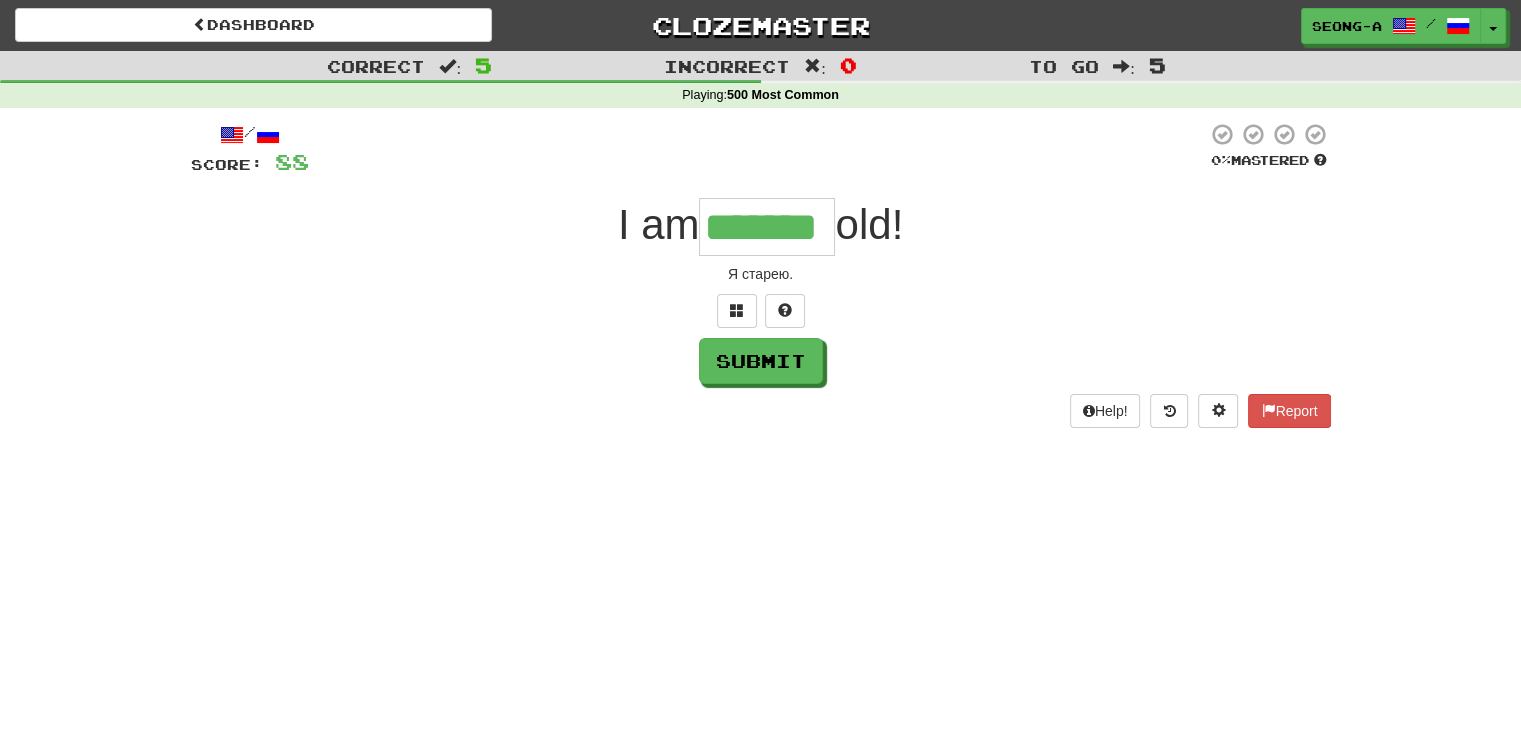 type on "*******" 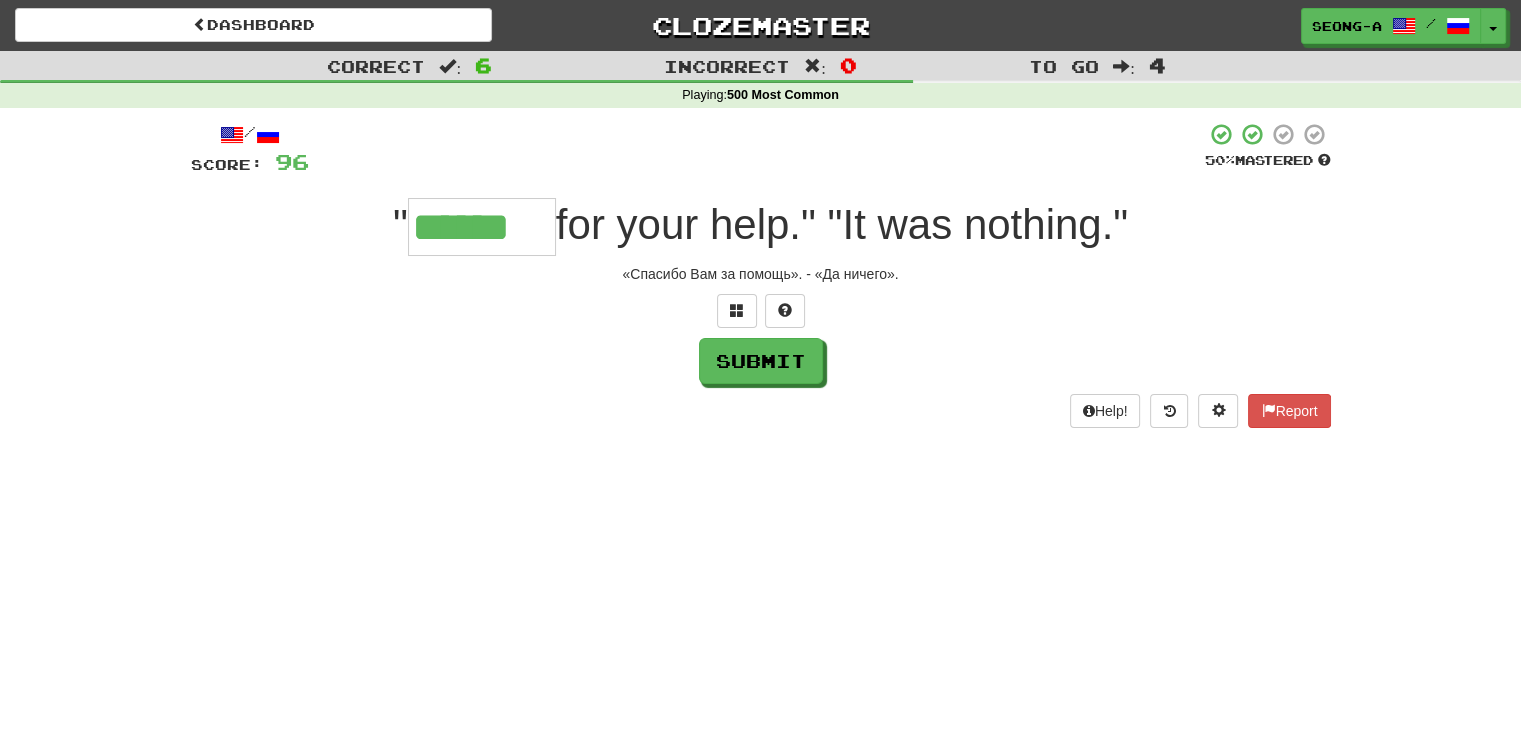 type on "******" 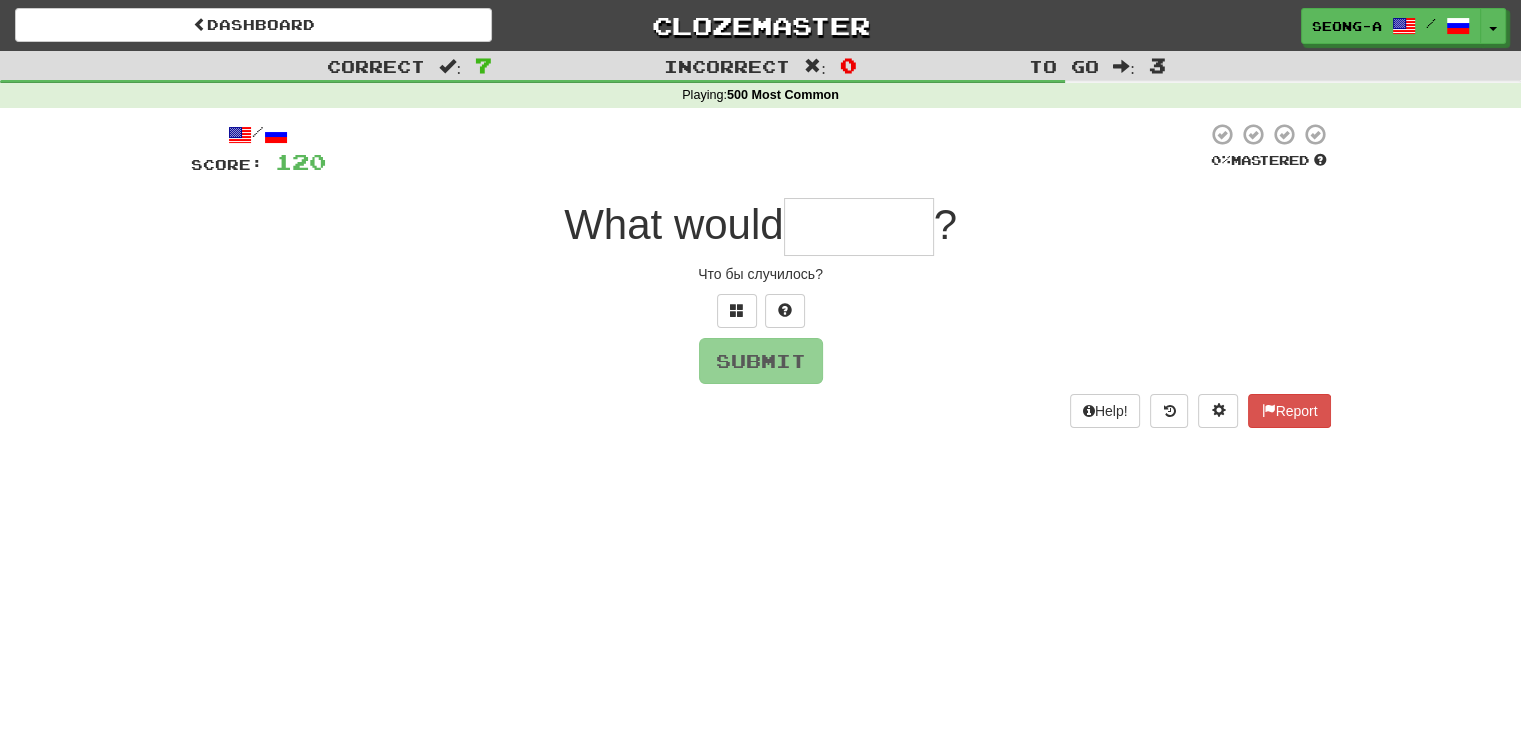 type on "*" 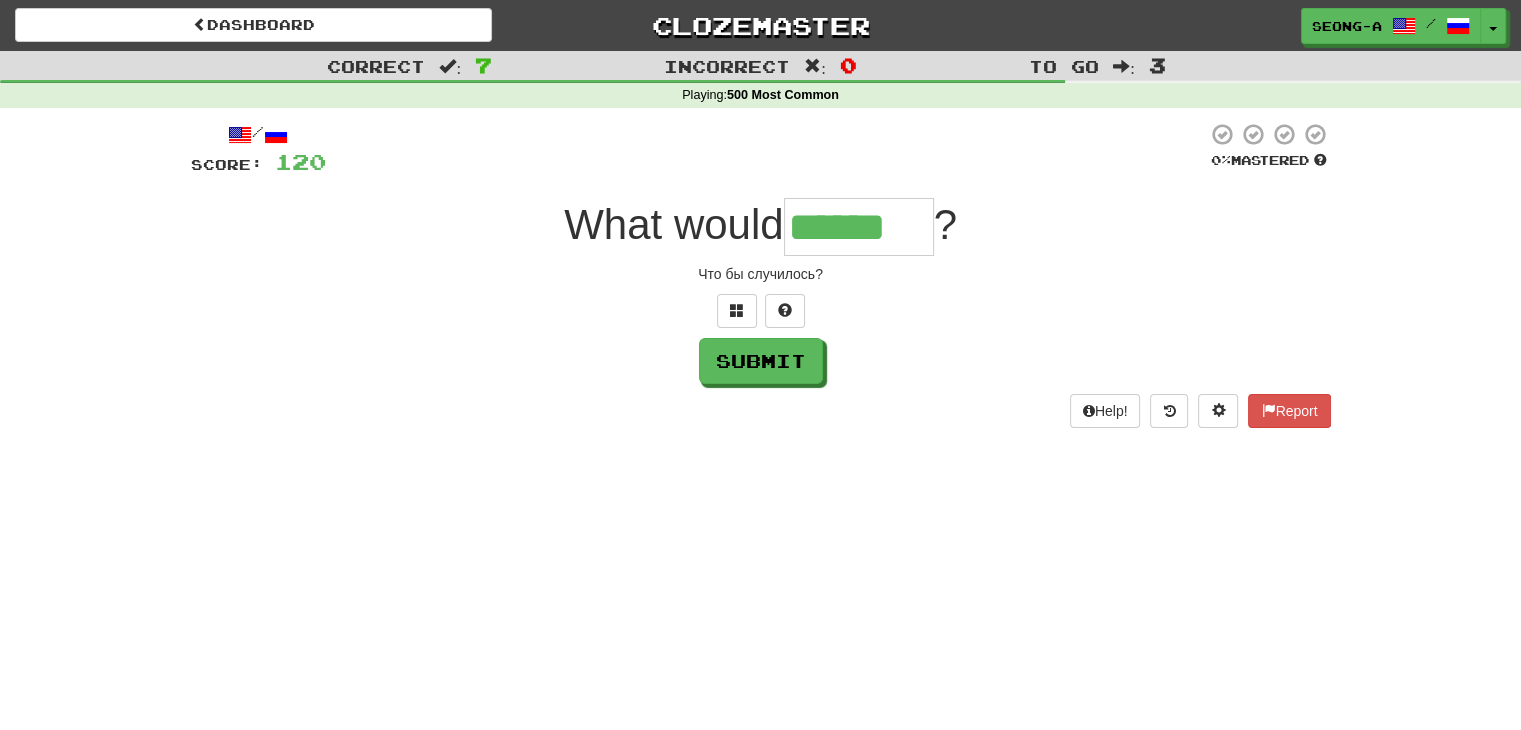 type on "******" 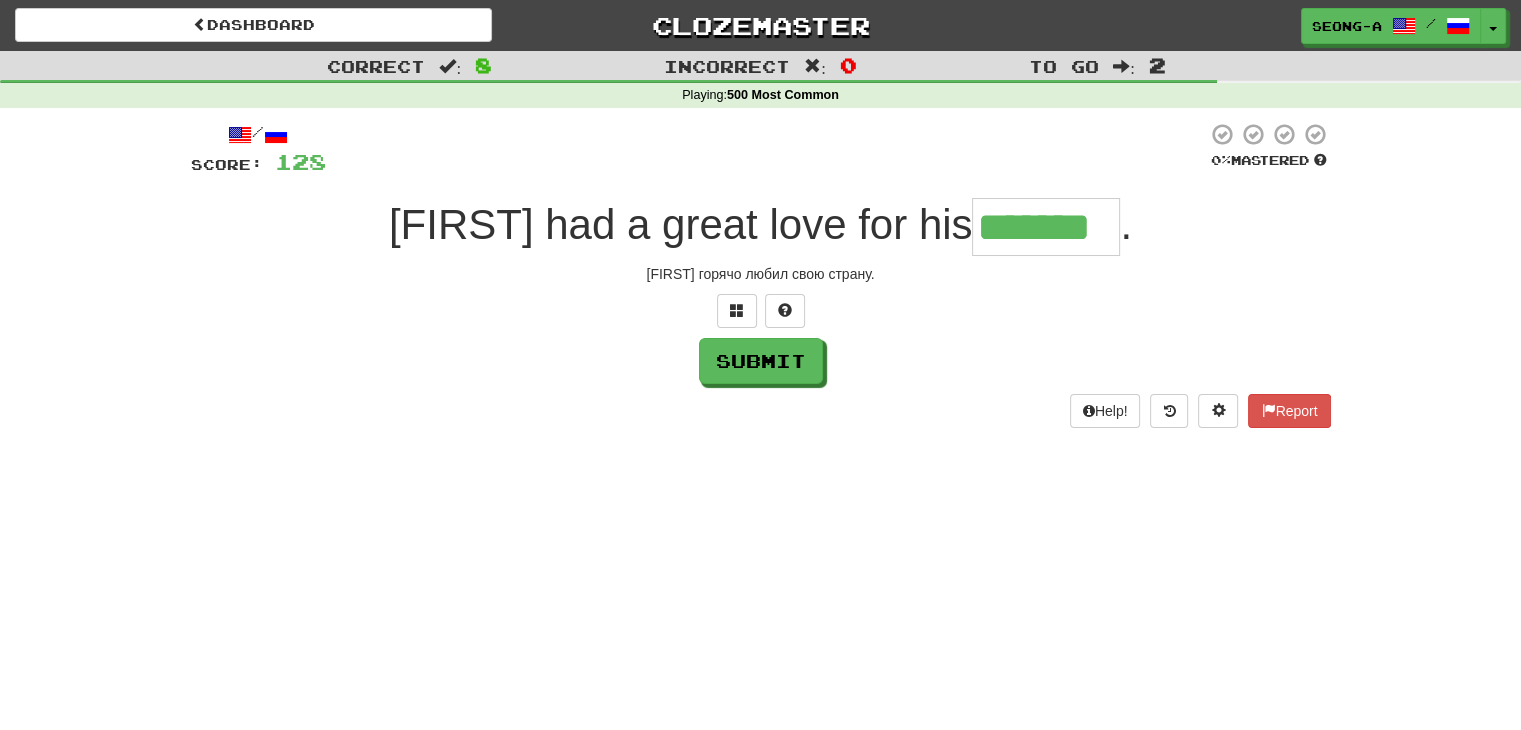 type on "*******" 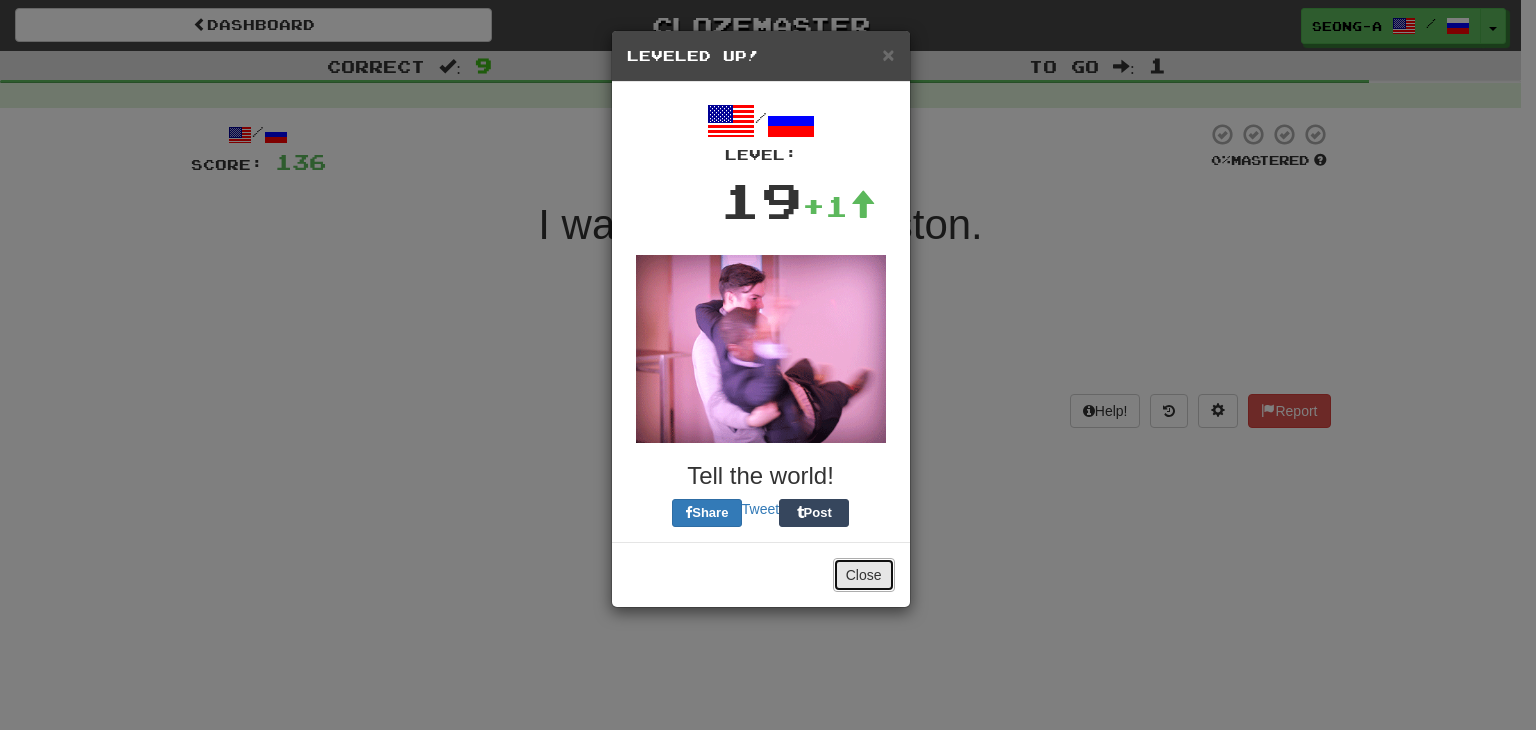 click on "Close" at bounding box center (864, 575) 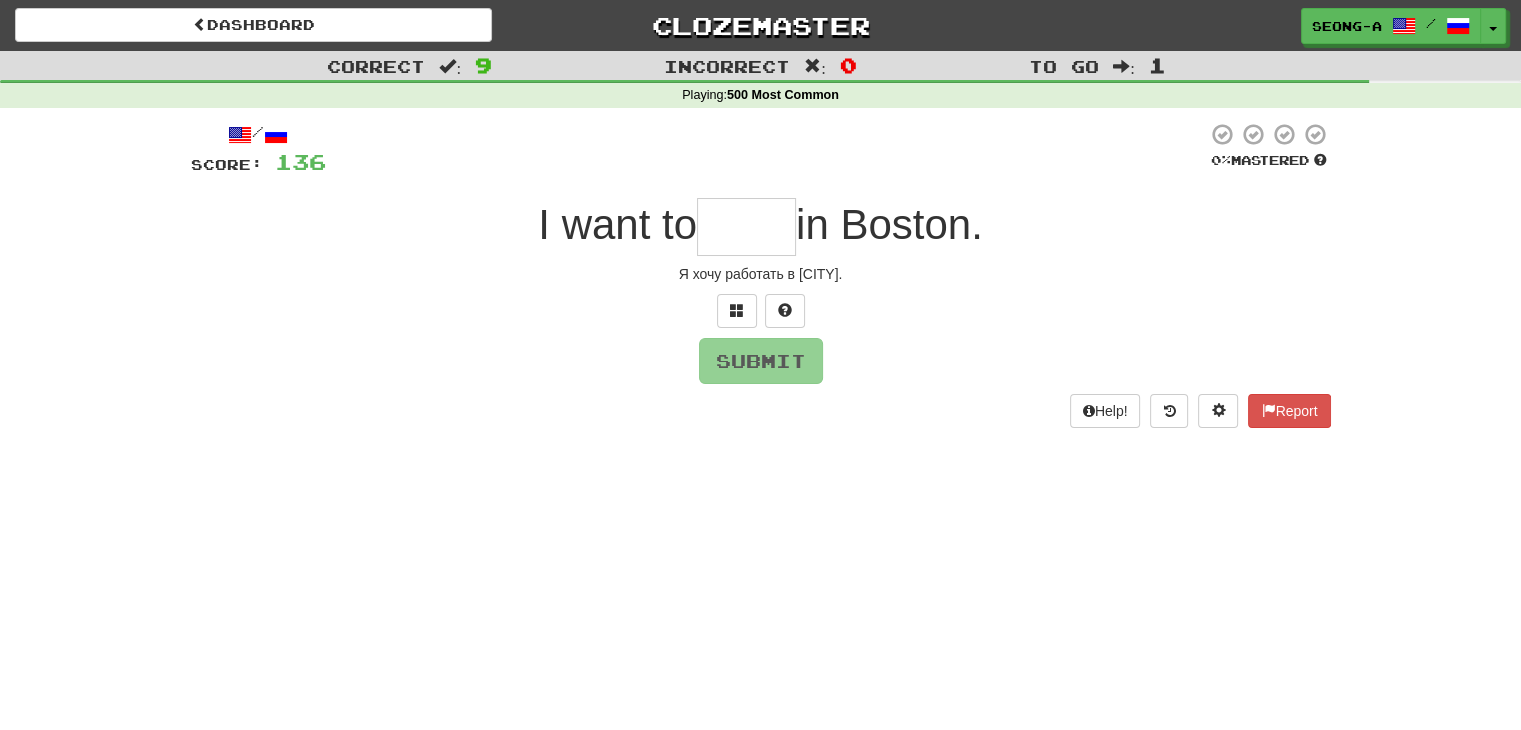 click at bounding box center [746, 227] 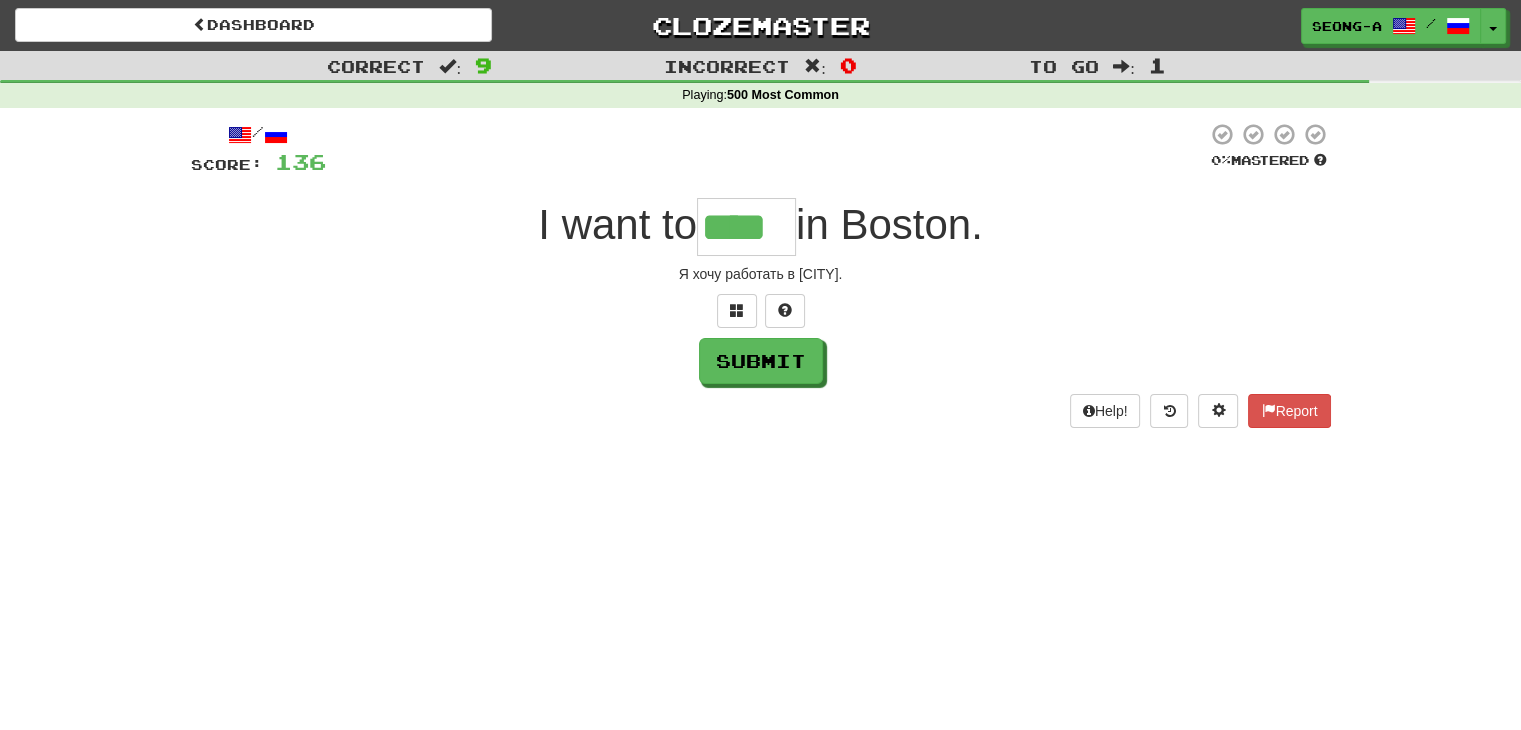 type on "****" 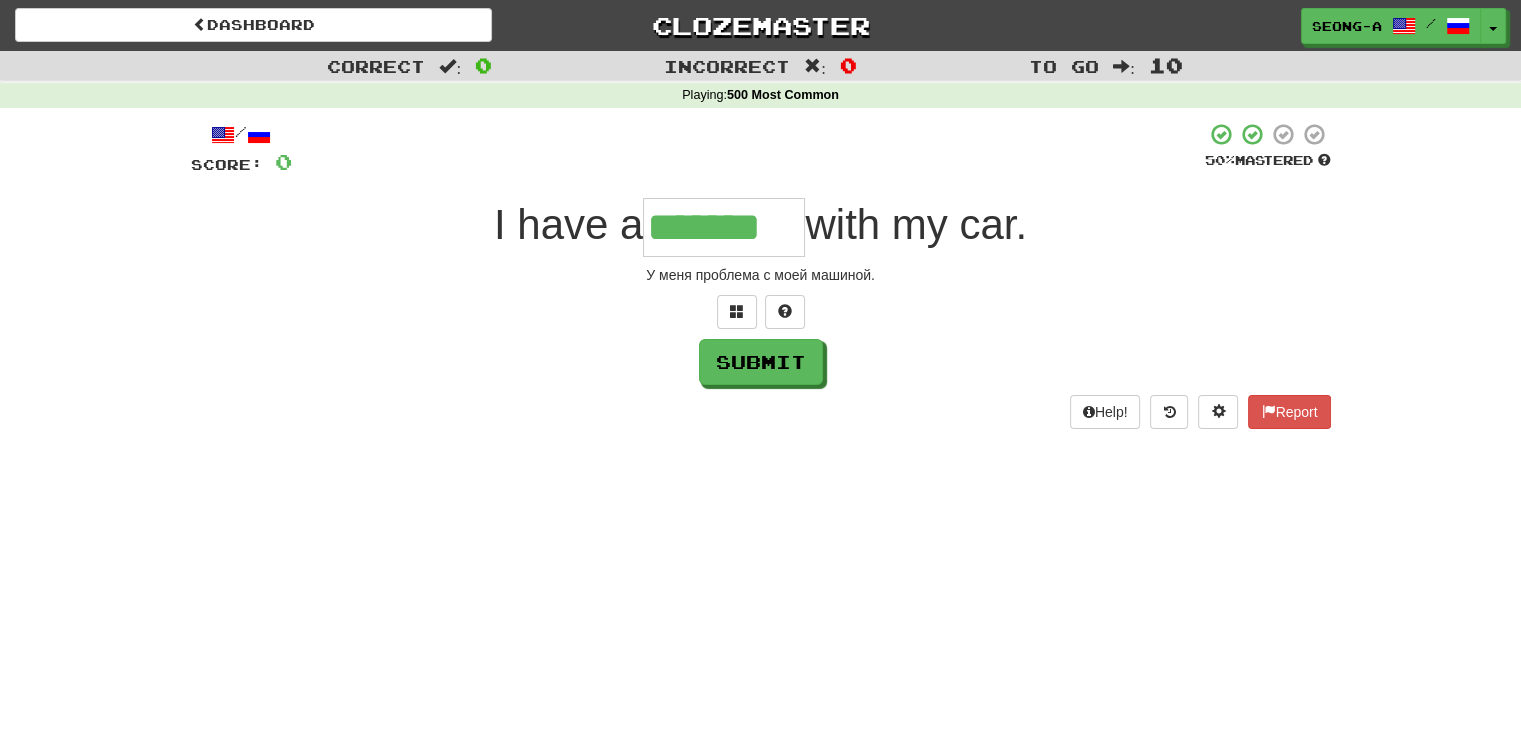 type on "*******" 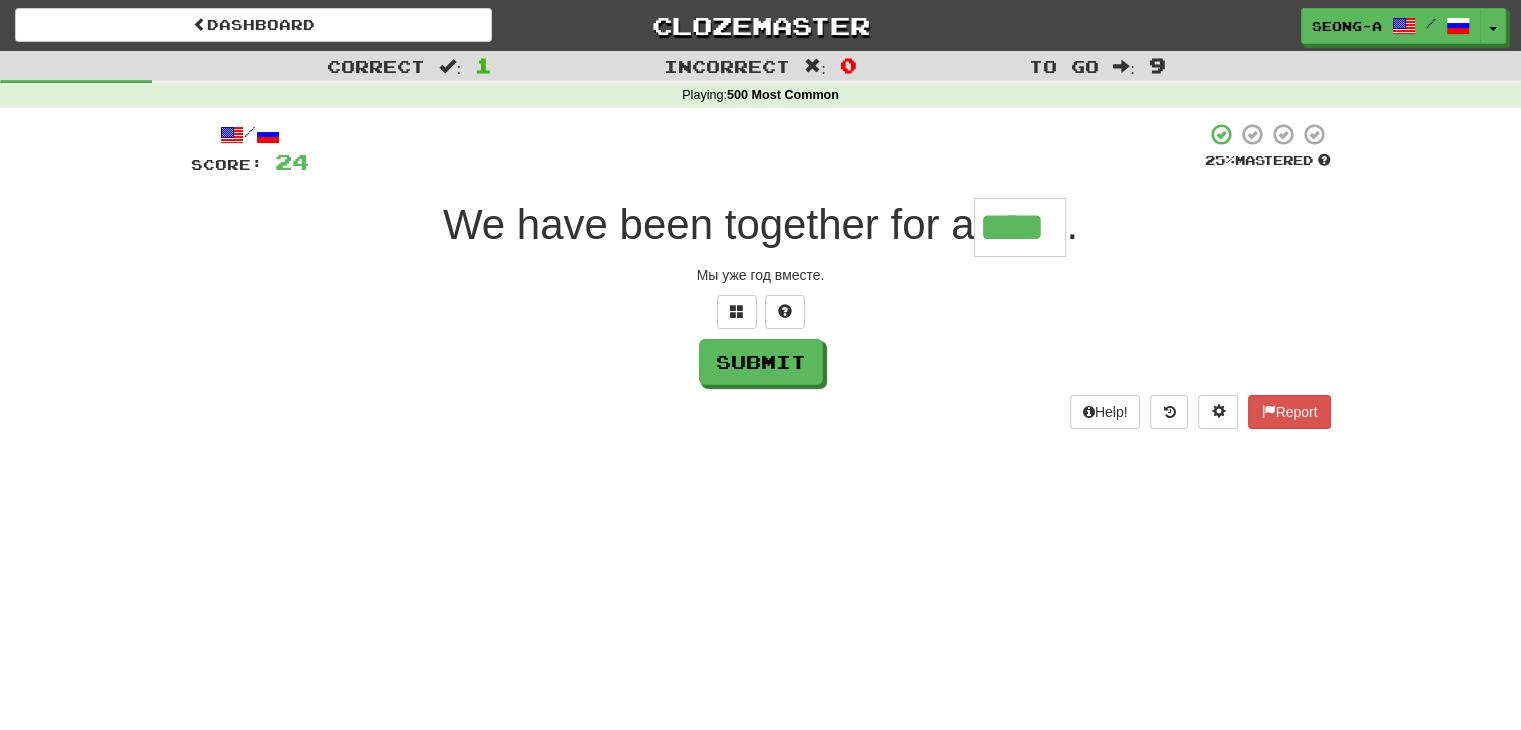 type on "****" 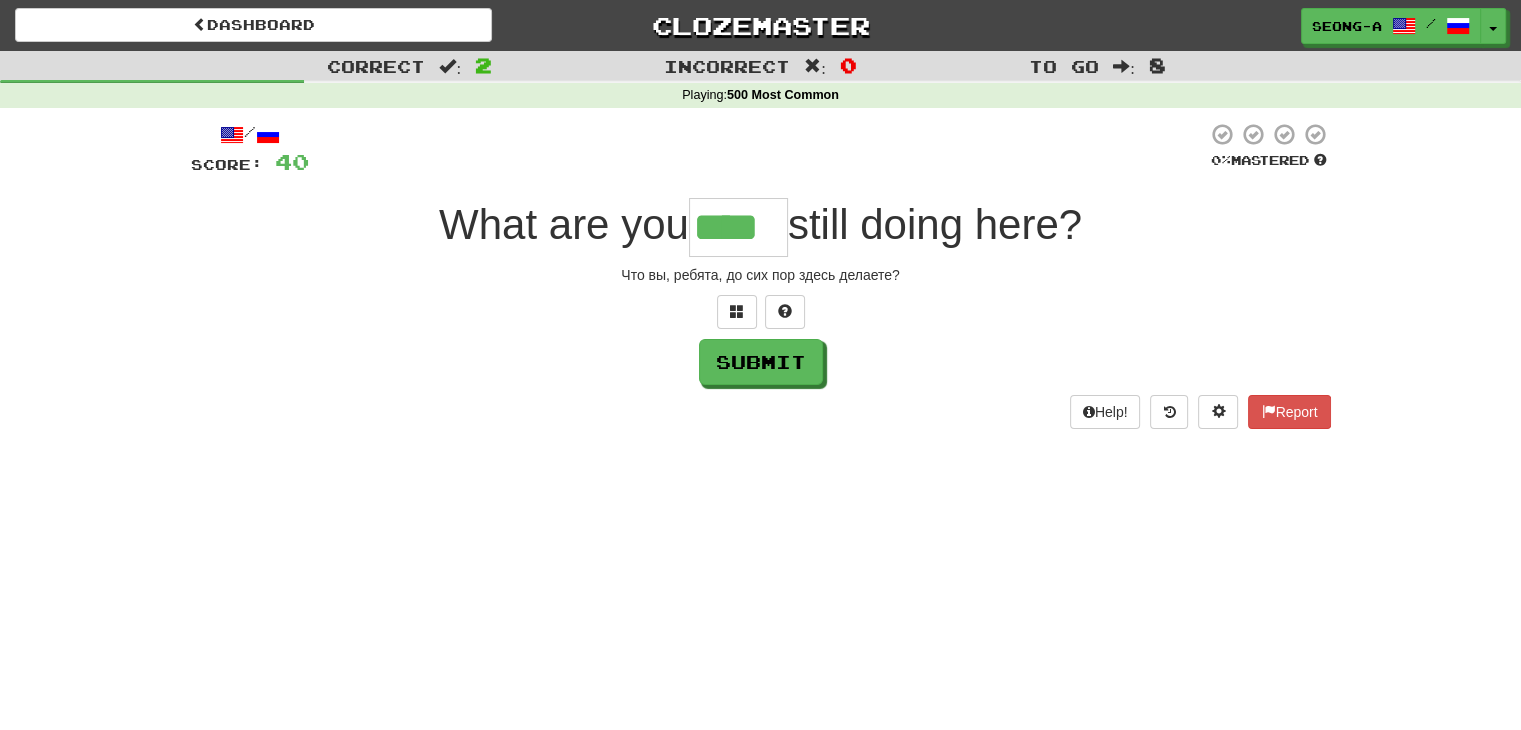 type on "****" 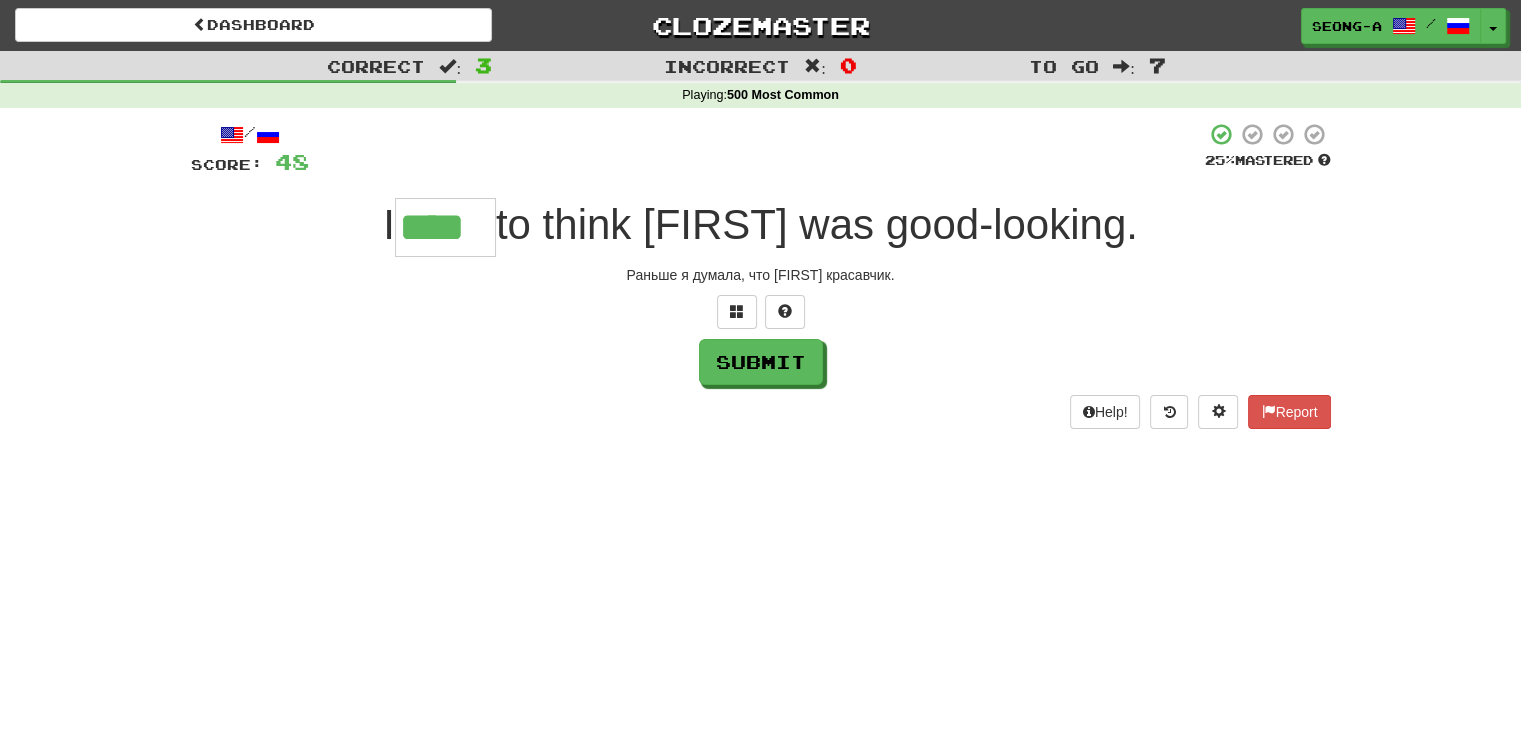 type on "****" 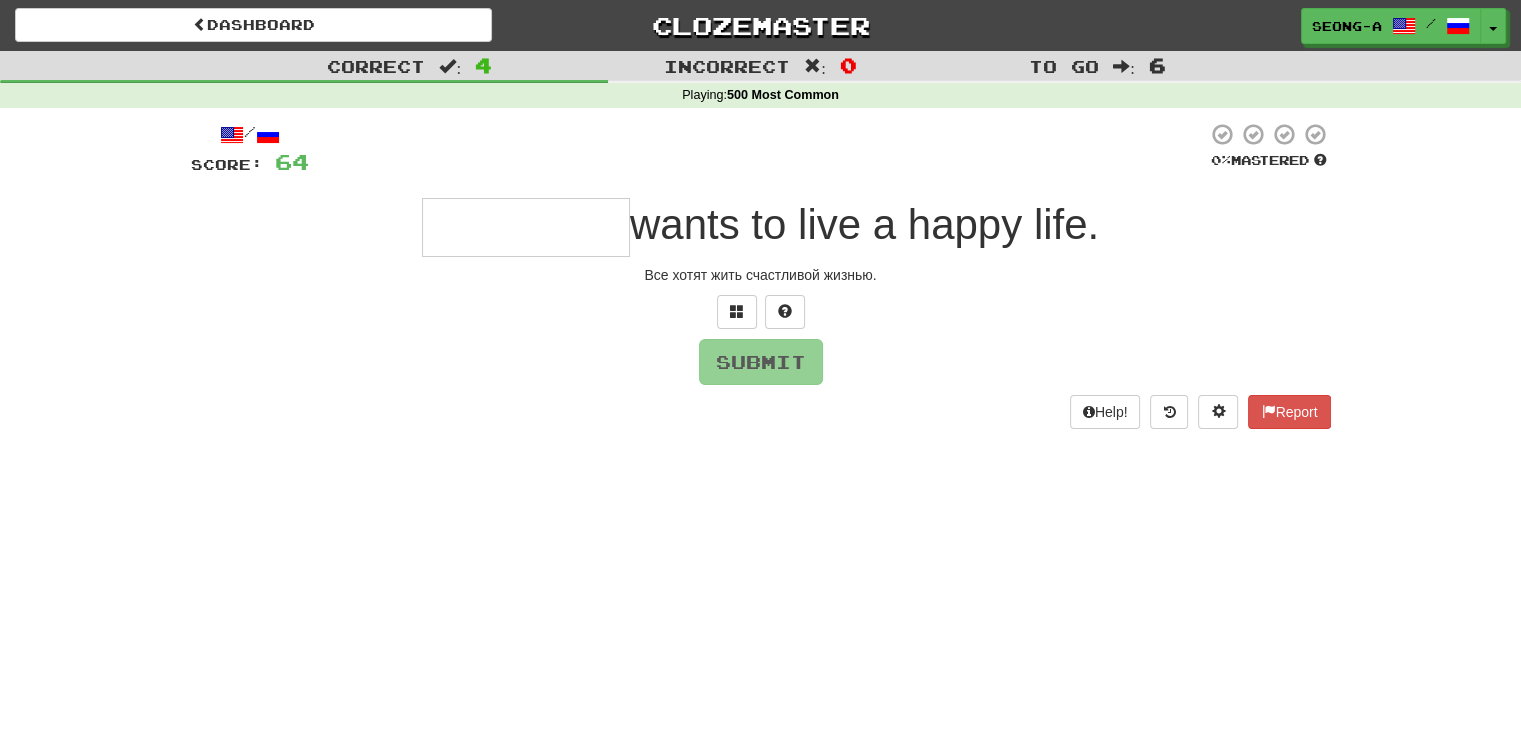 click at bounding box center (526, 227) 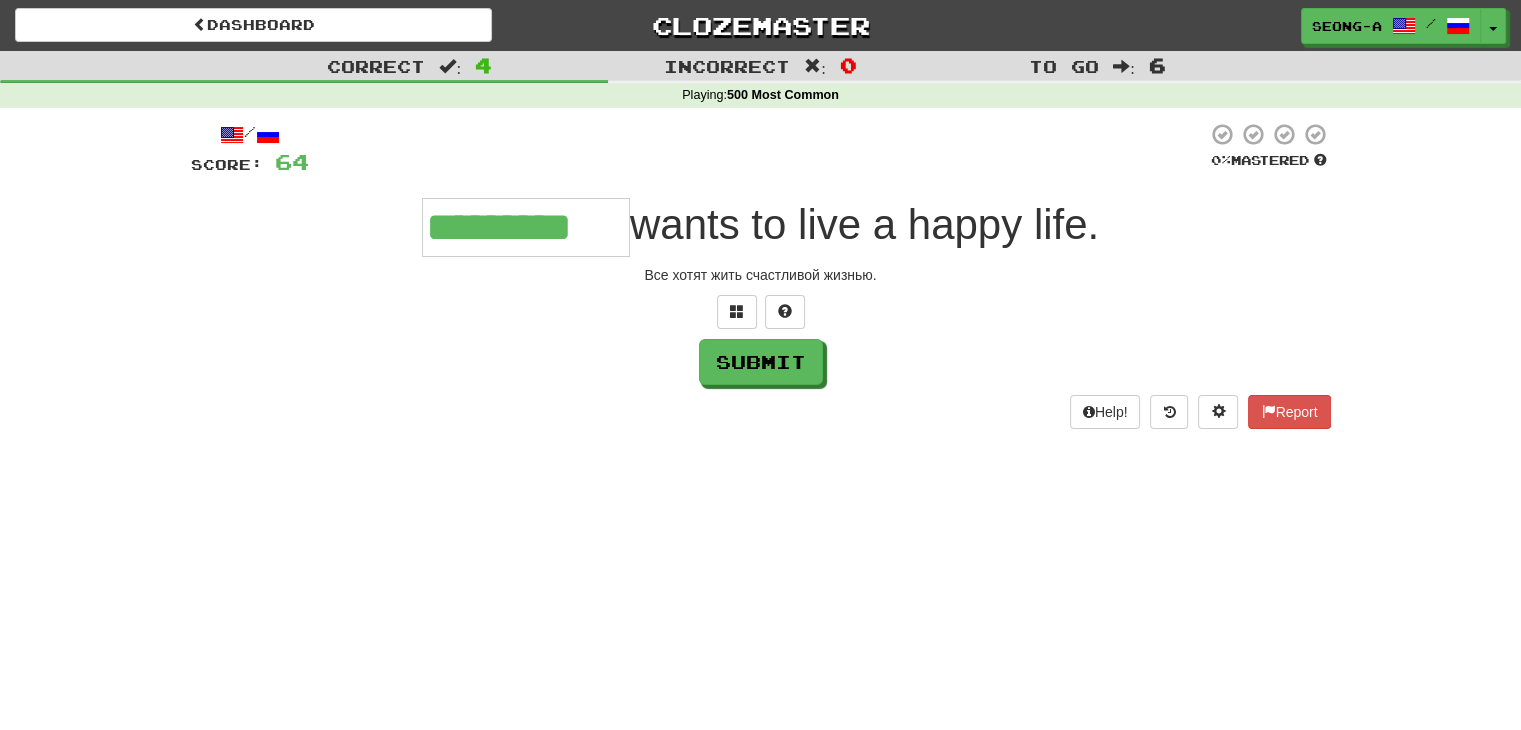 type on "*********" 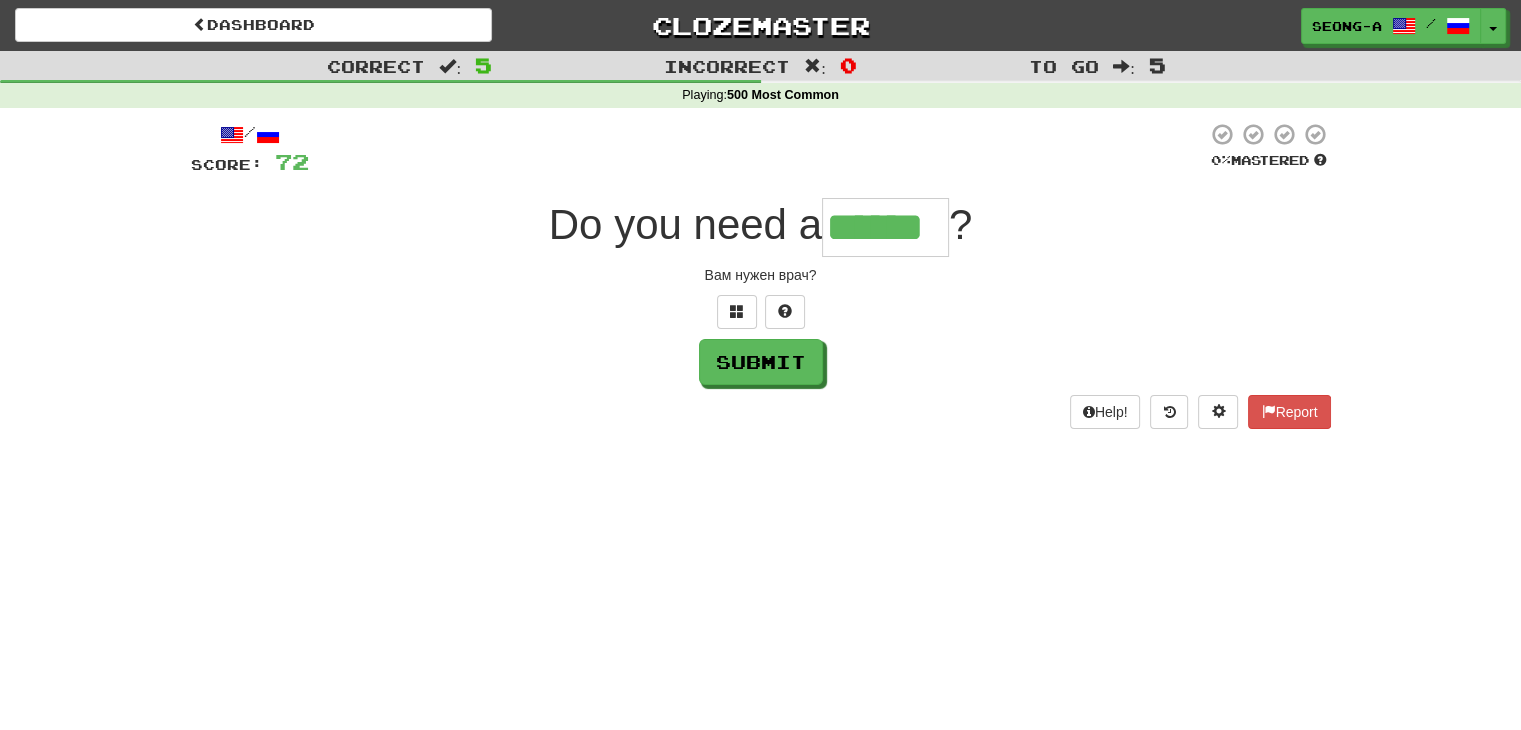 type on "******" 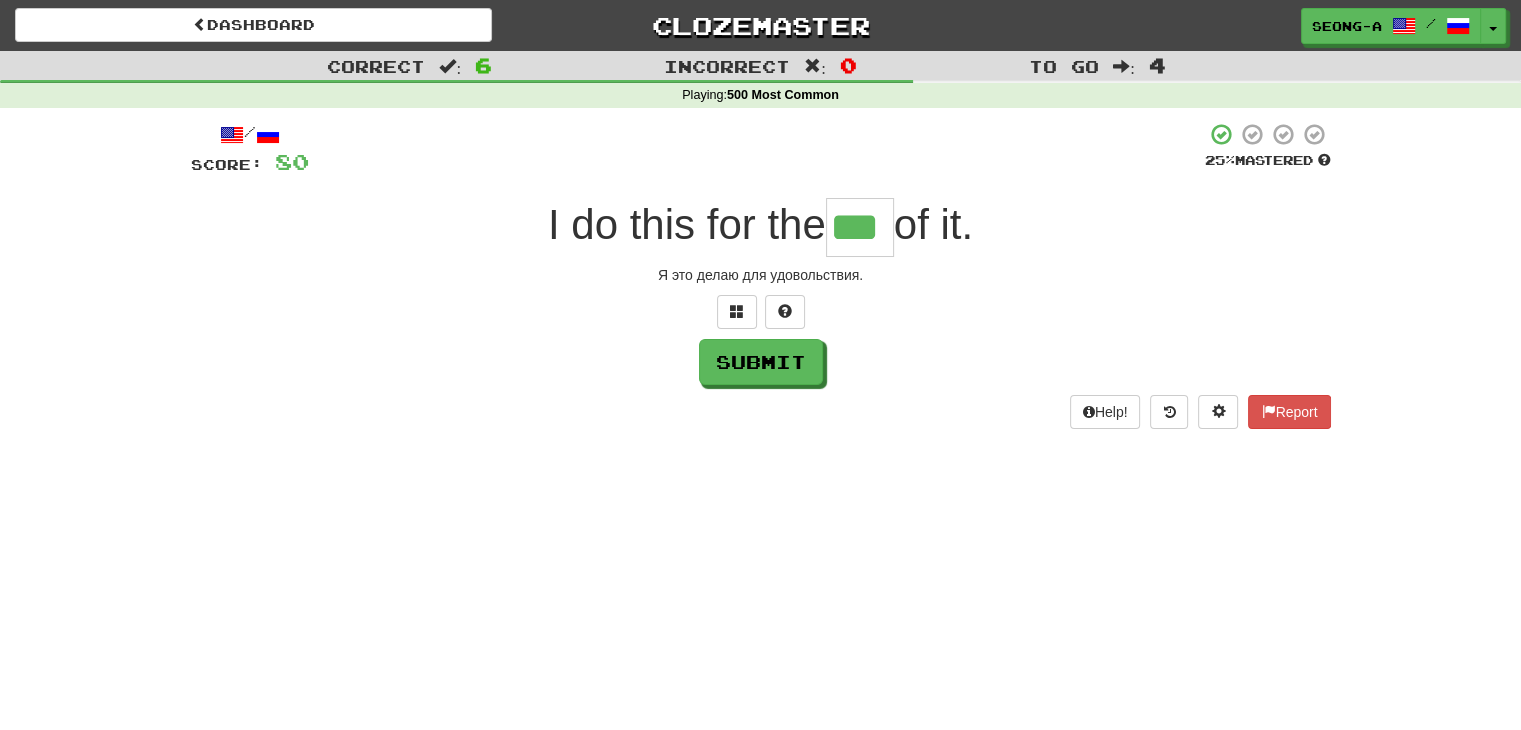 type on "***" 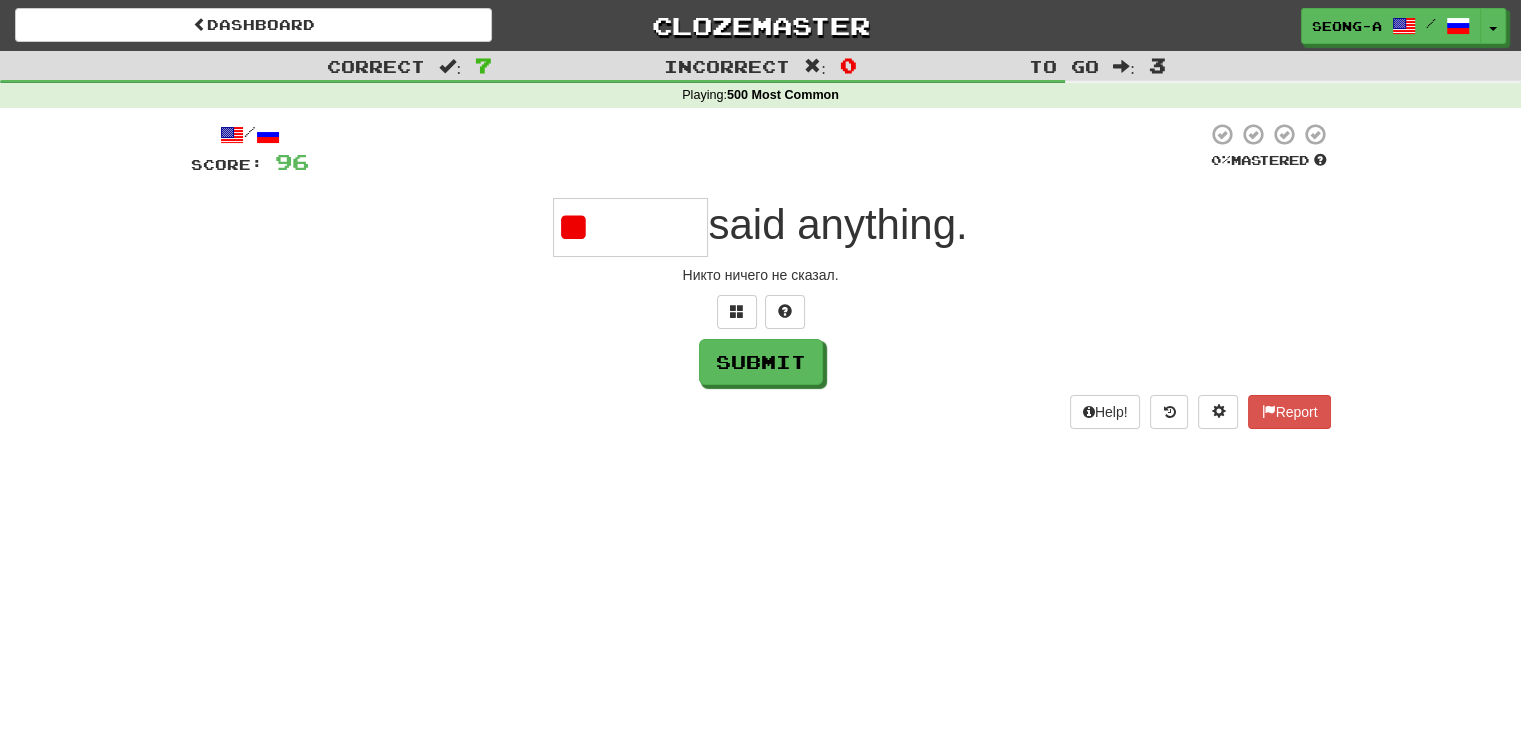 type on "*" 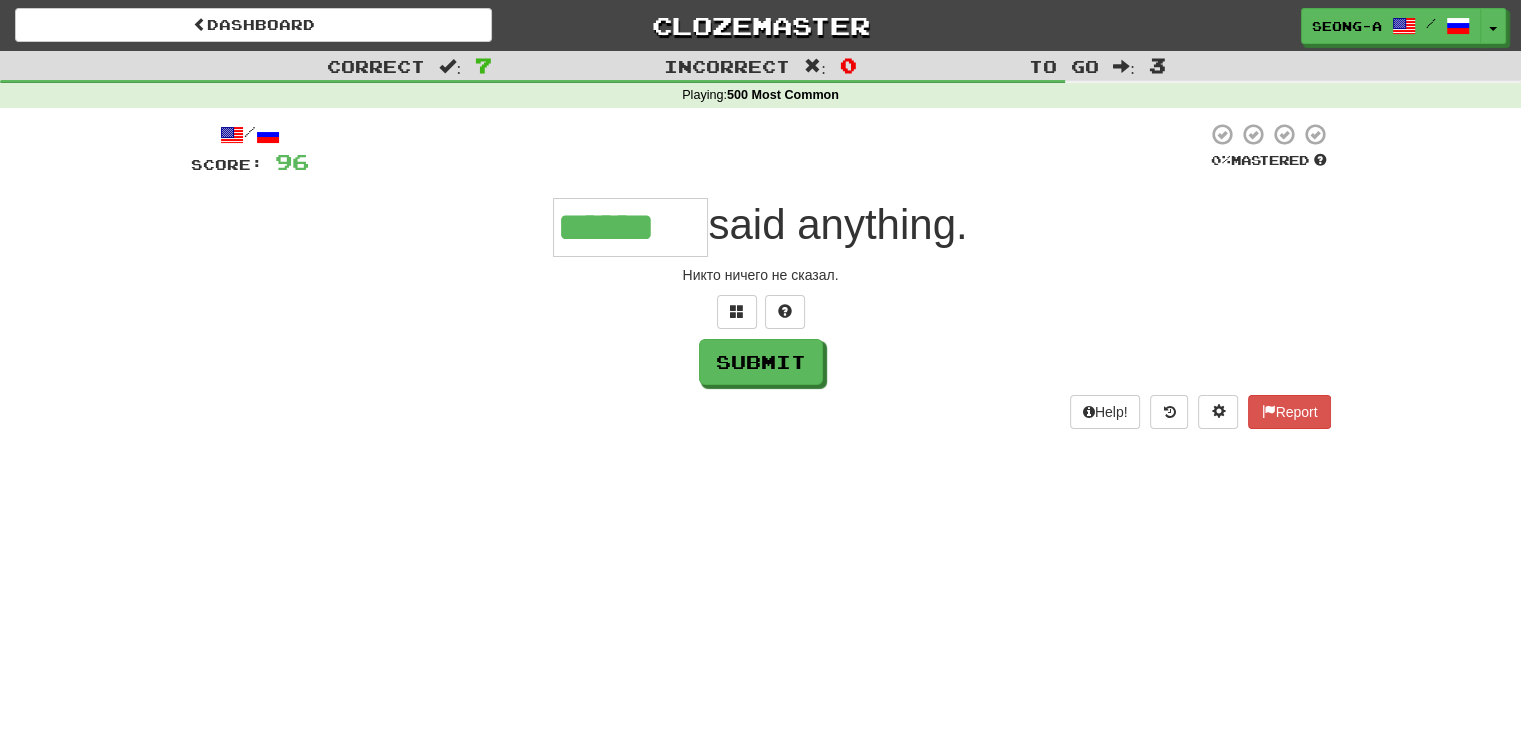 type on "******" 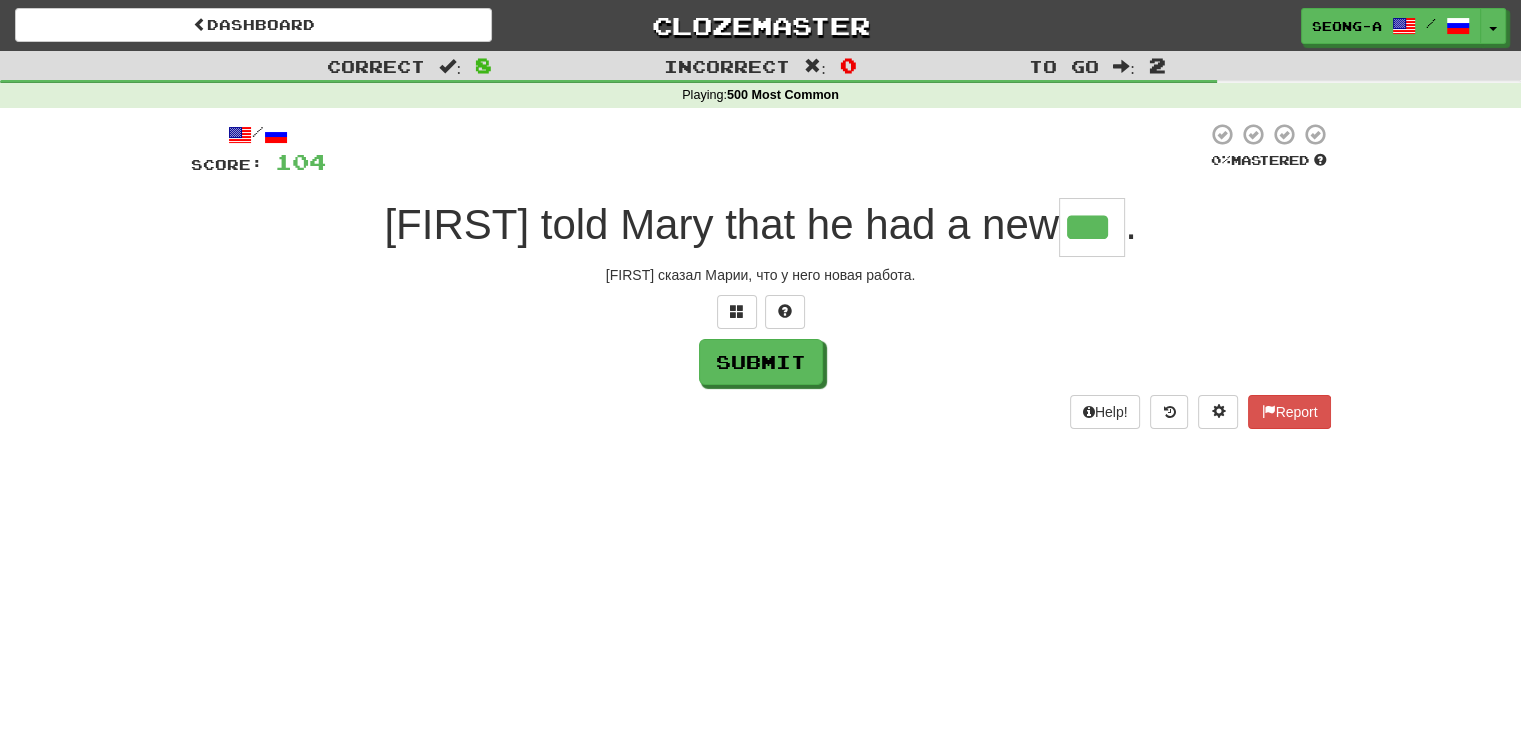 type on "***" 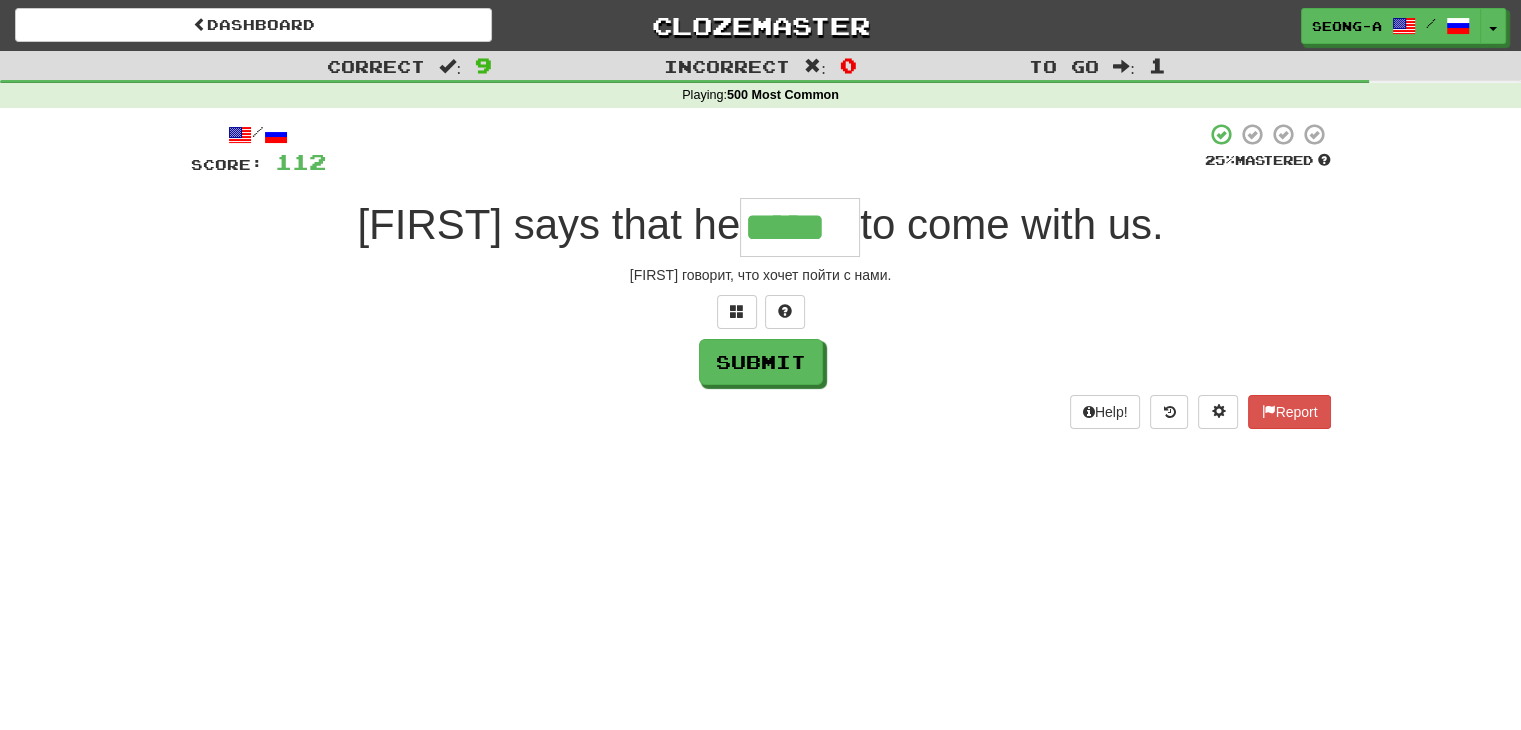 type on "*****" 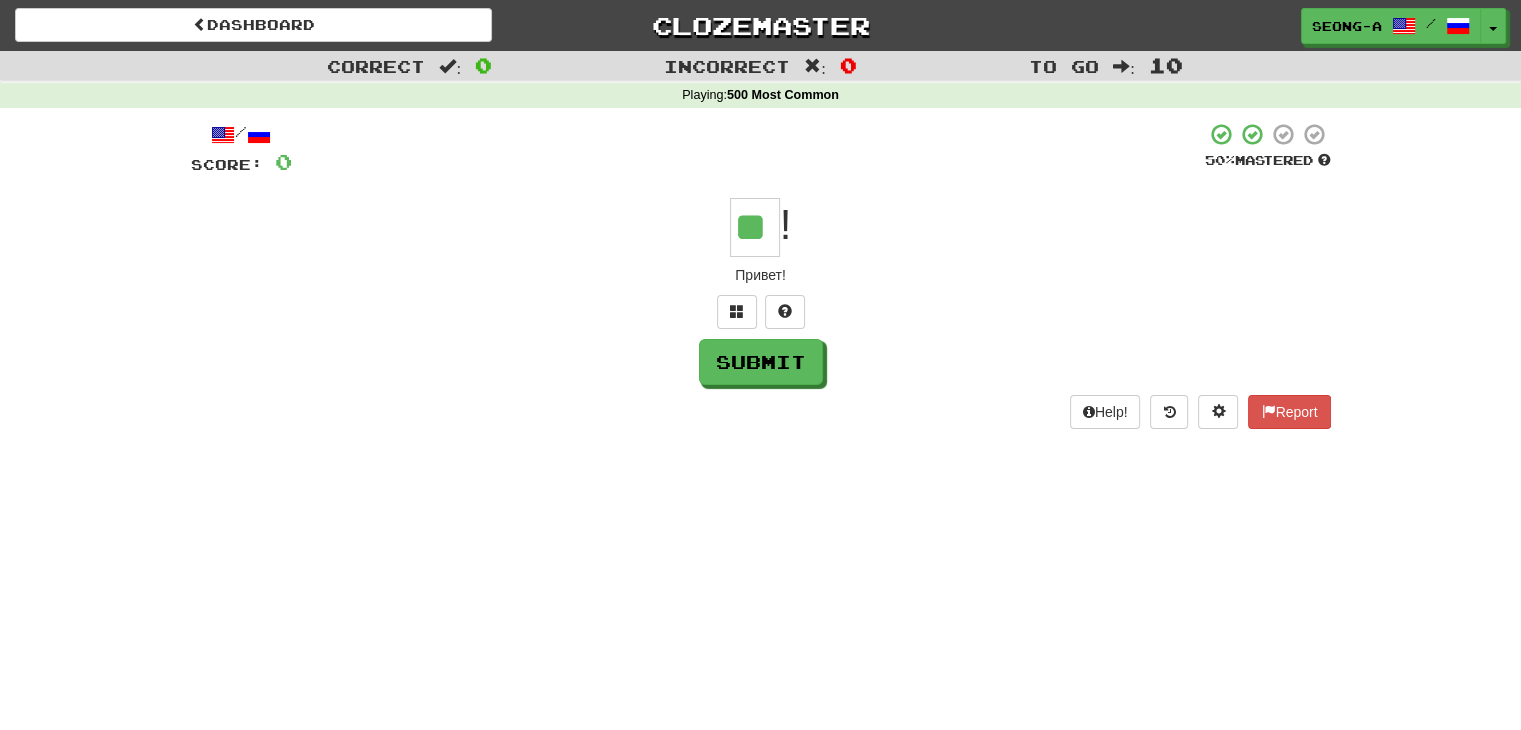type on "**" 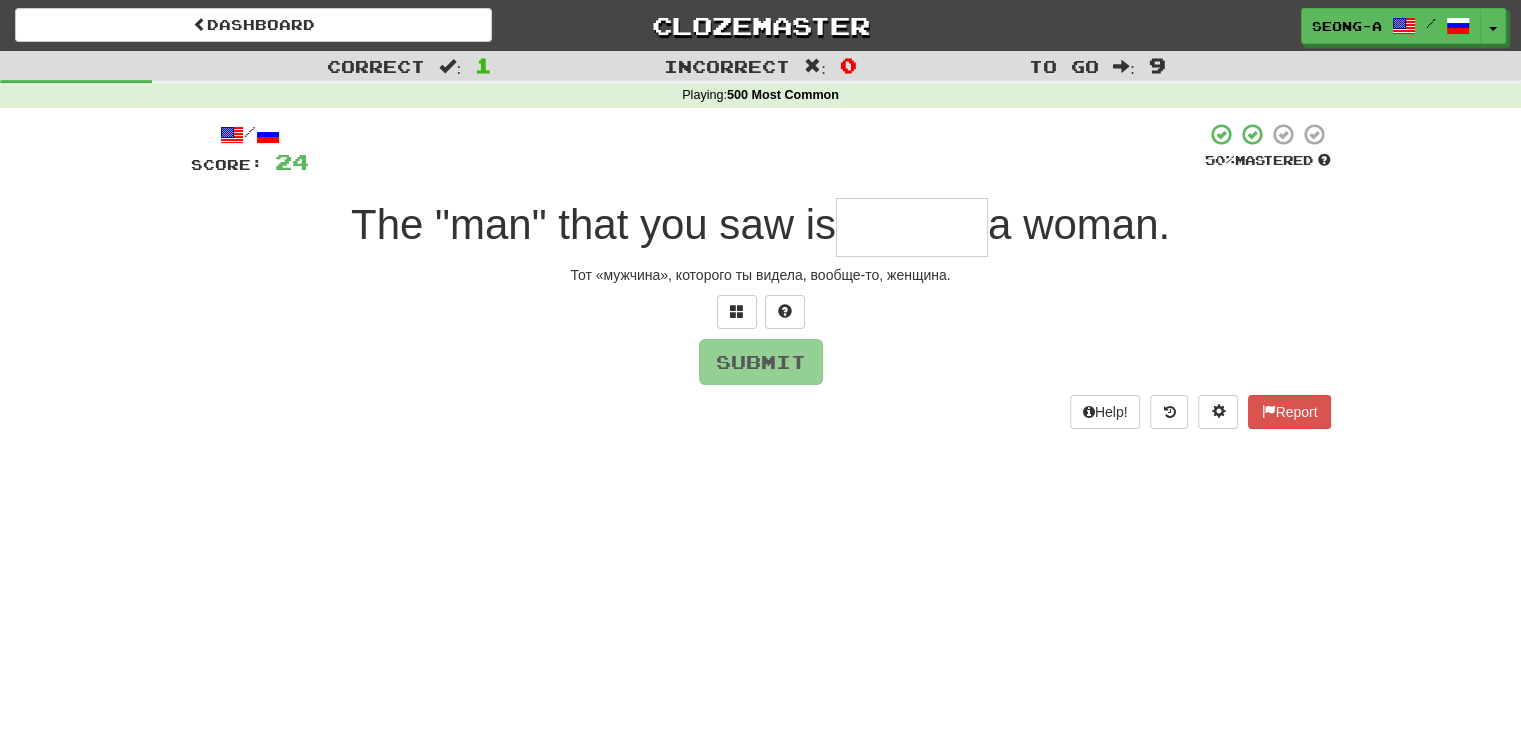 type on "*" 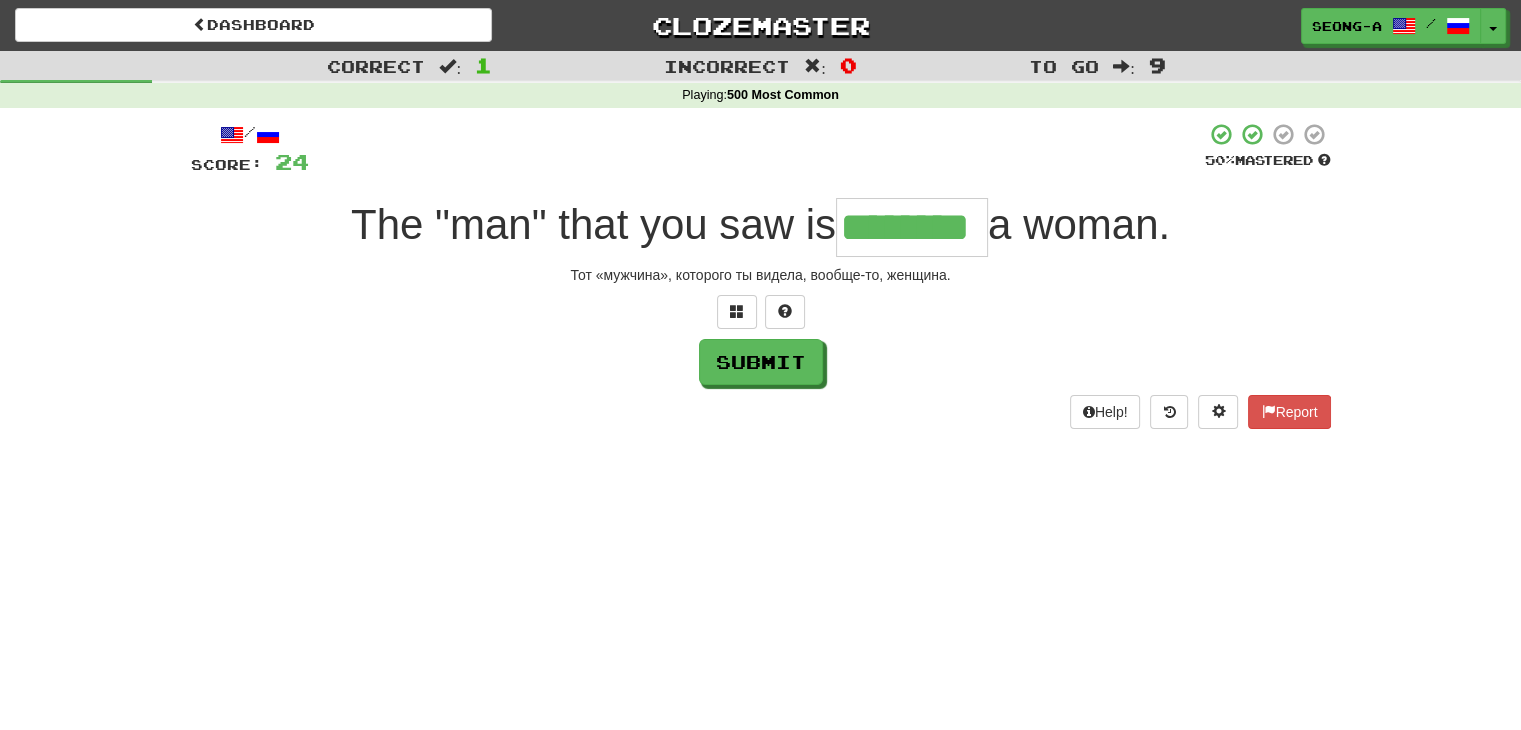 type on "********" 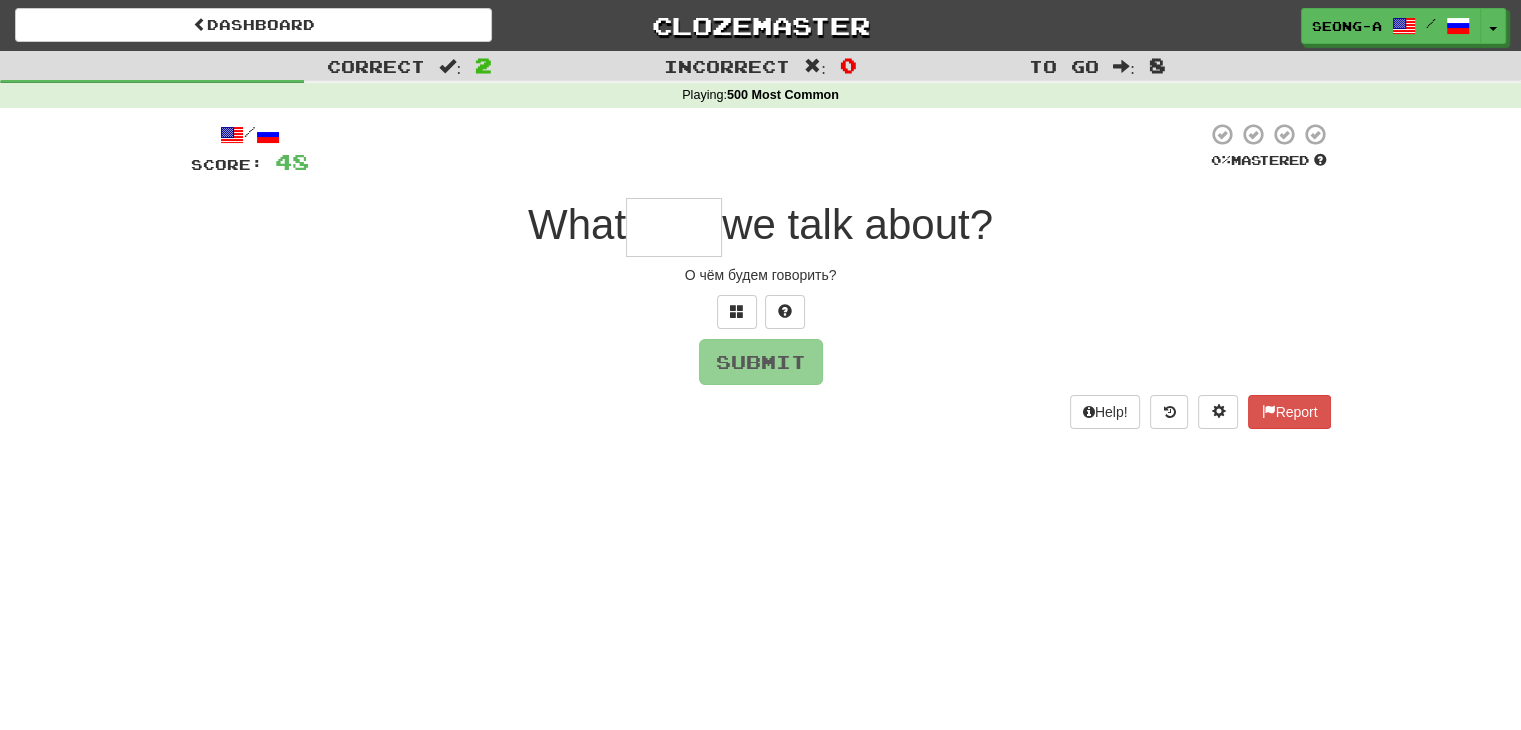 type on "*" 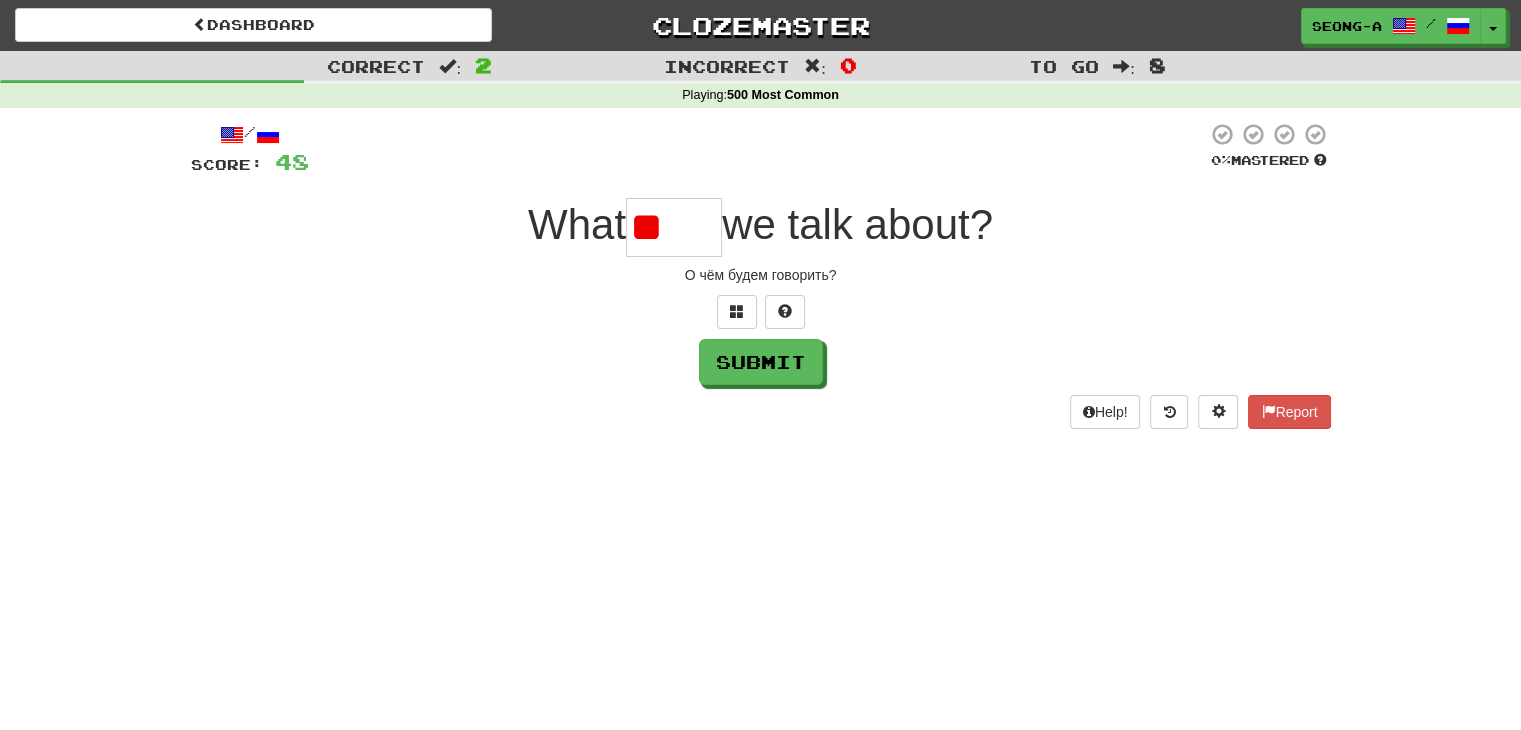 type on "*" 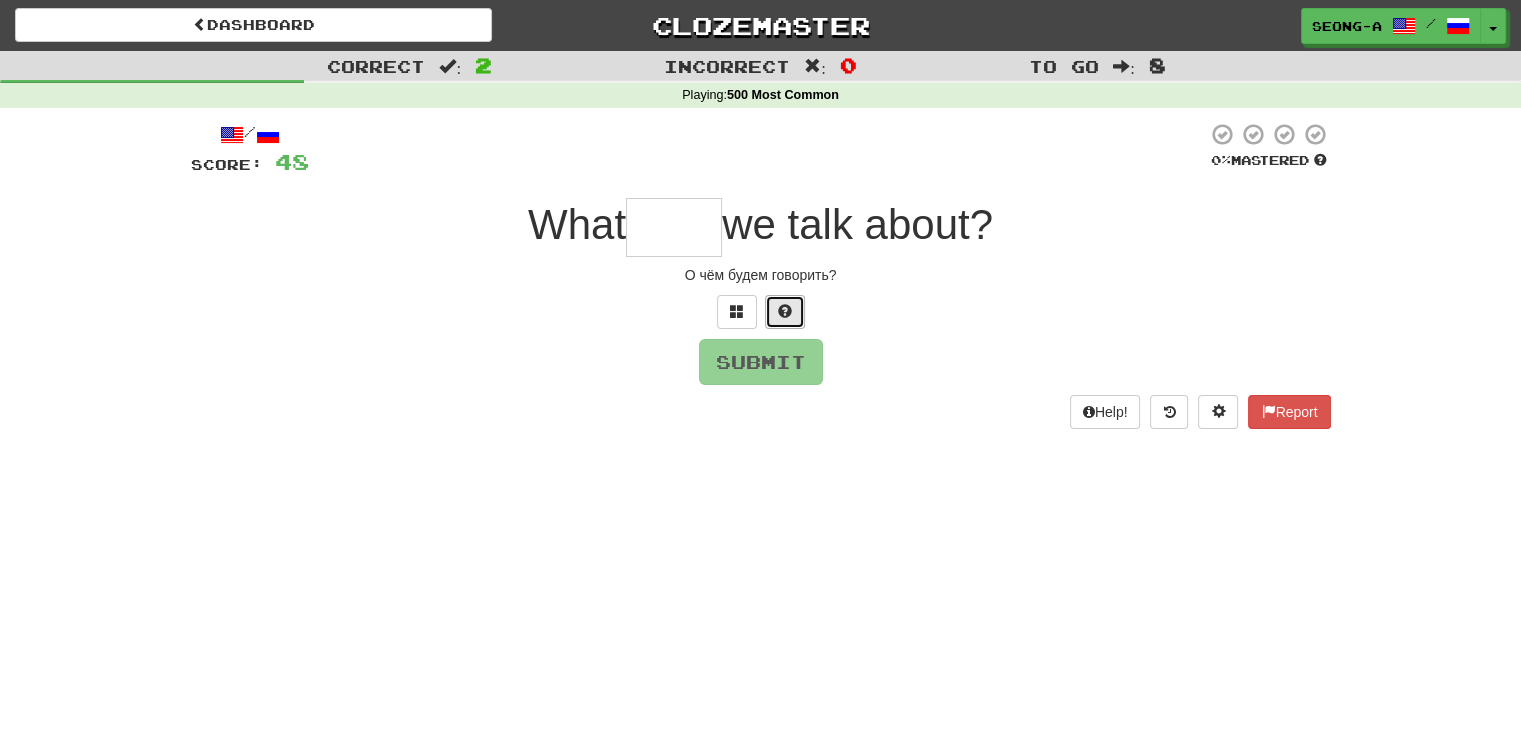 click at bounding box center [785, 312] 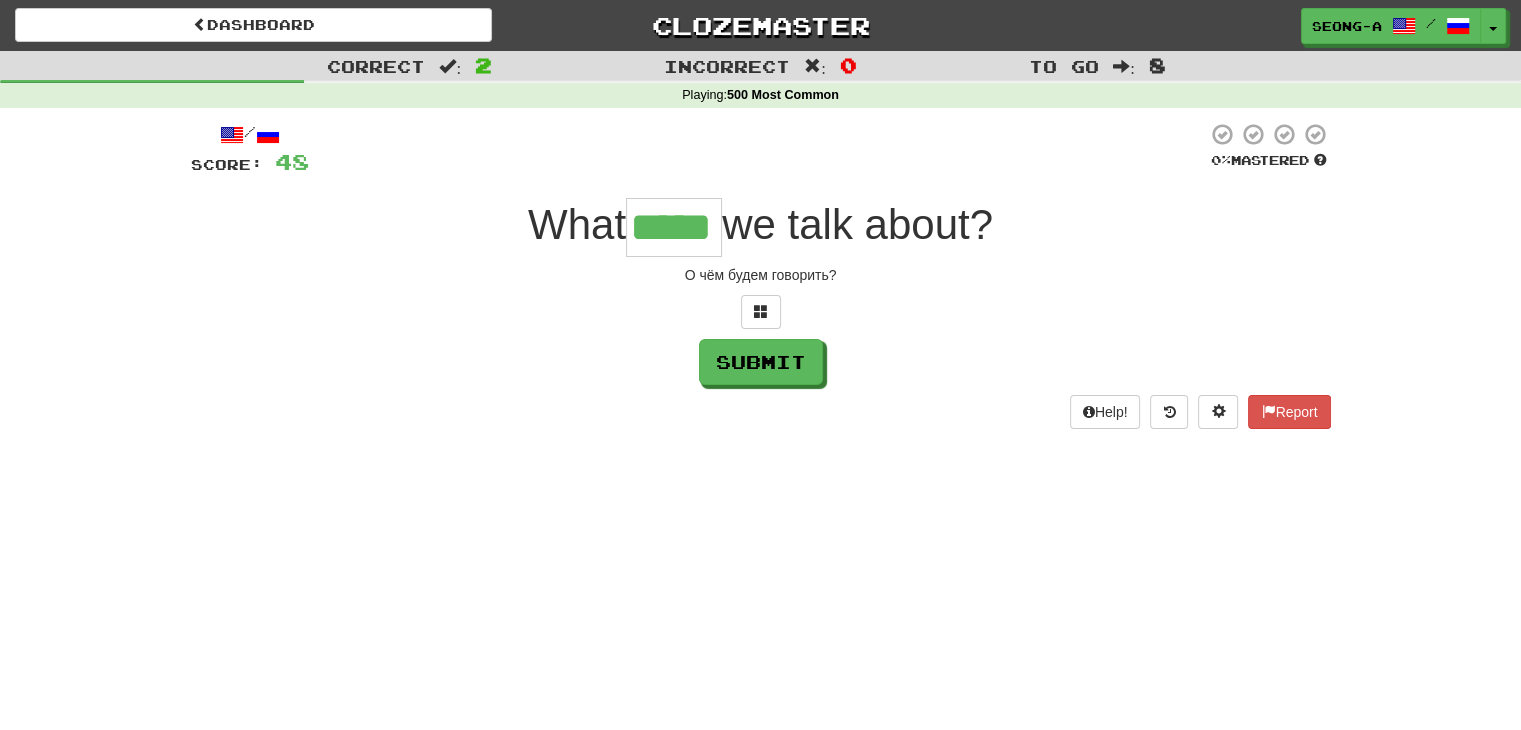type on "*****" 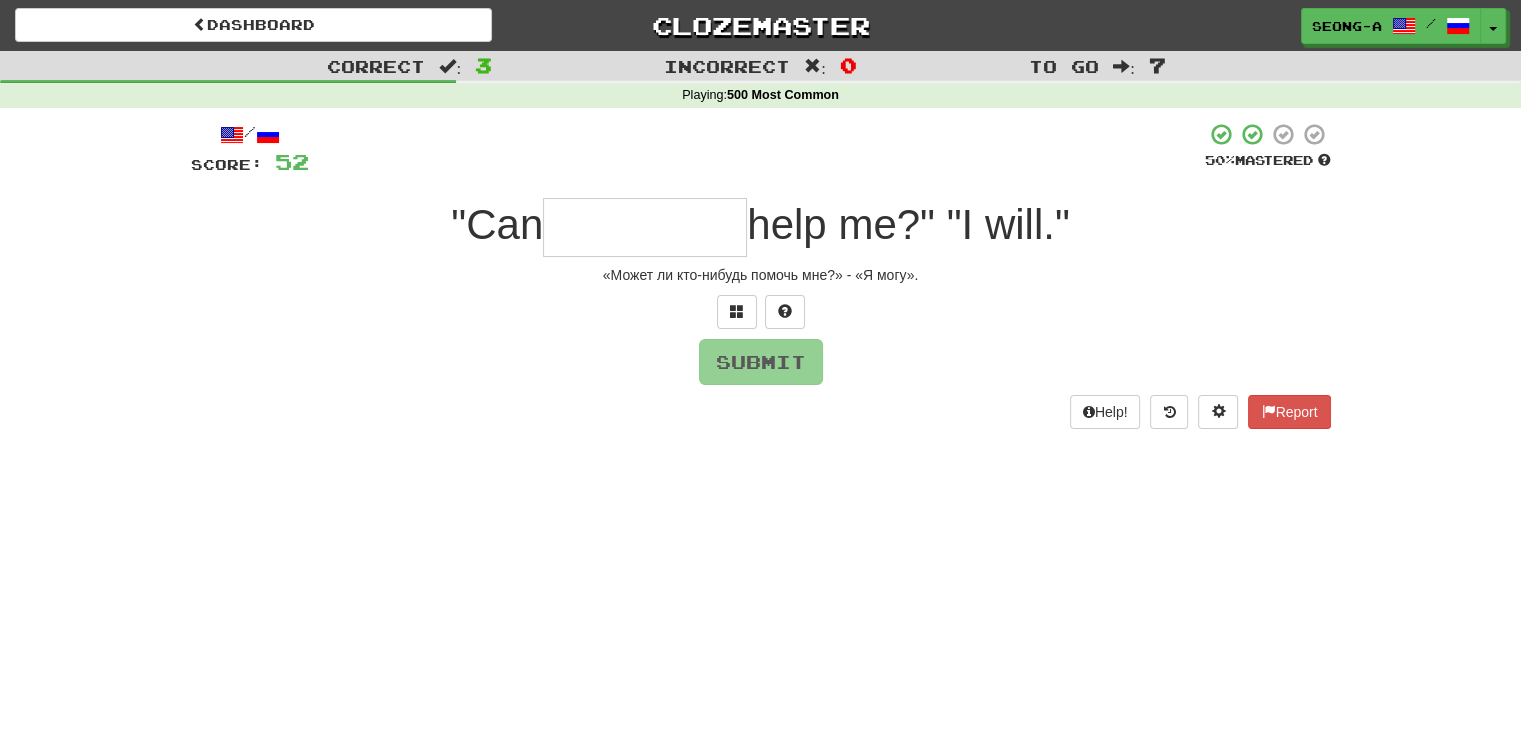 type on "*" 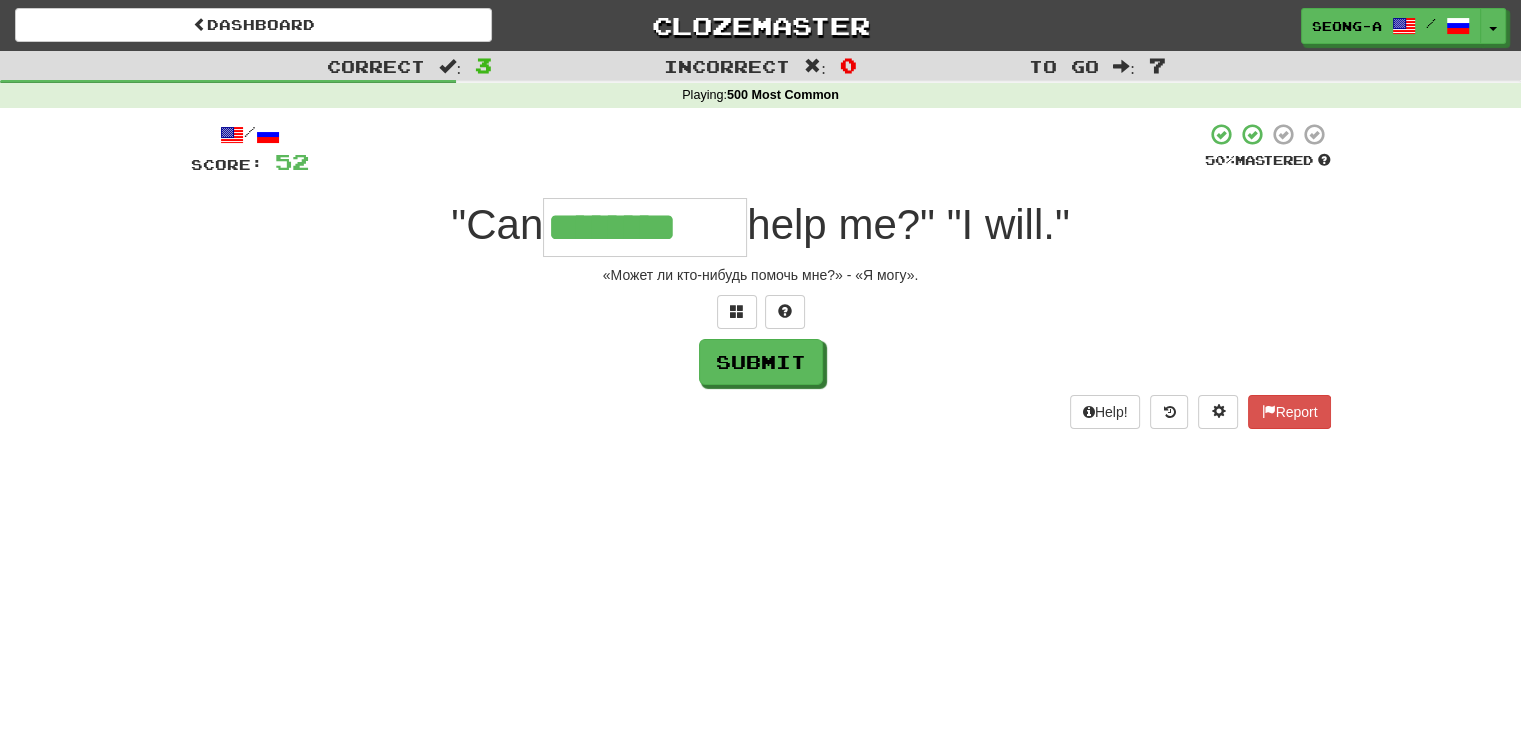 type on "********" 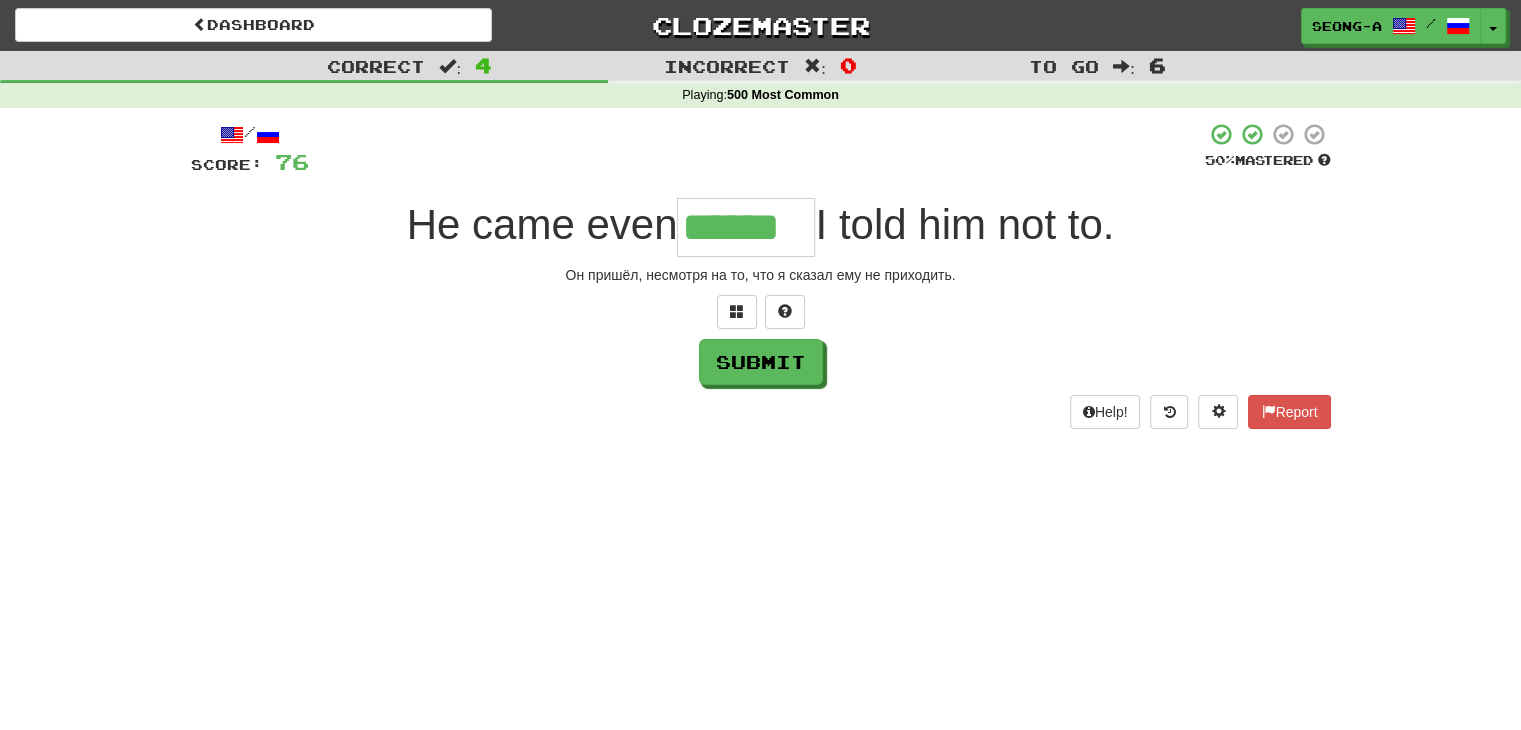 type on "******" 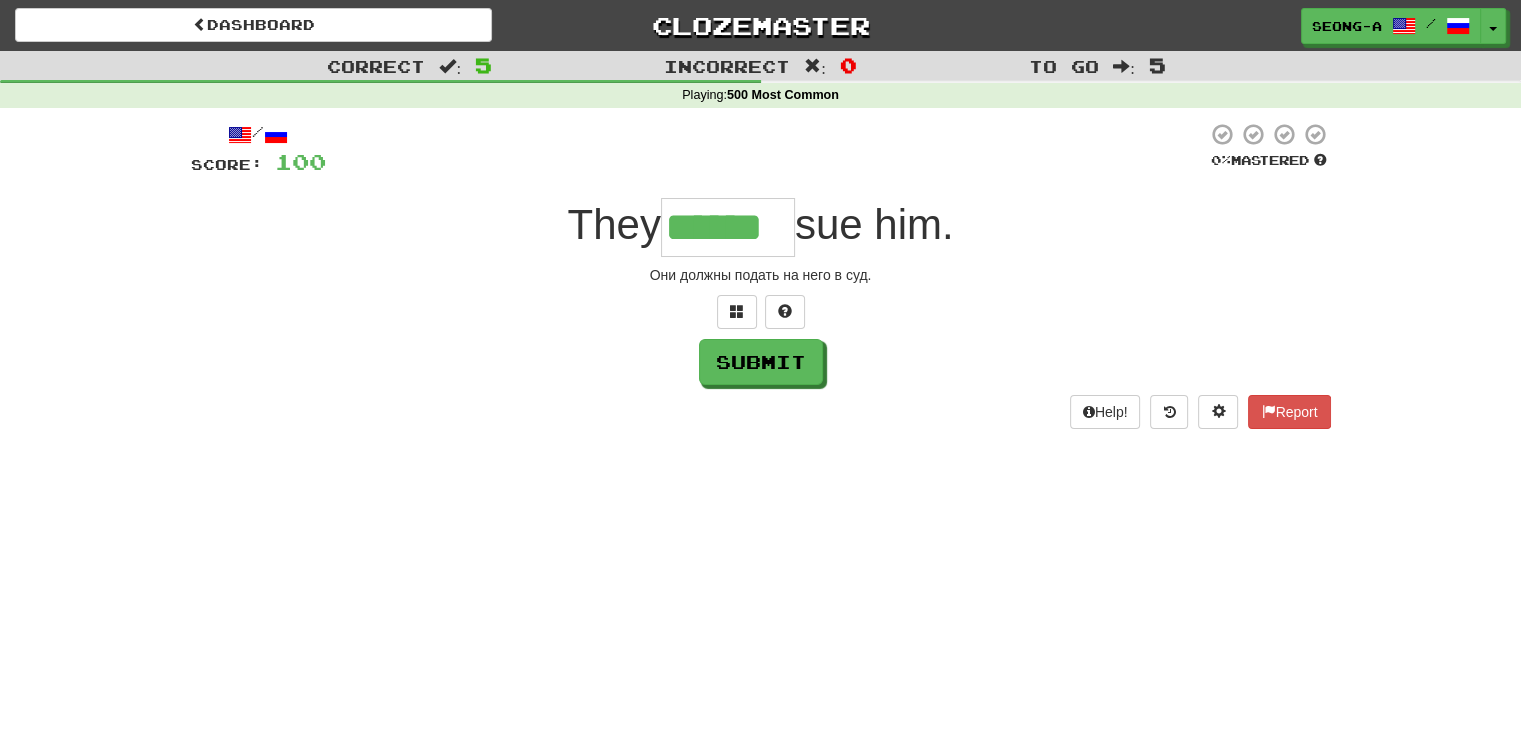 type on "******" 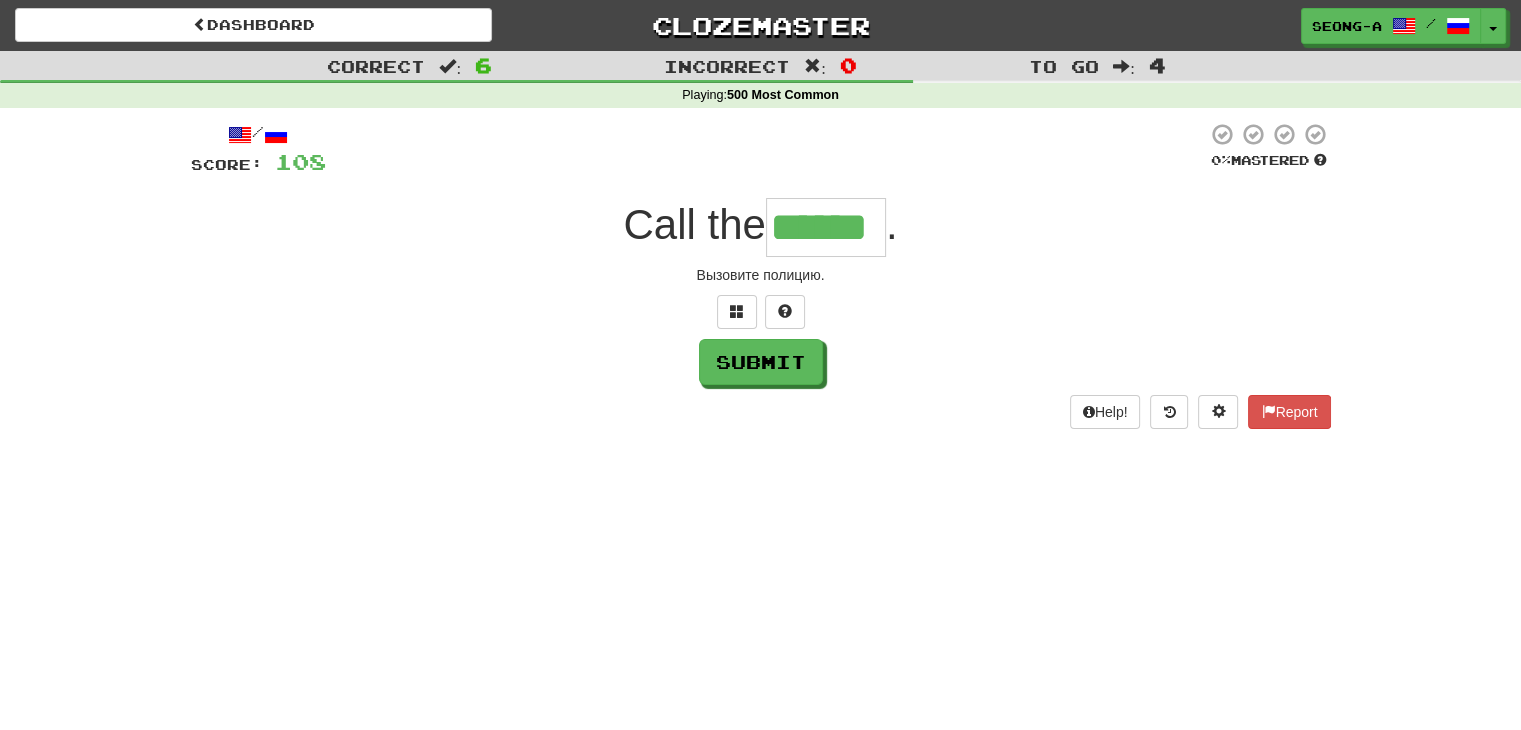 type on "******" 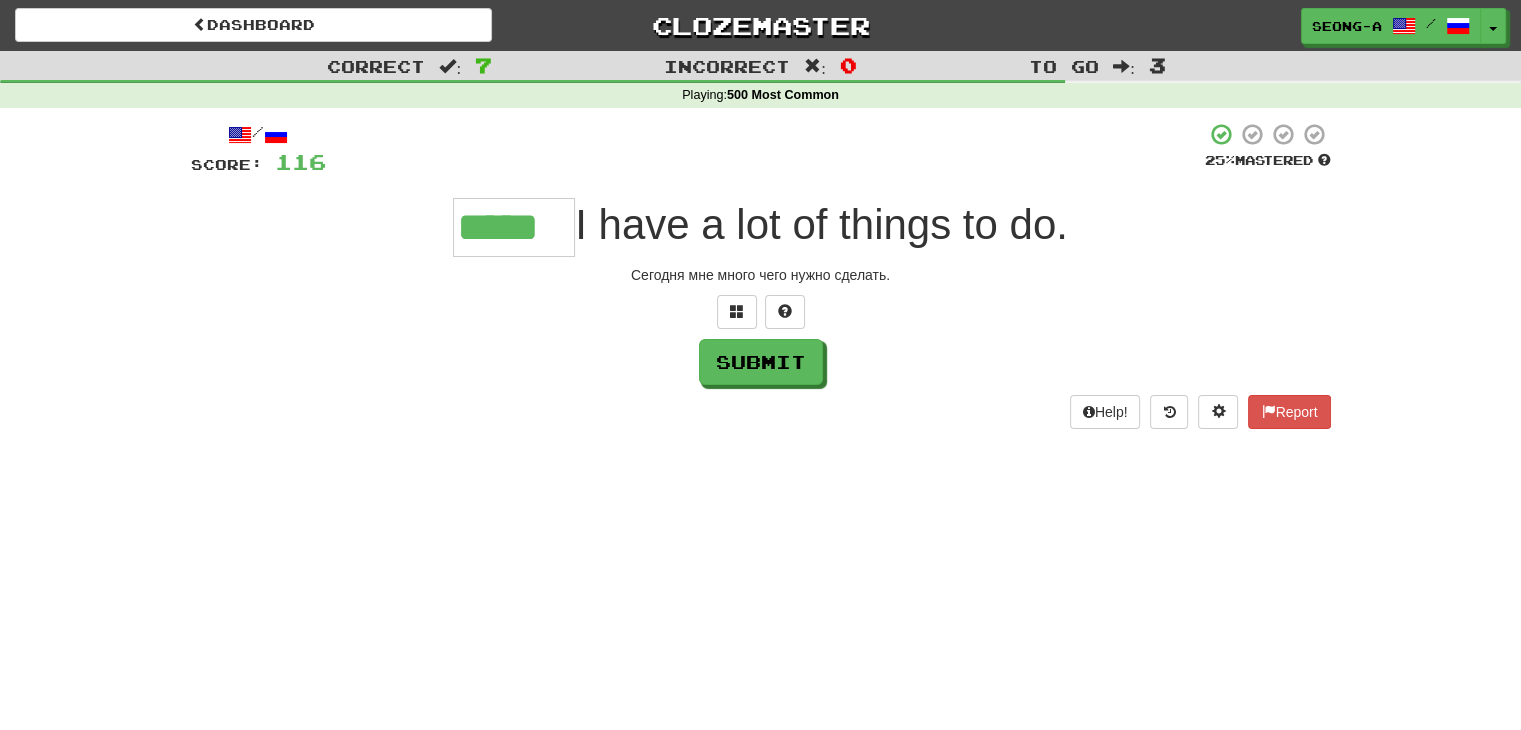 type on "*****" 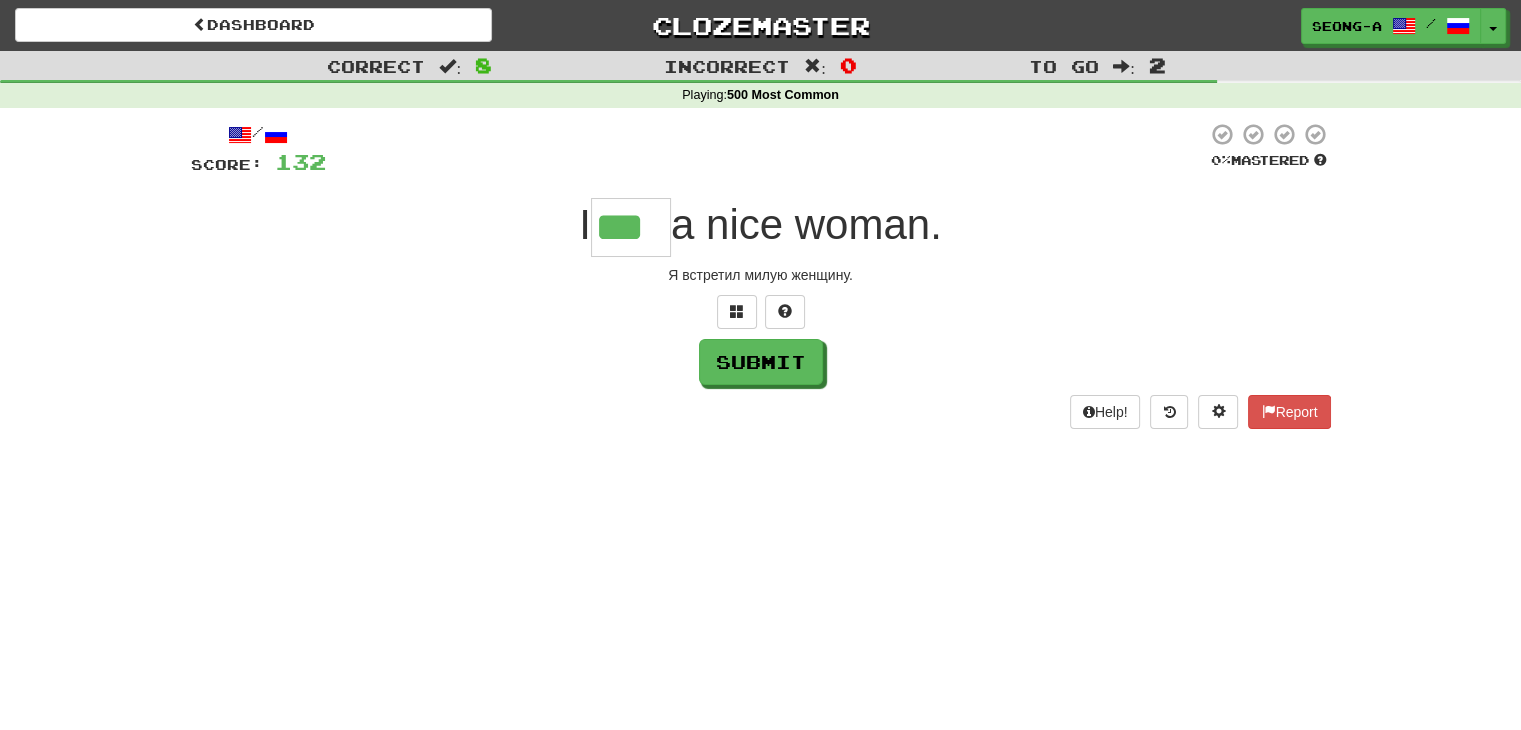 type on "***" 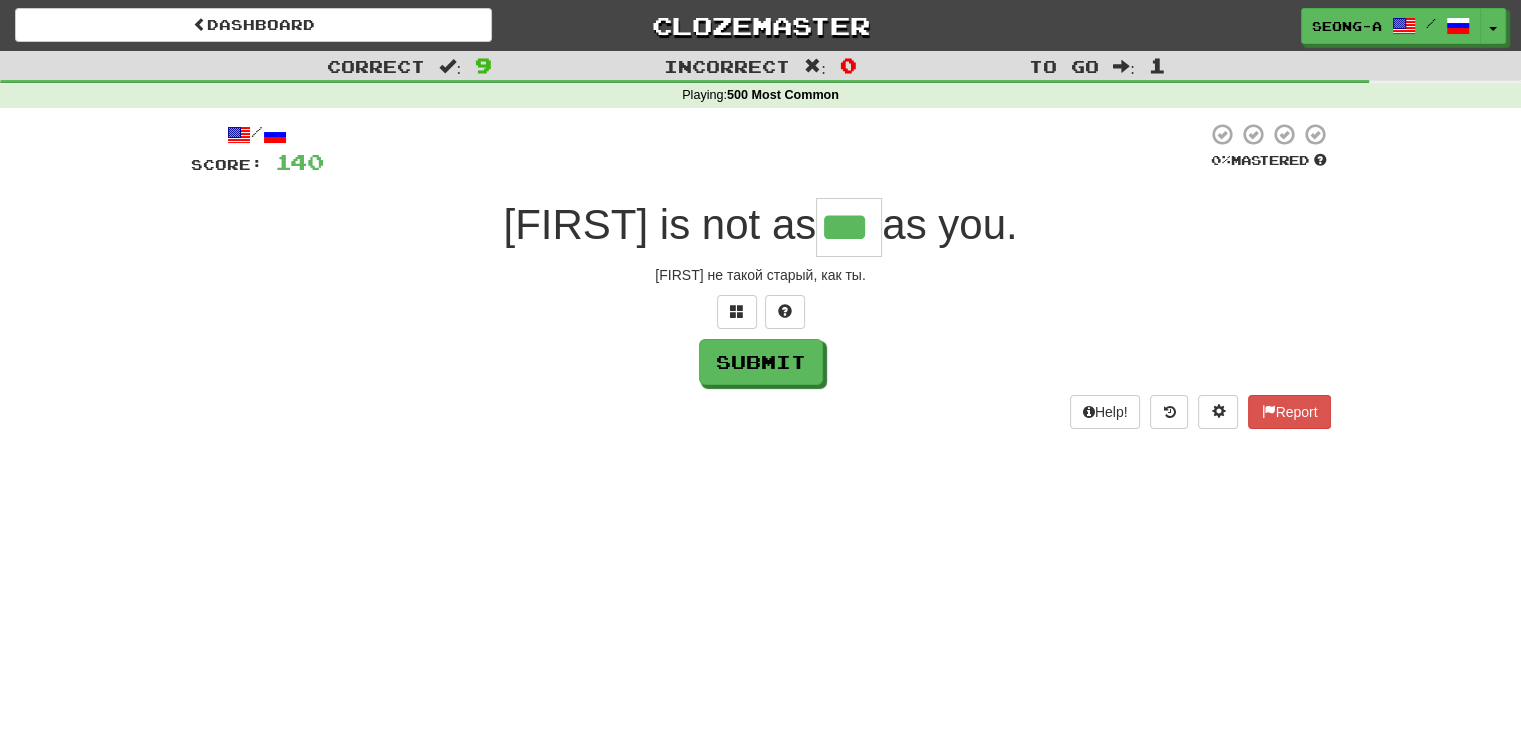 type on "***" 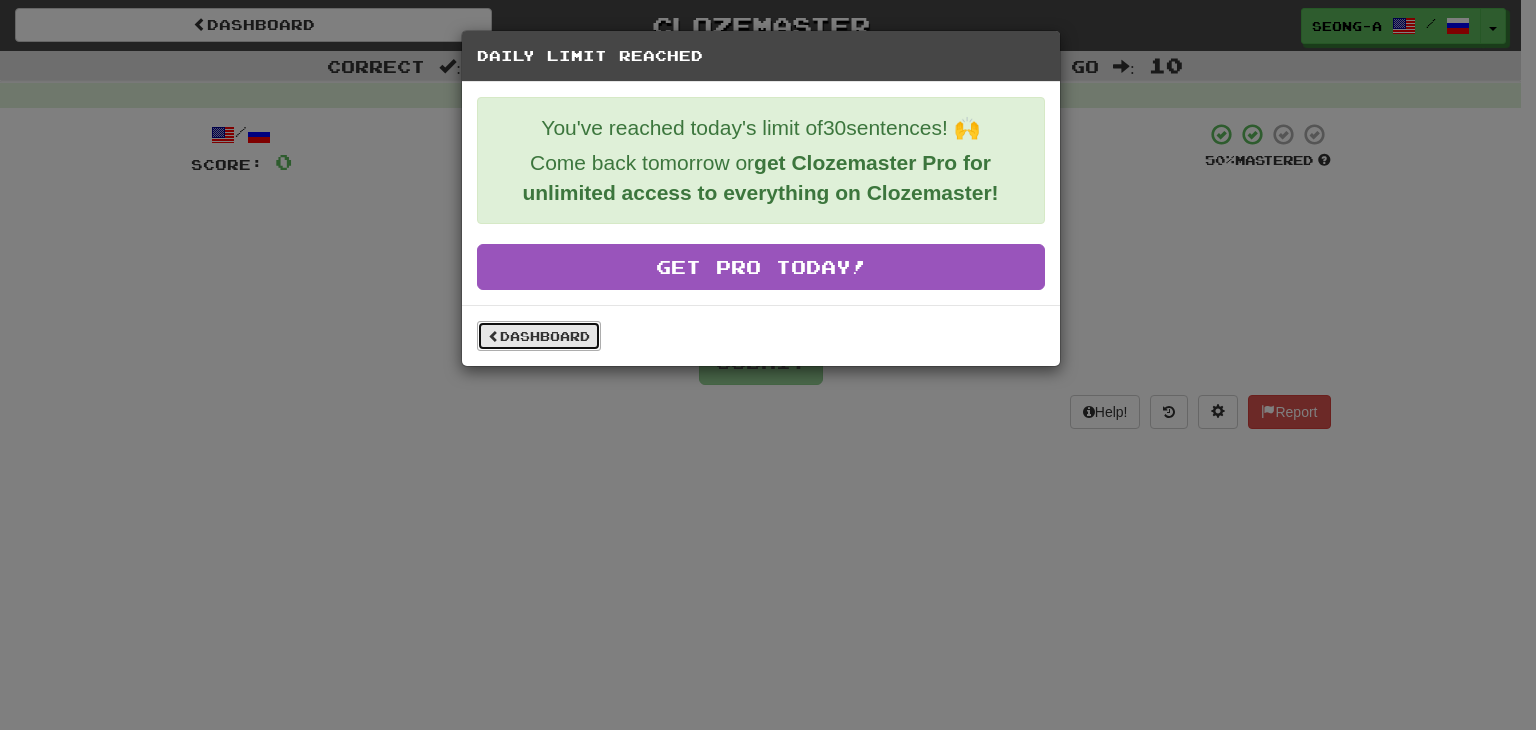 click on "Dashboard" at bounding box center (539, 336) 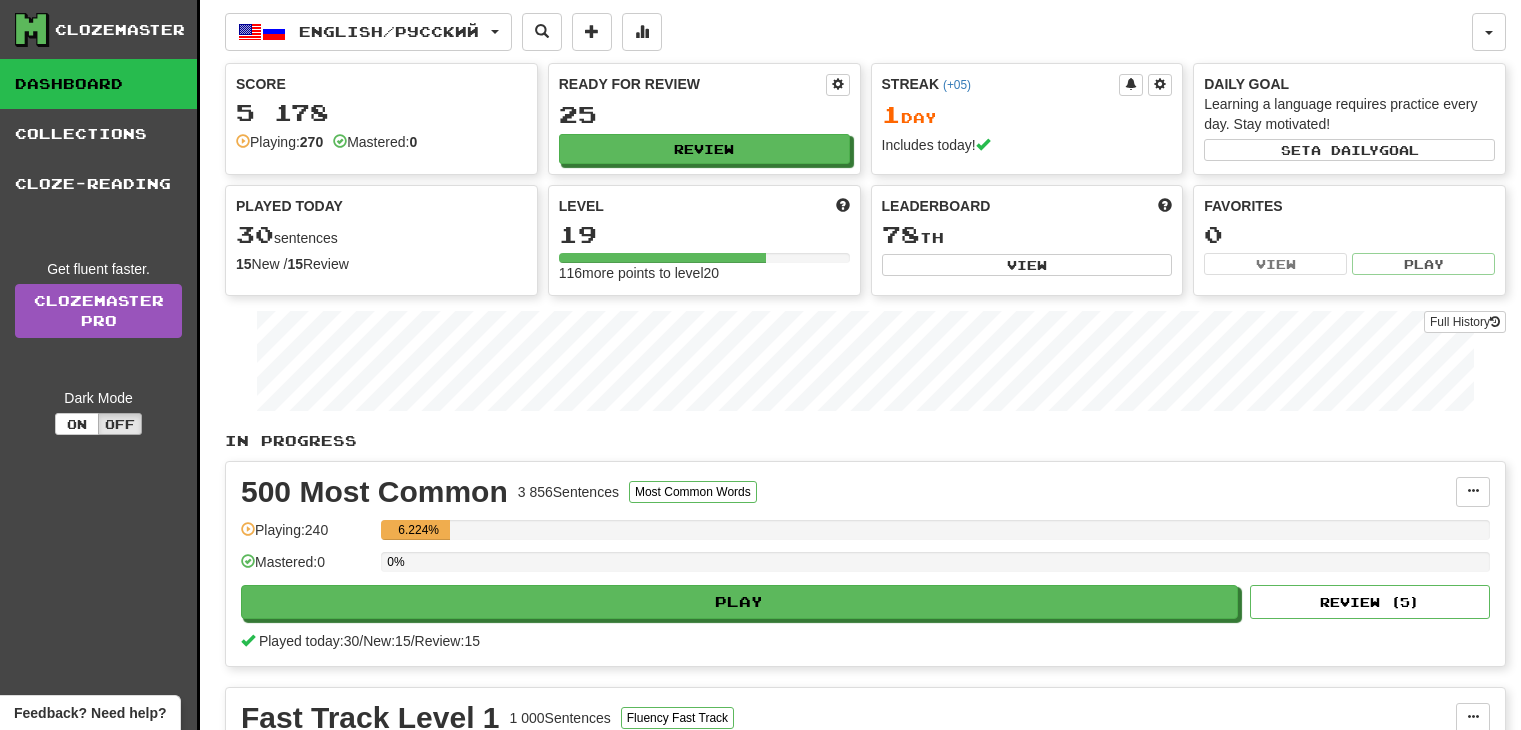scroll, scrollTop: 0, scrollLeft: 0, axis: both 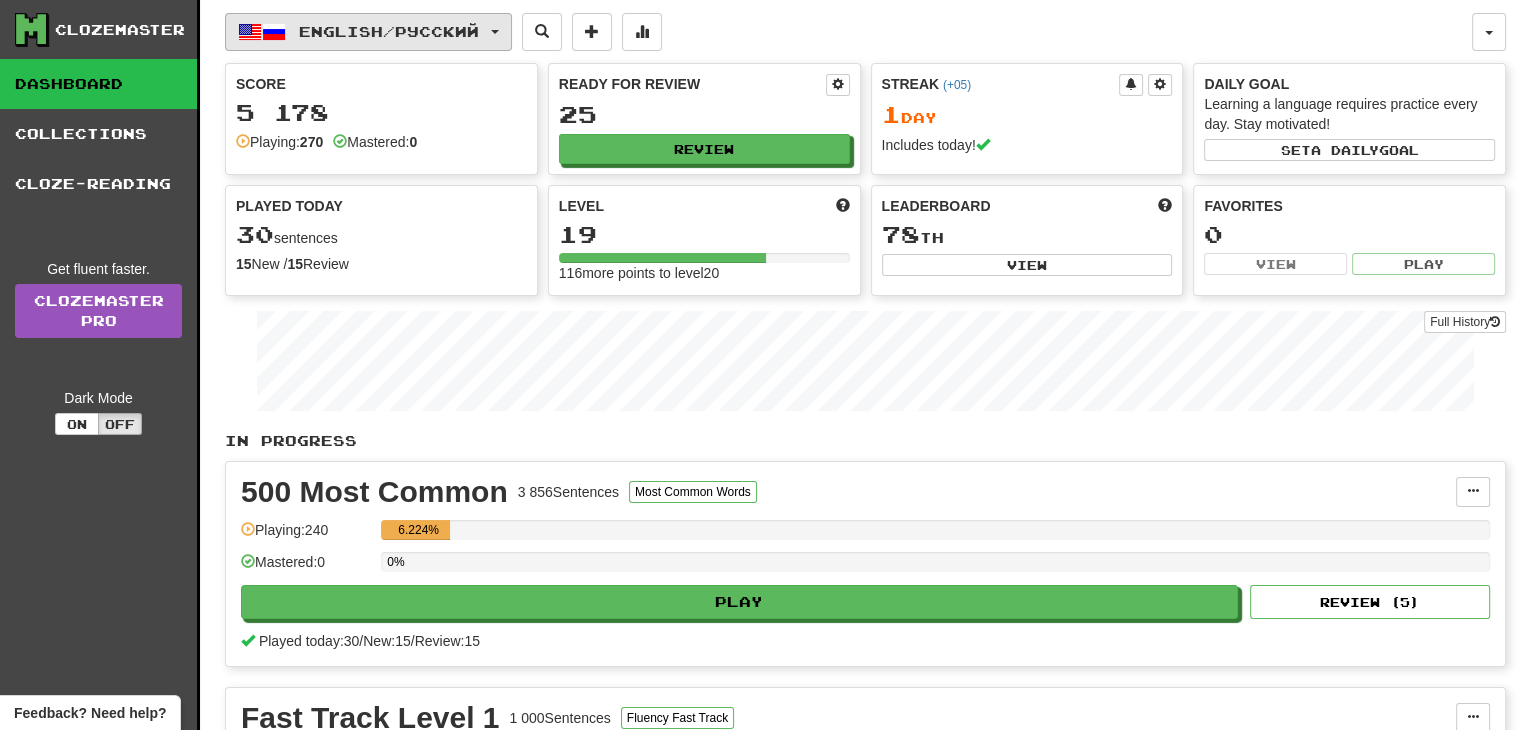 click on "English  /  Русский" at bounding box center [368, 32] 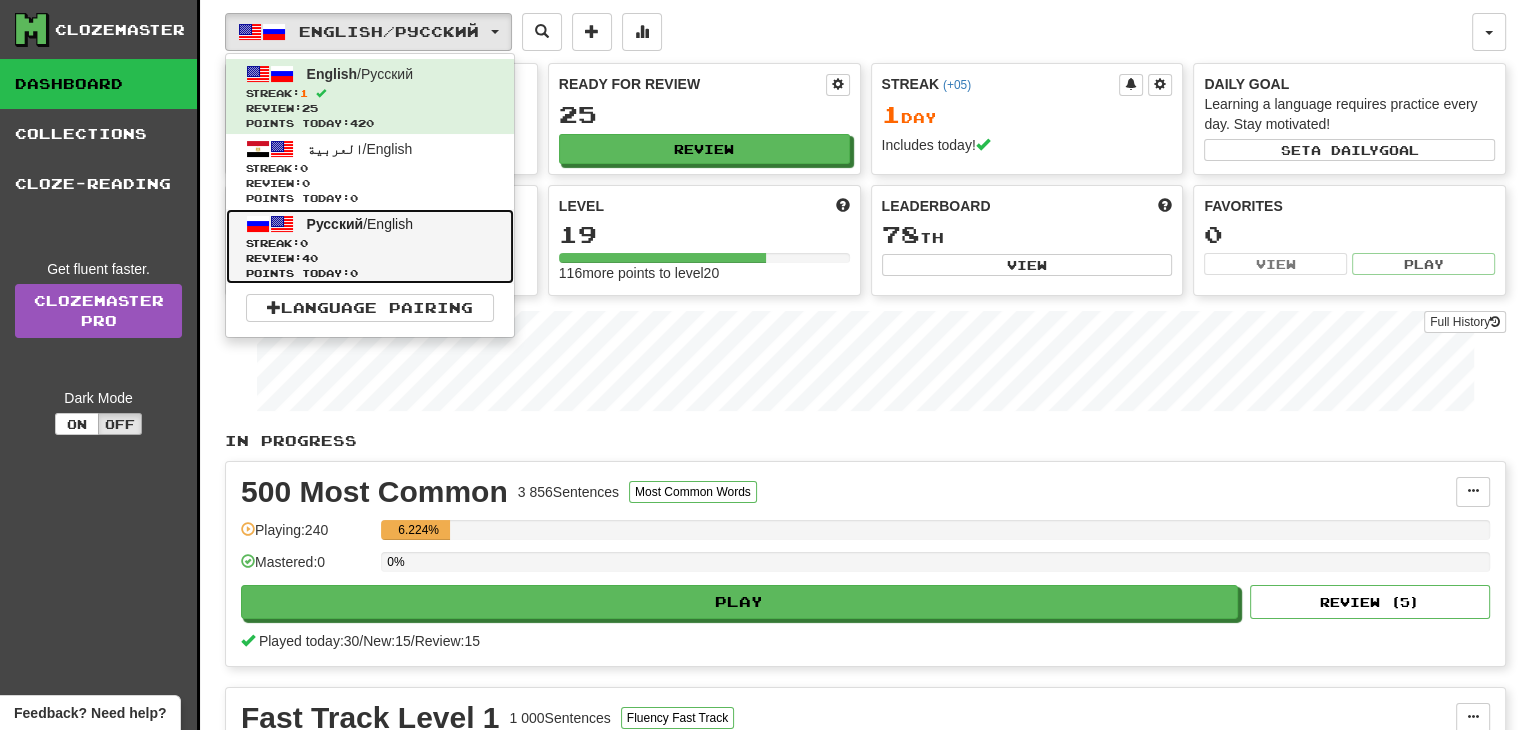 click on "Streak:  0" at bounding box center [370, 243] 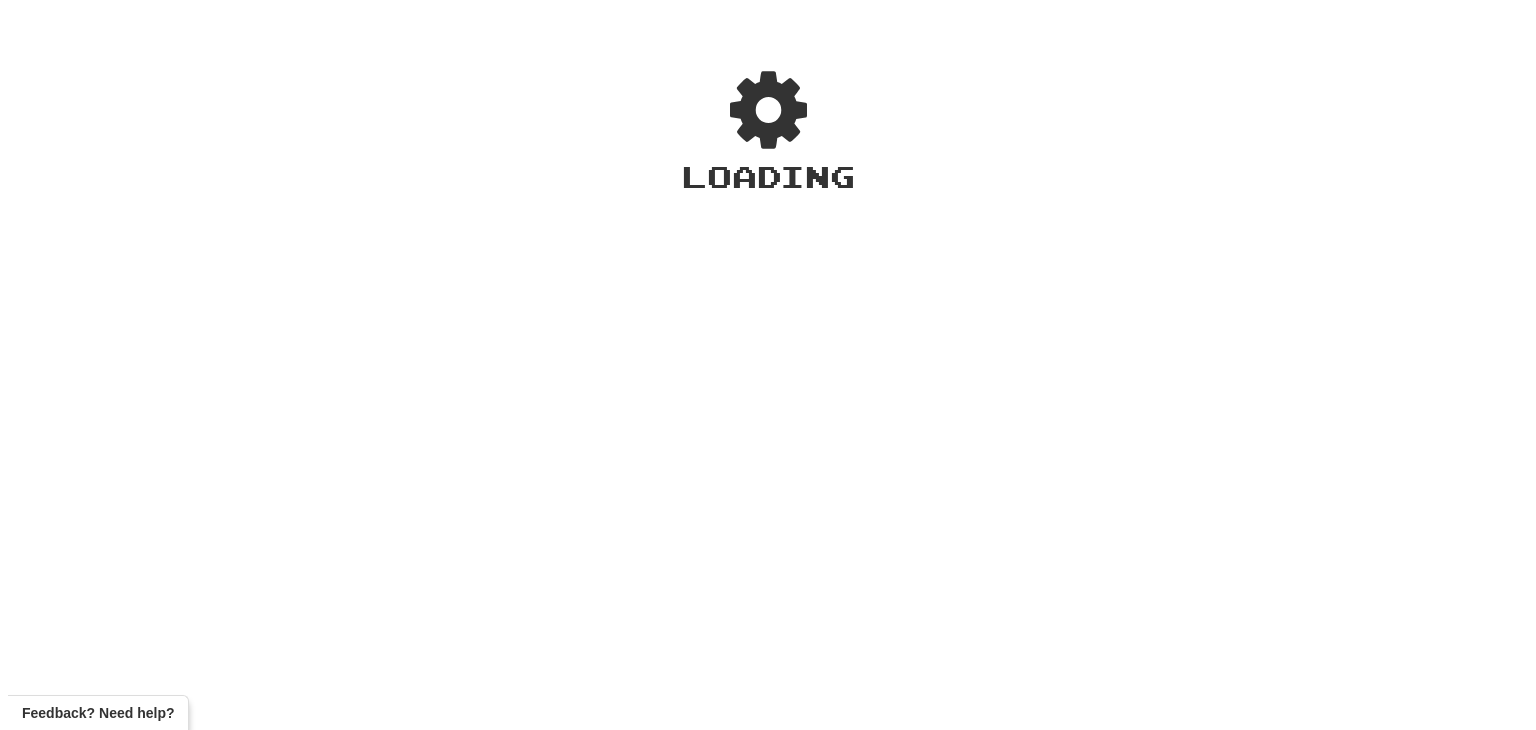 scroll, scrollTop: 0, scrollLeft: 0, axis: both 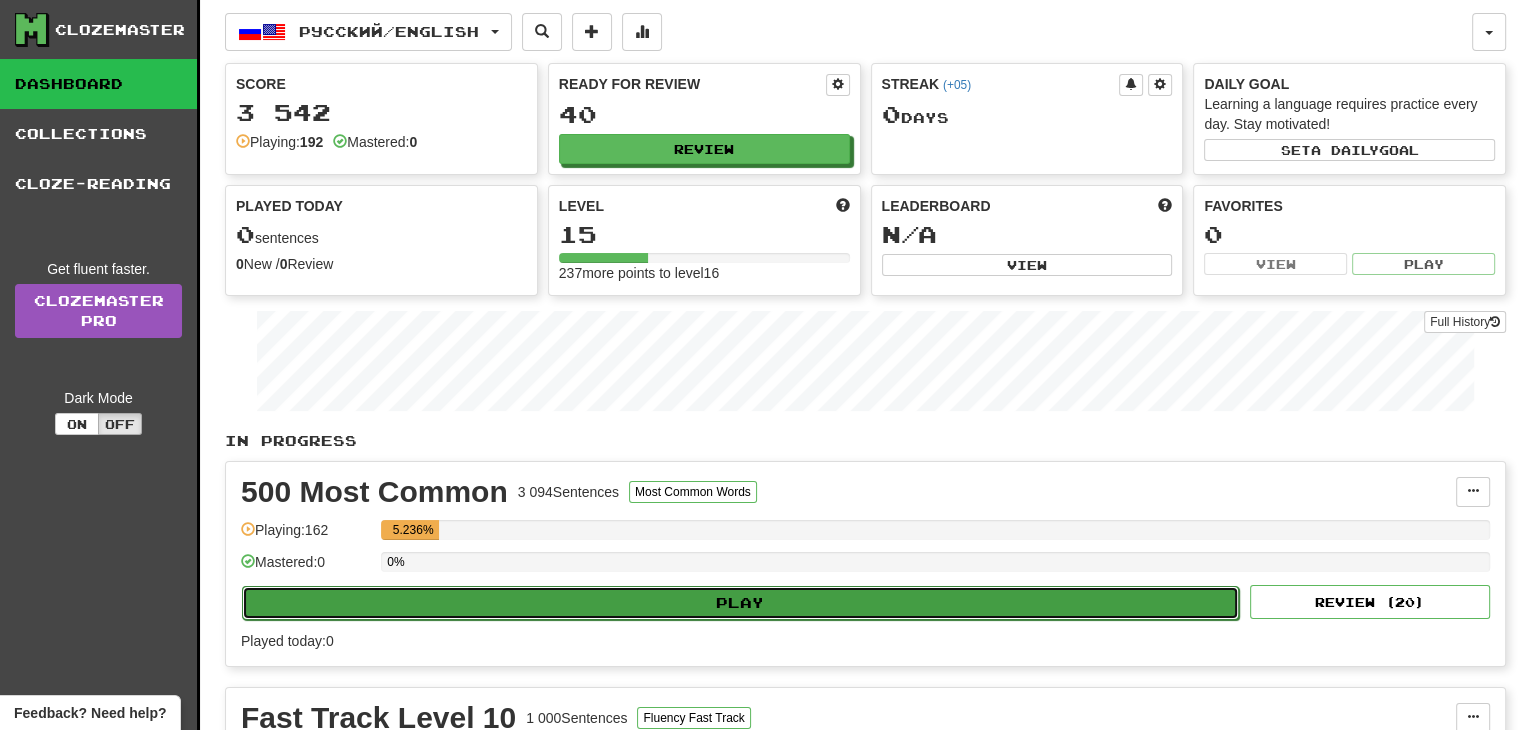 click on "Play" at bounding box center [740, 603] 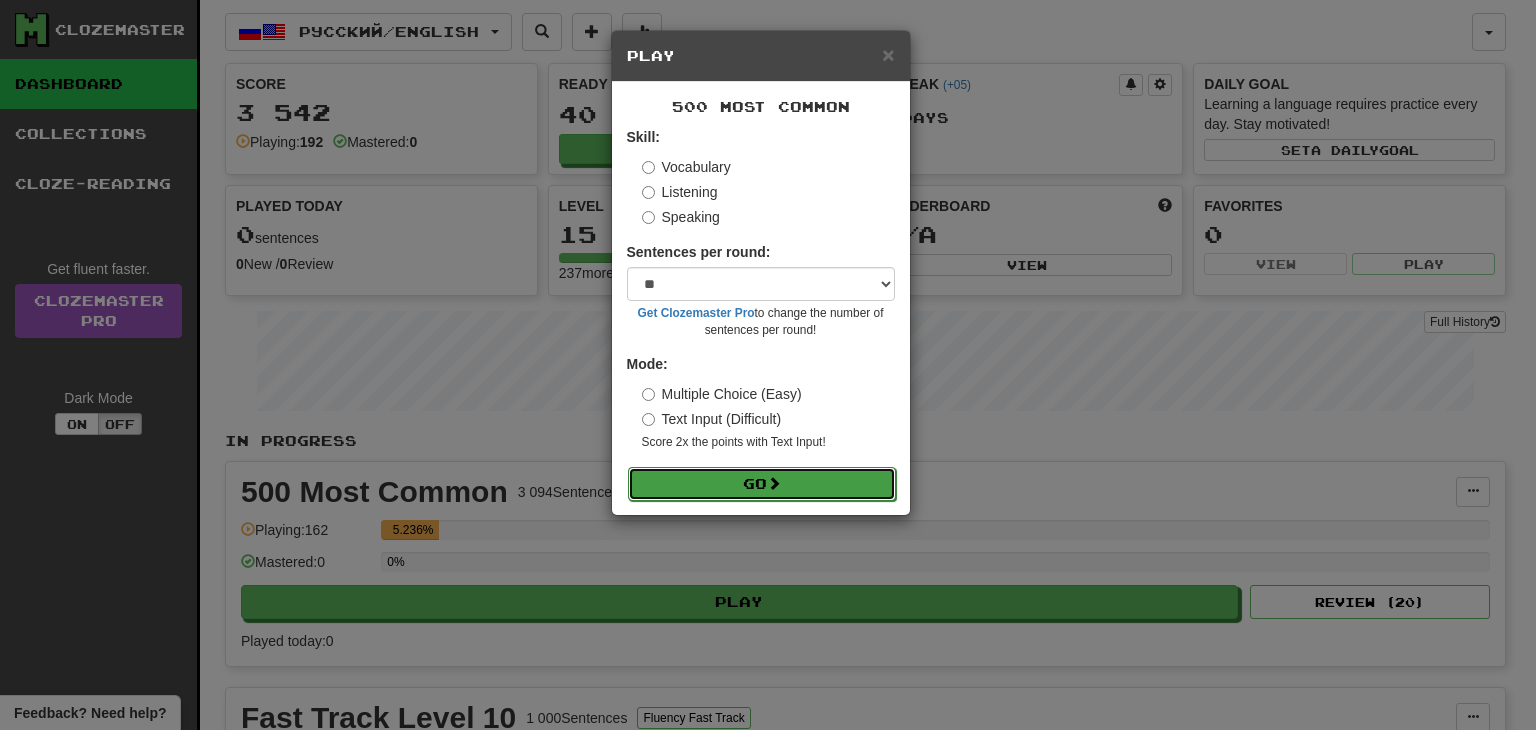 click on "Go" at bounding box center [762, 484] 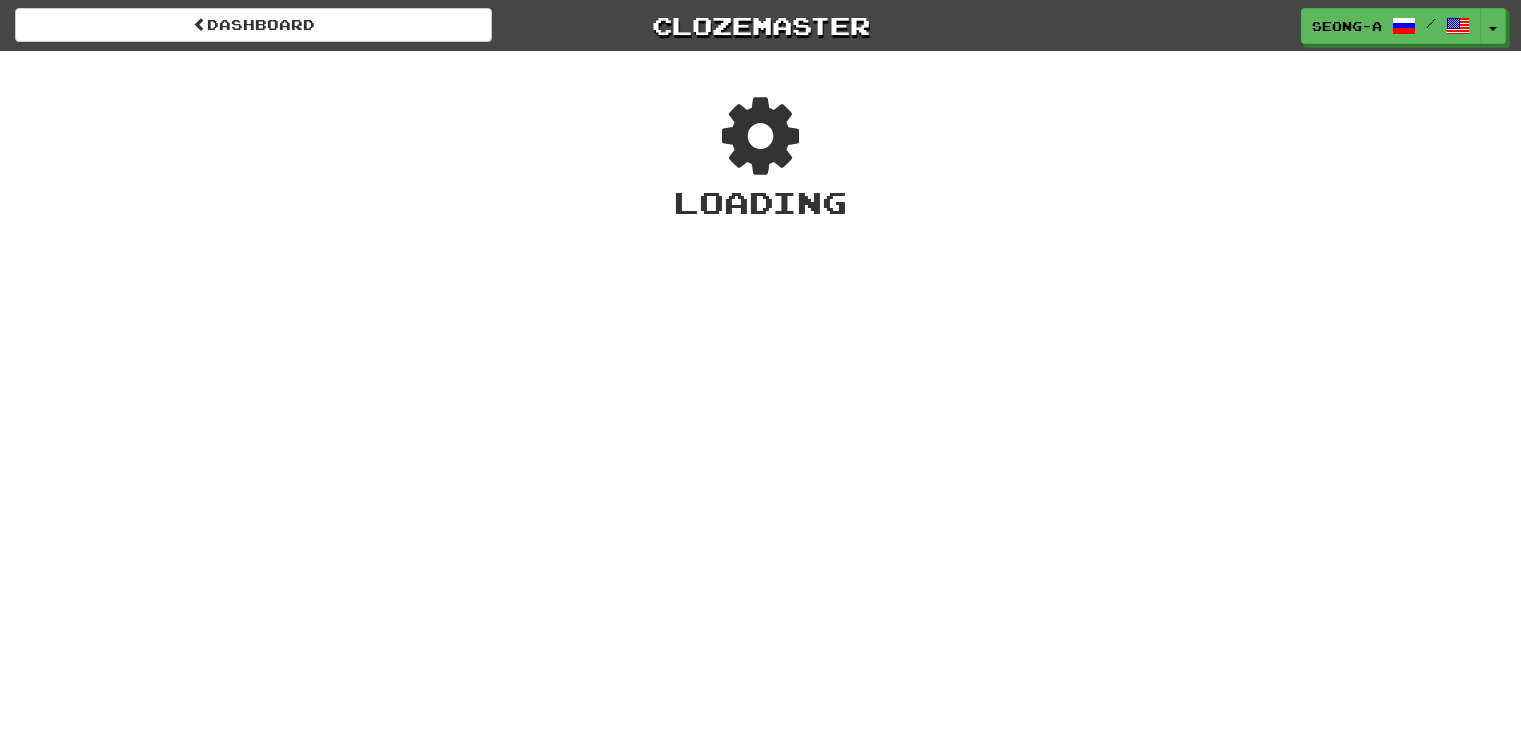scroll, scrollTop: 0, scrollLeft: 0, axis: both 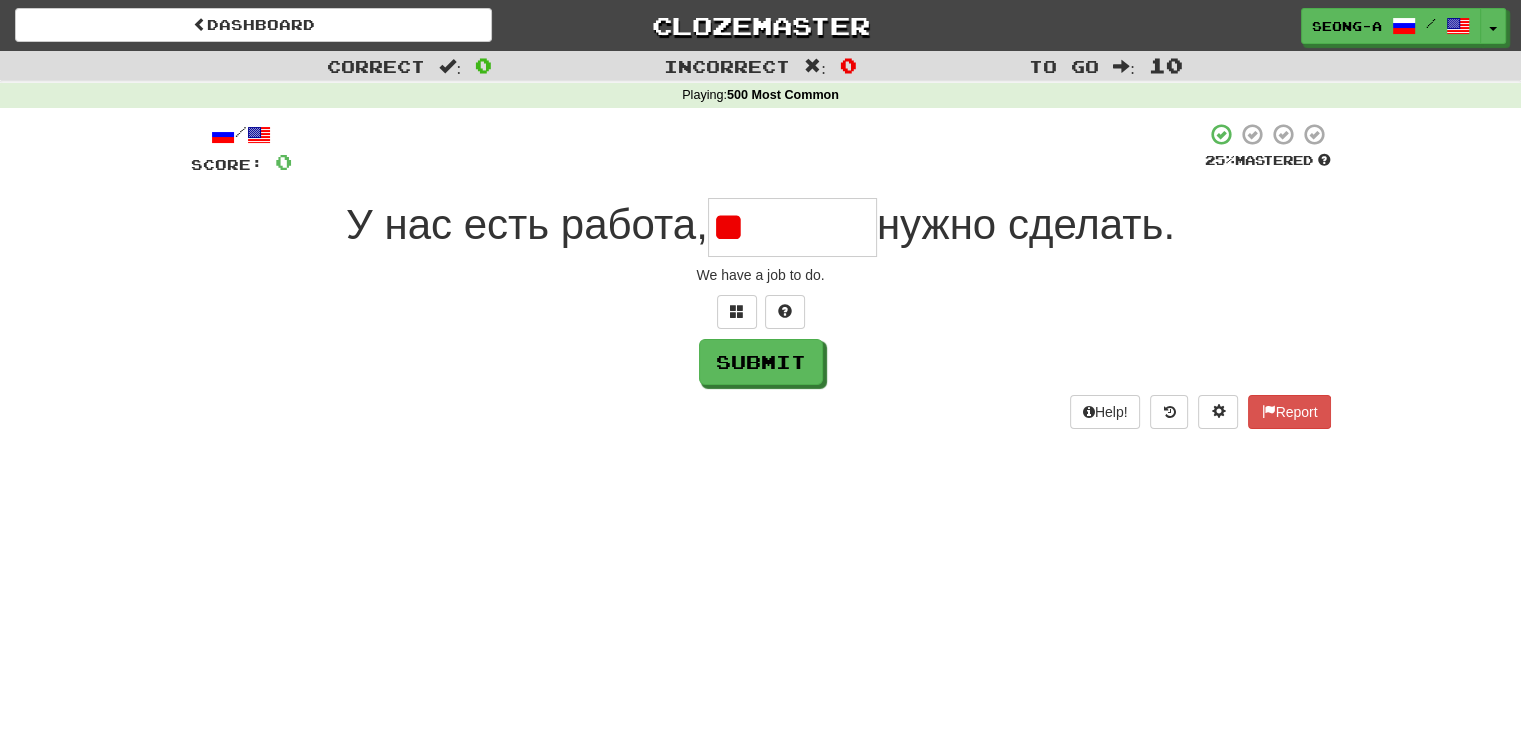 type on "*" 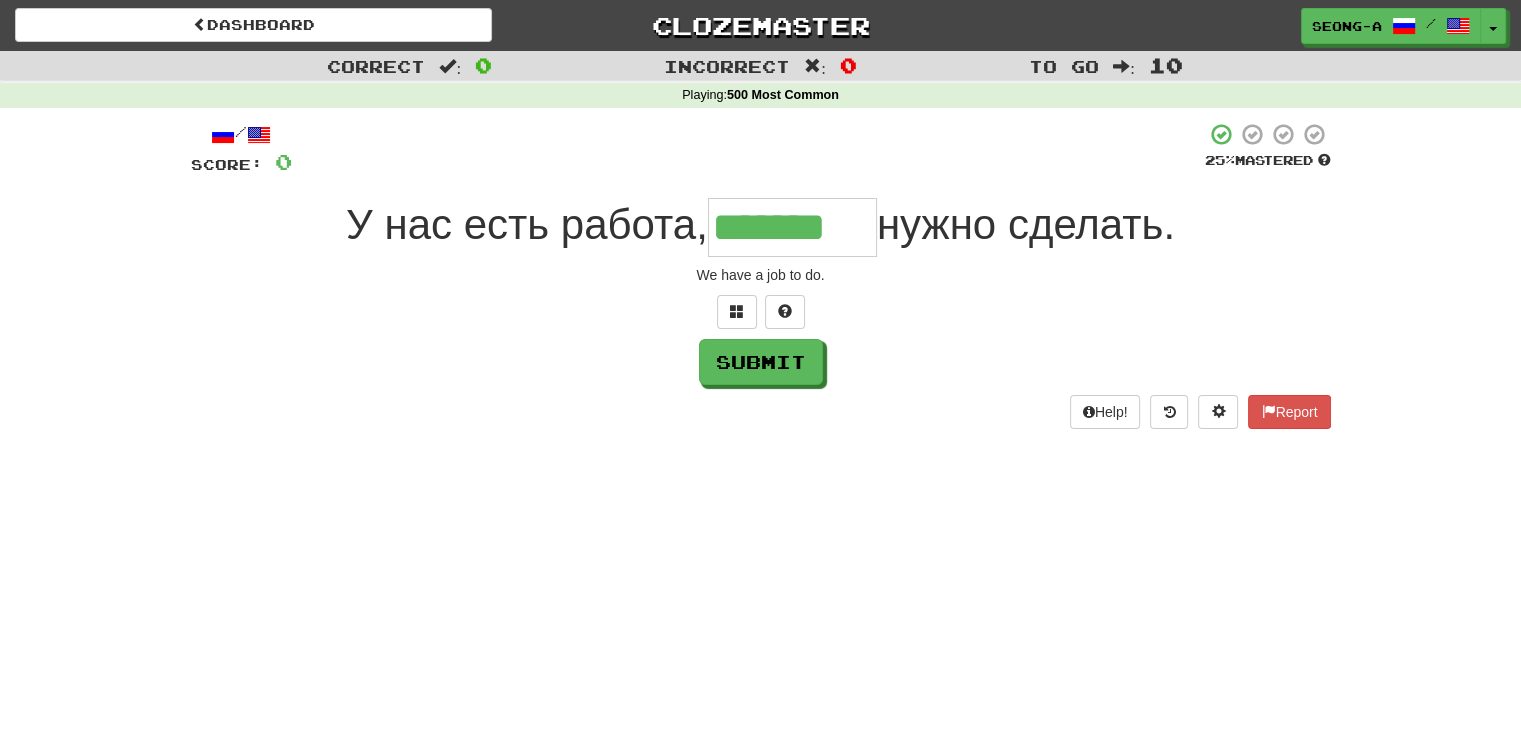 type on "*" 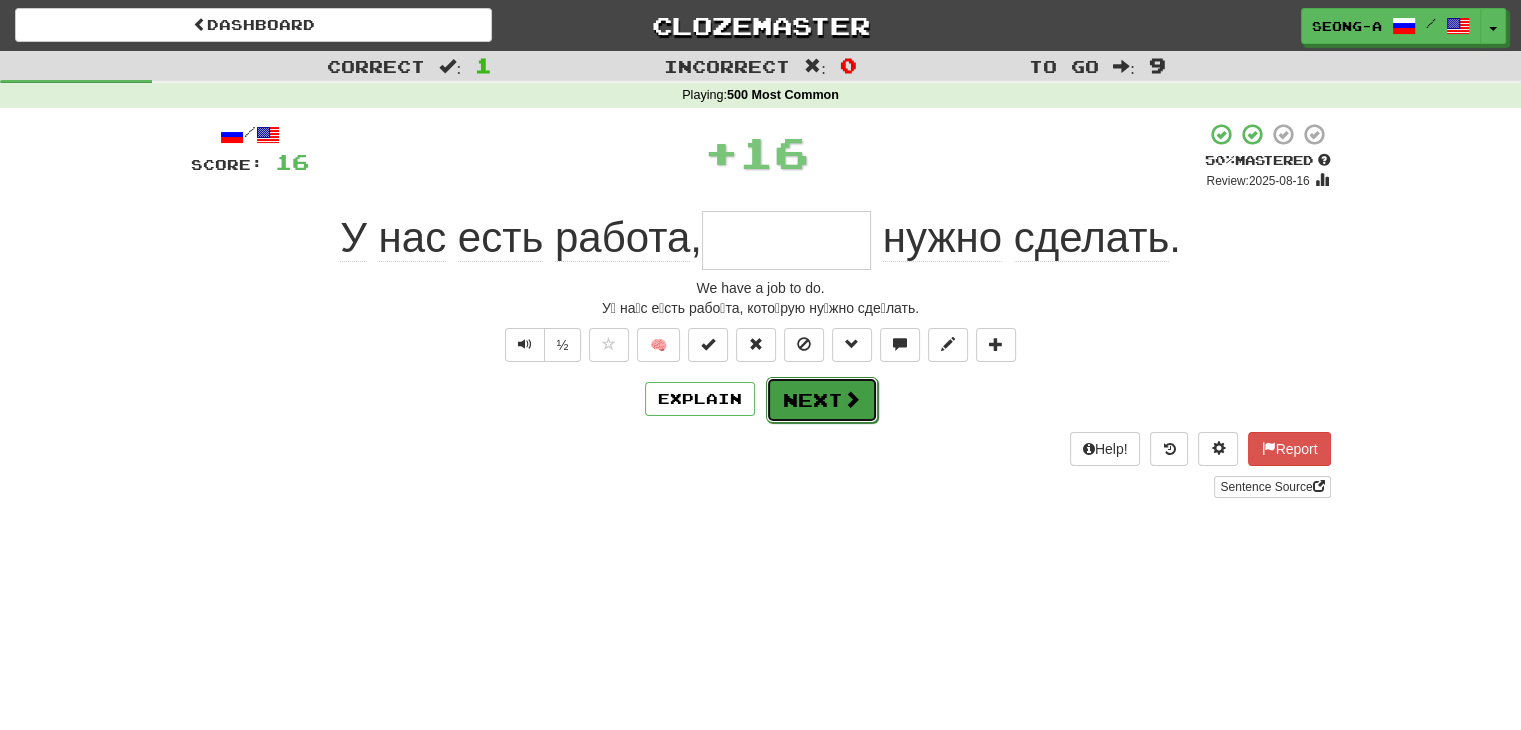 click on "Next" at bounding box center [822, 400] 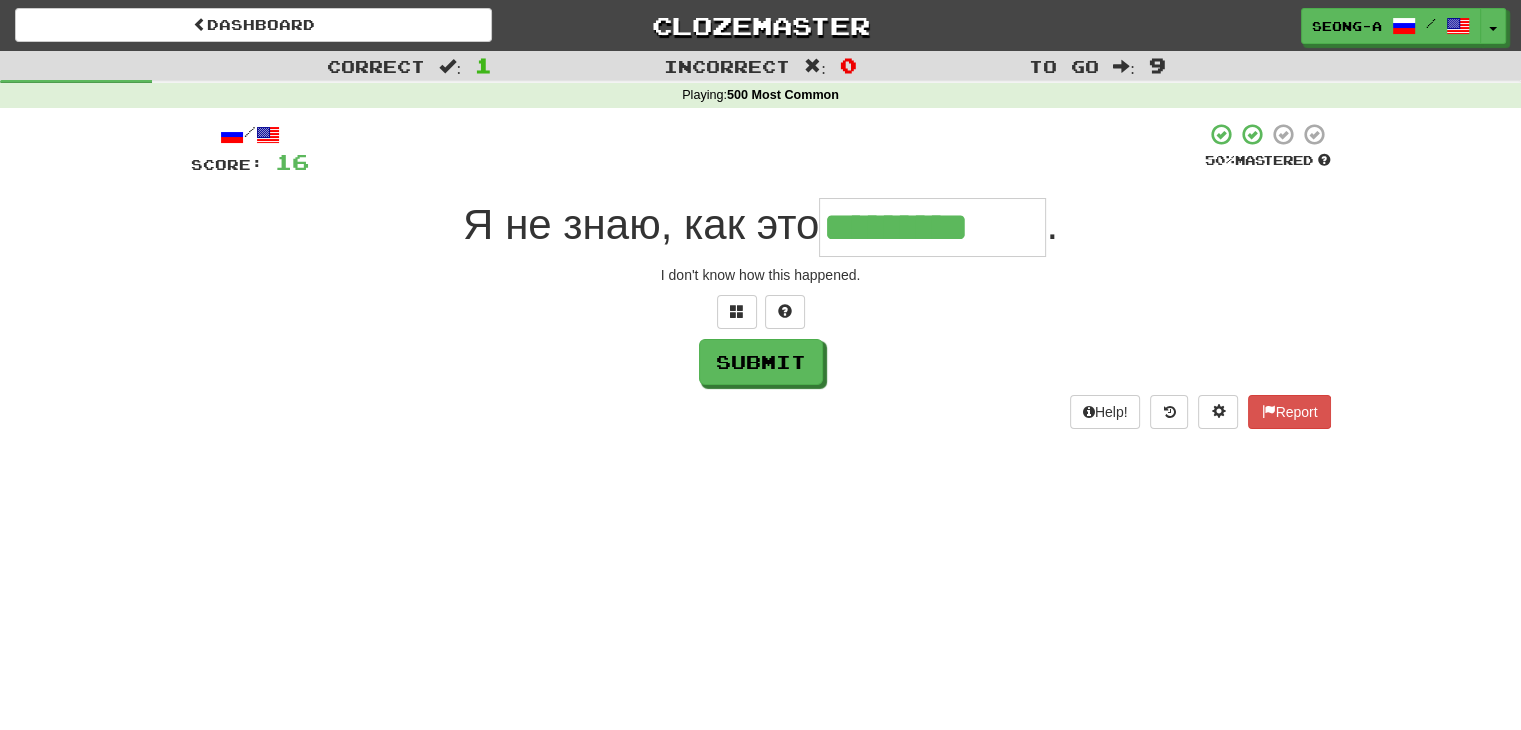 type on "*********" 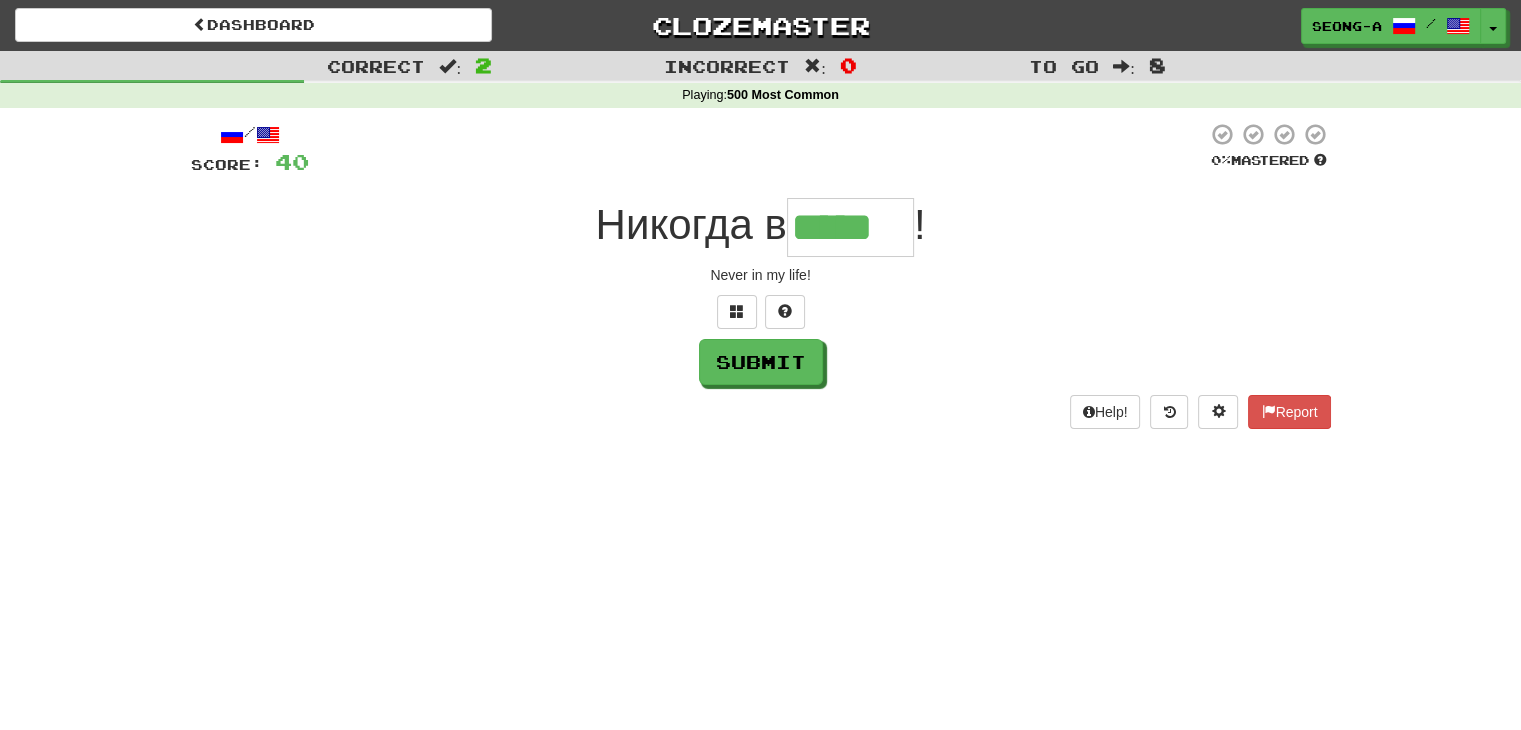 type on "*****" 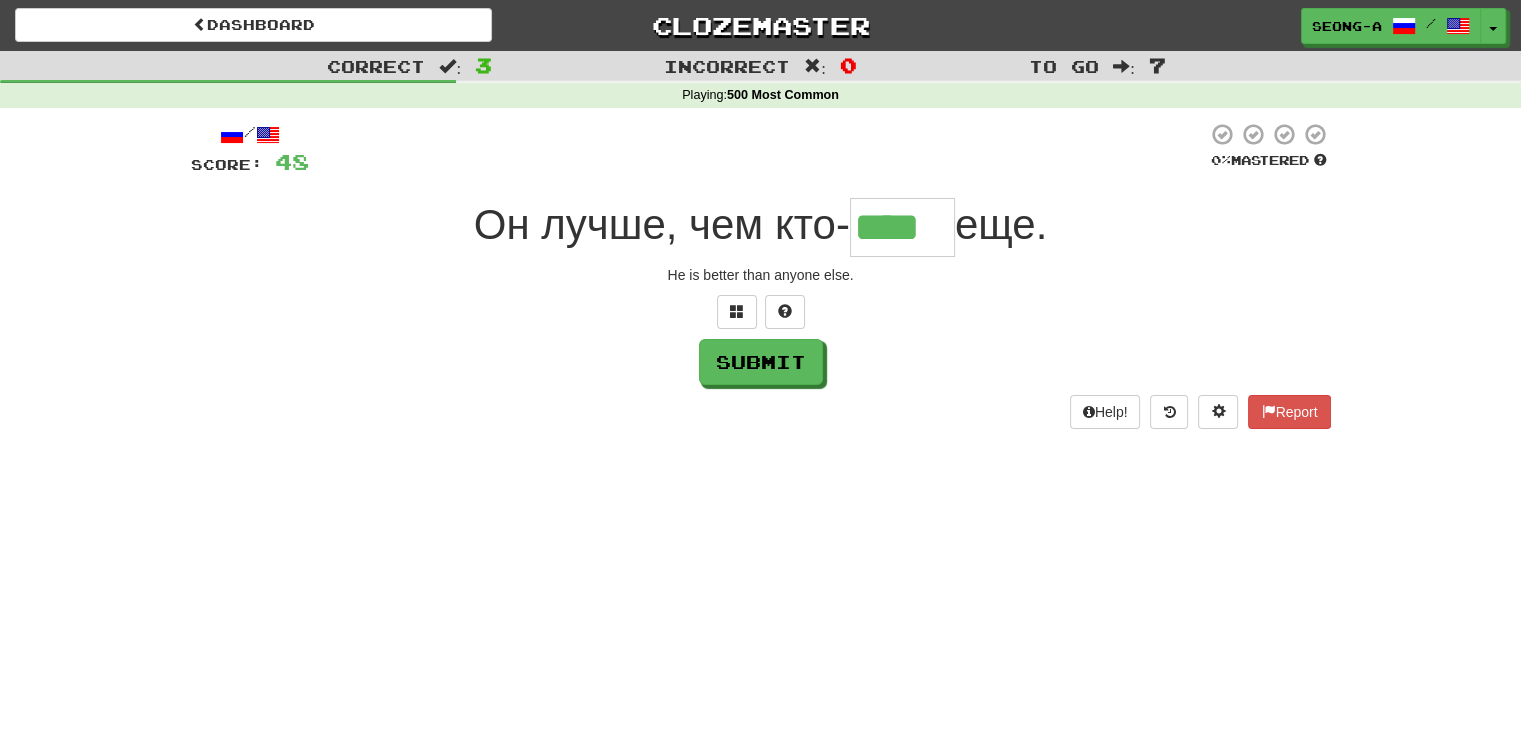 type on "****" 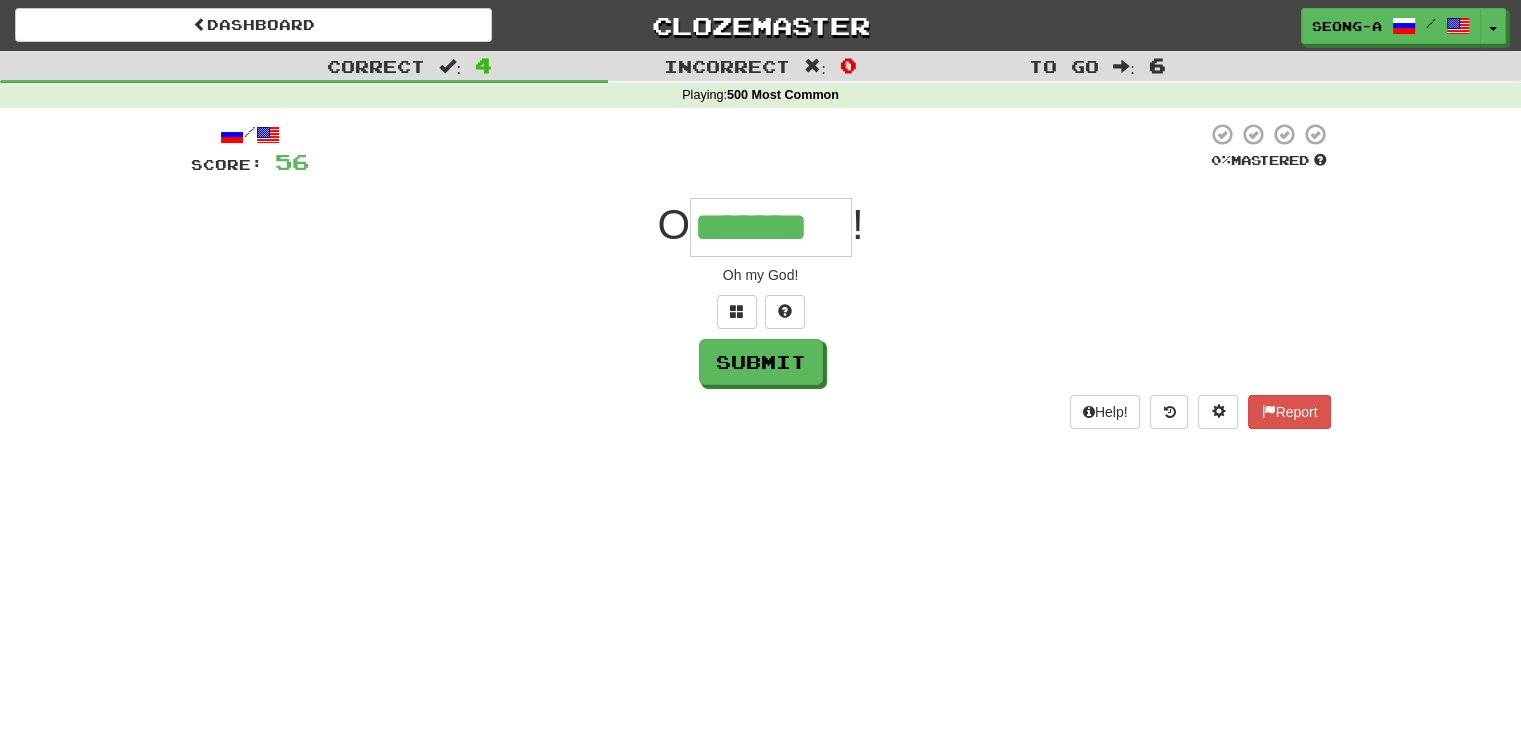 type on "*******" 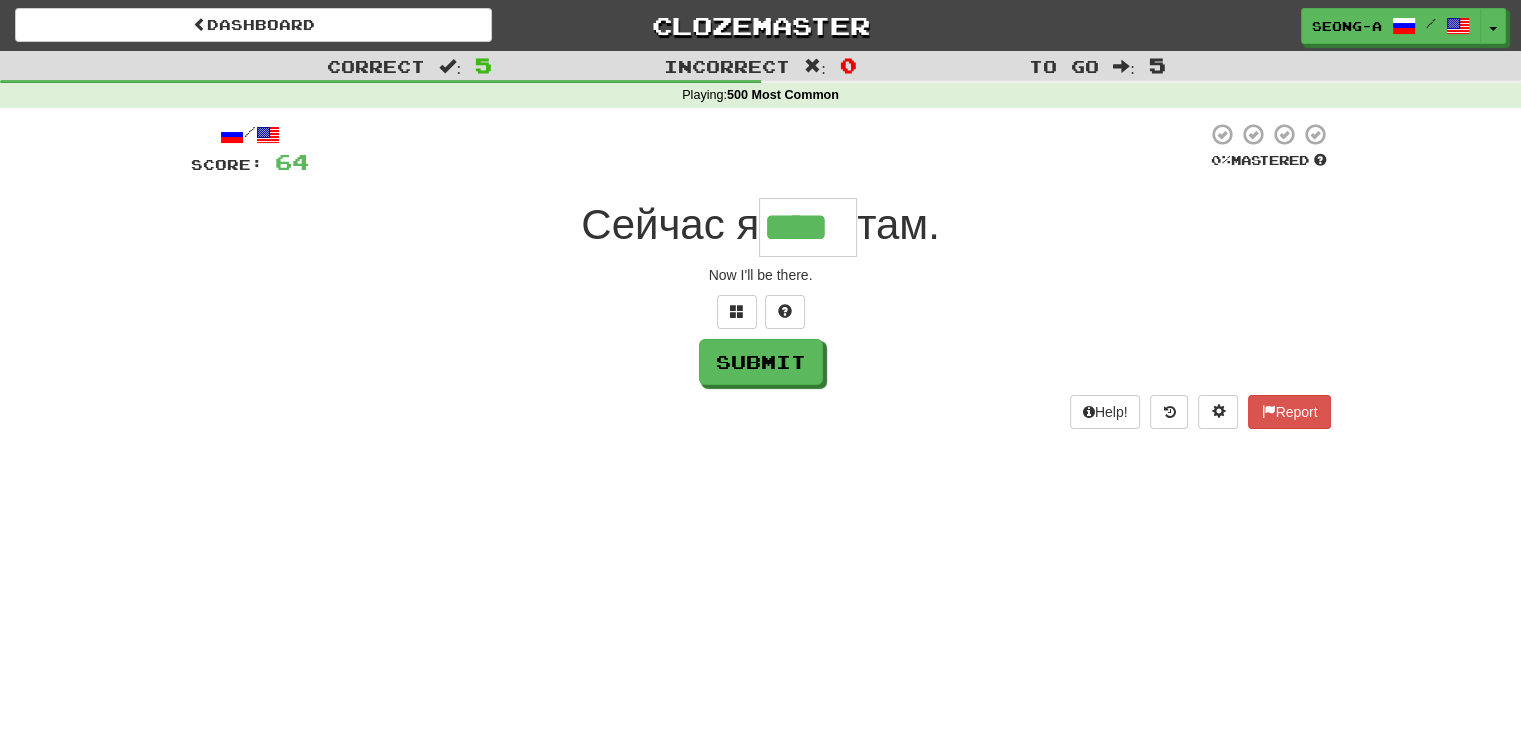 type on "****" 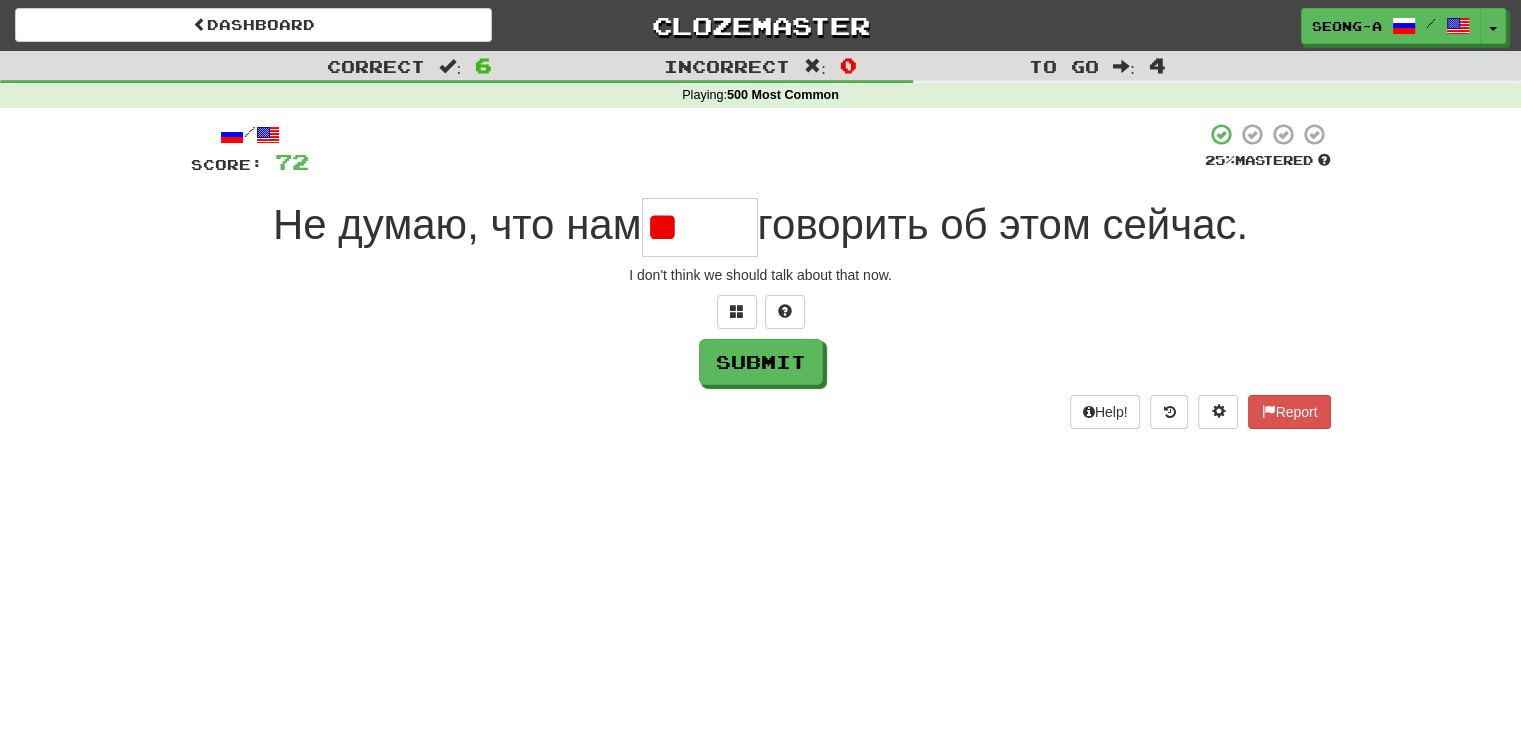 type on "*" 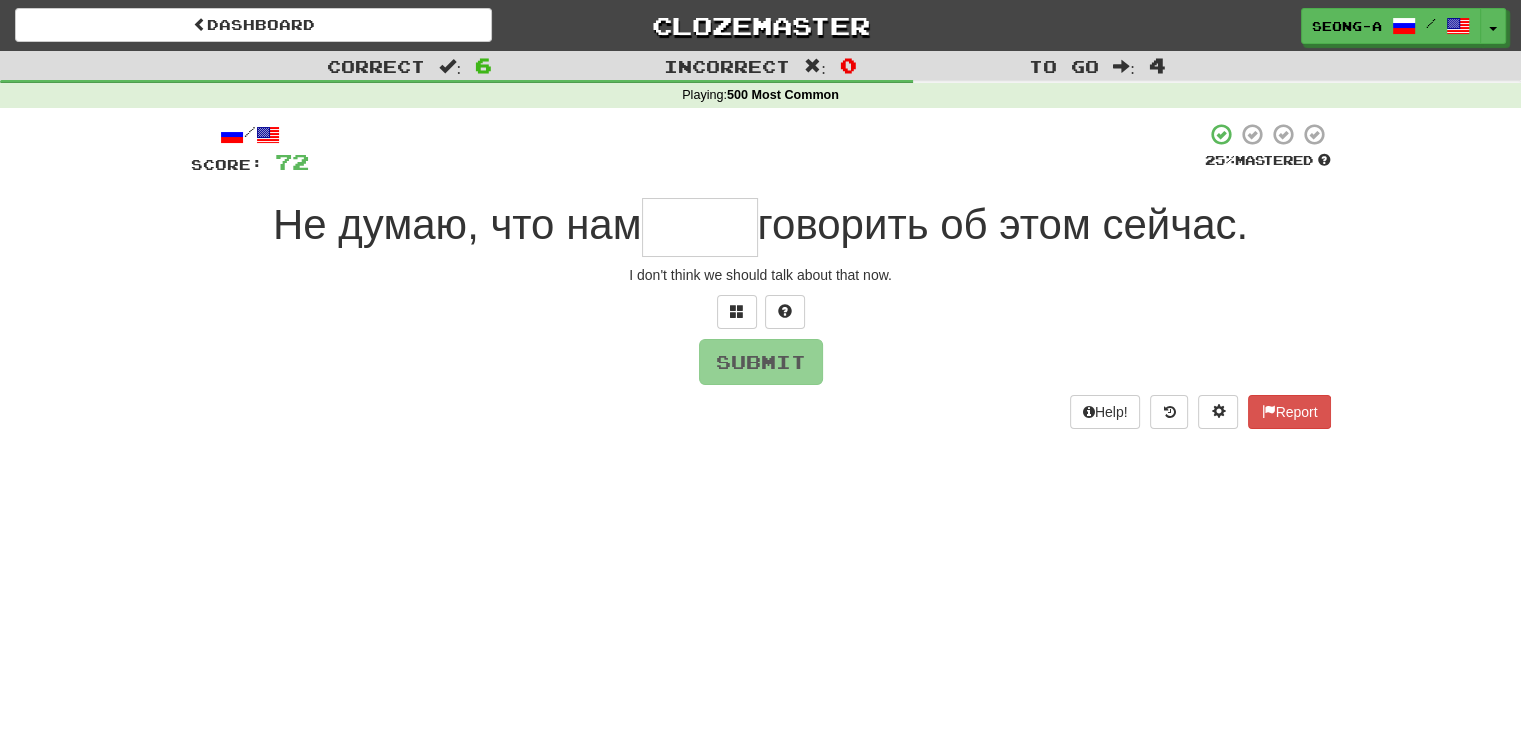 type on "*" 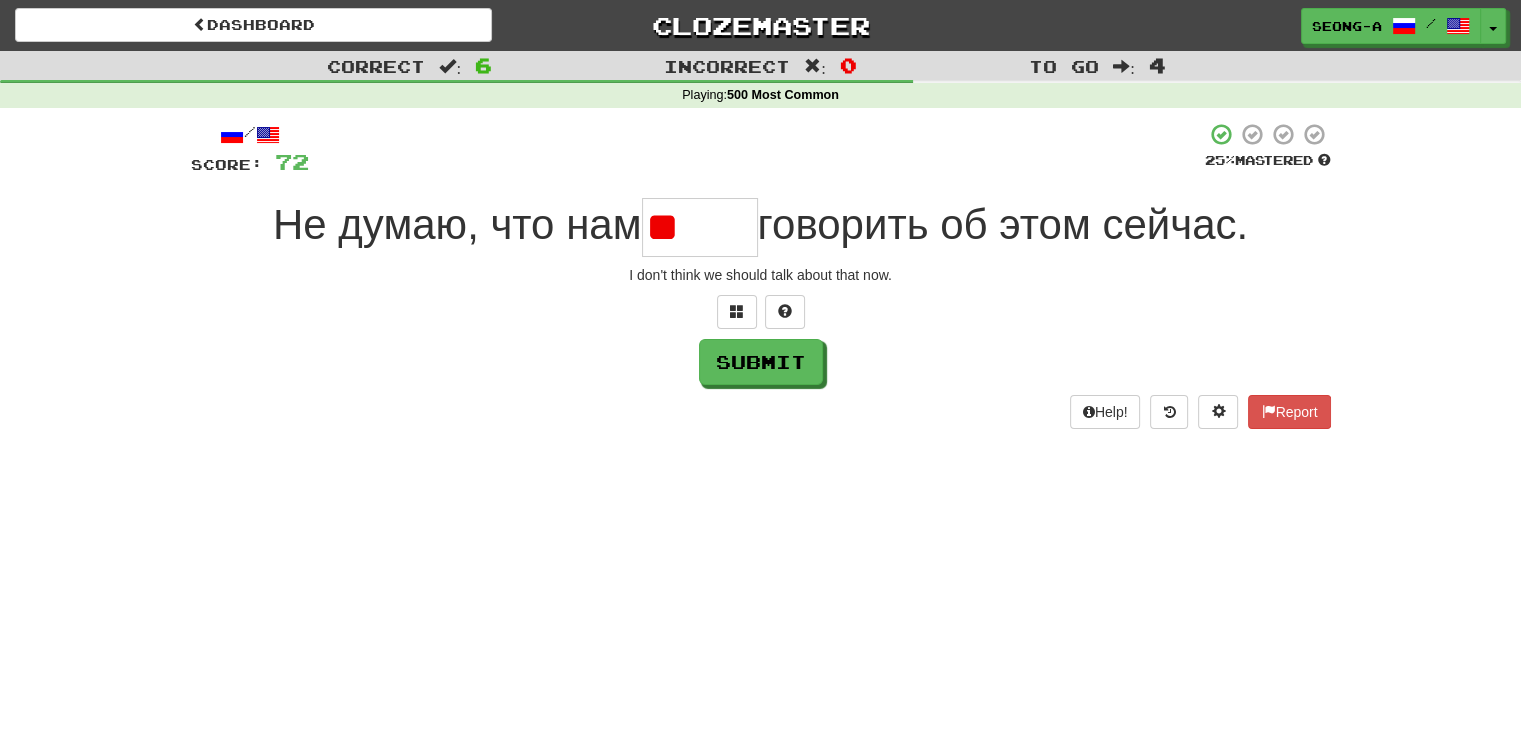 type on "*" 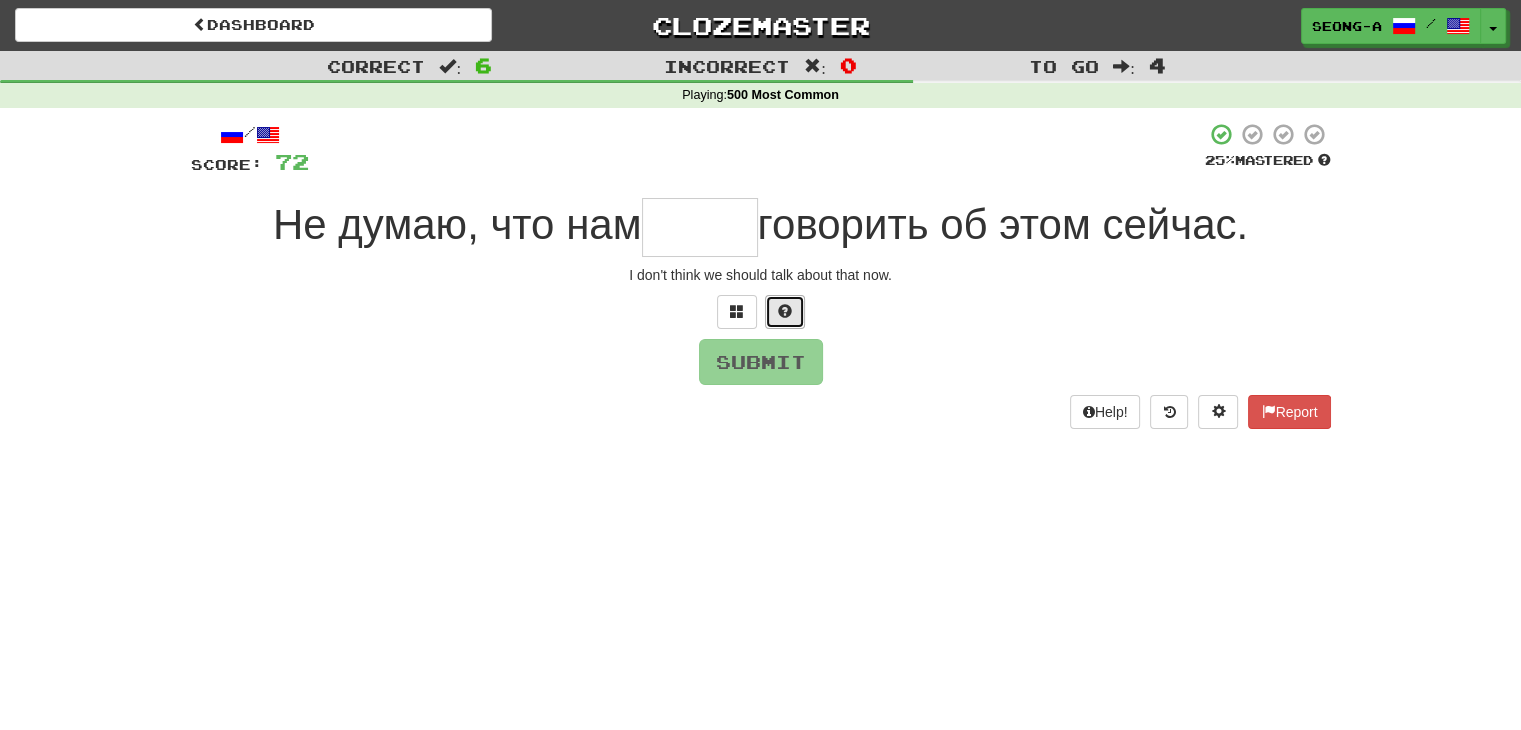 click at bounding box center [785, 312] 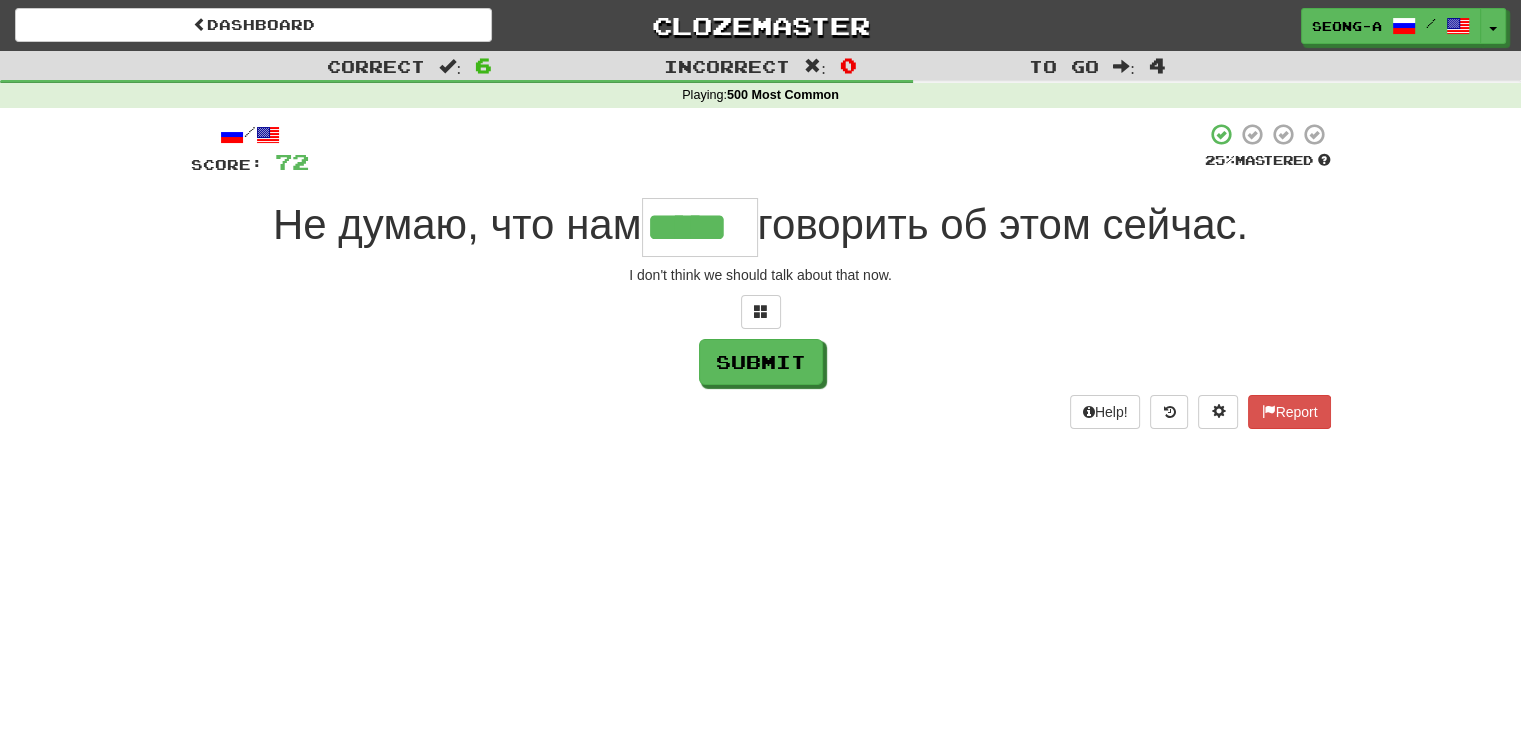 type on "*****" 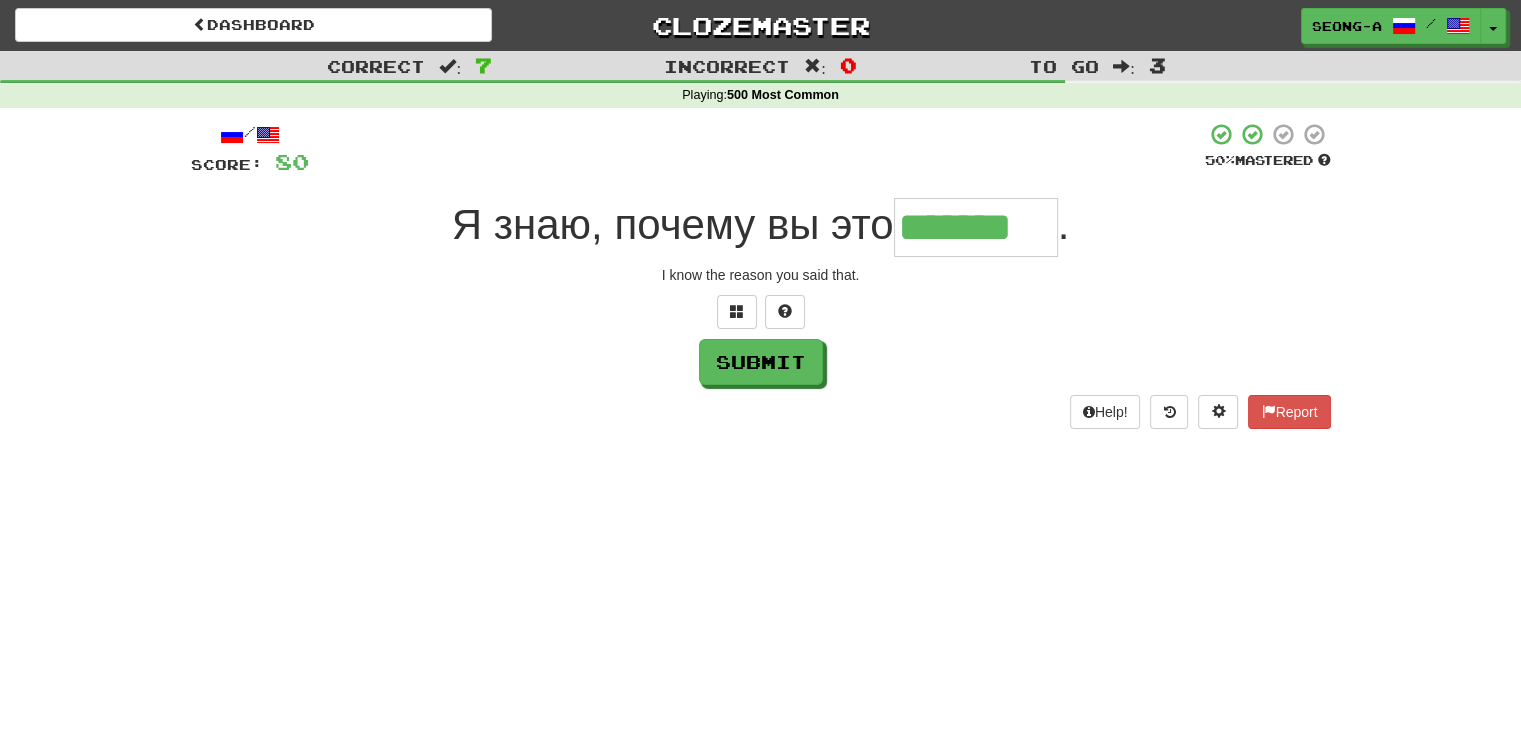 type on "*******" 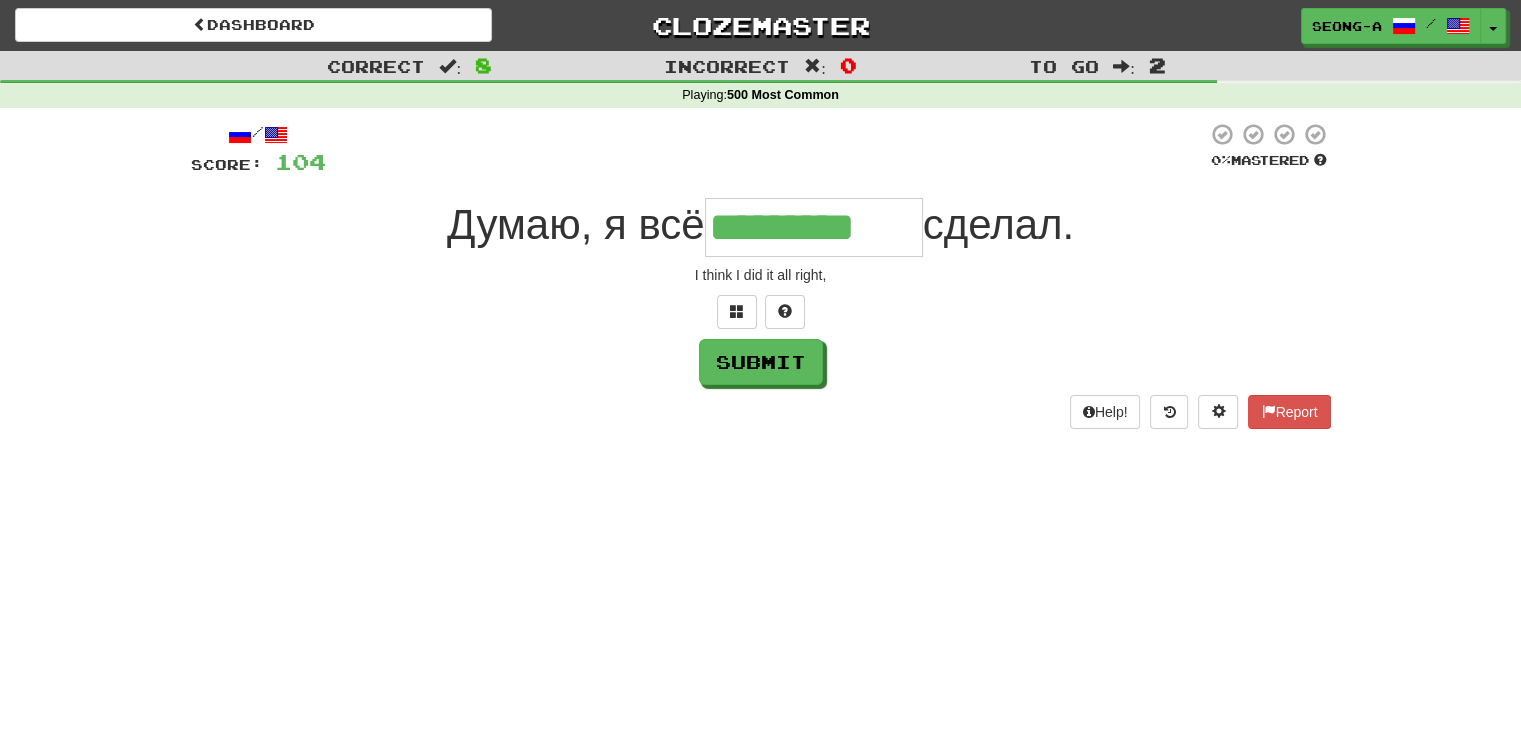 type on "*********" 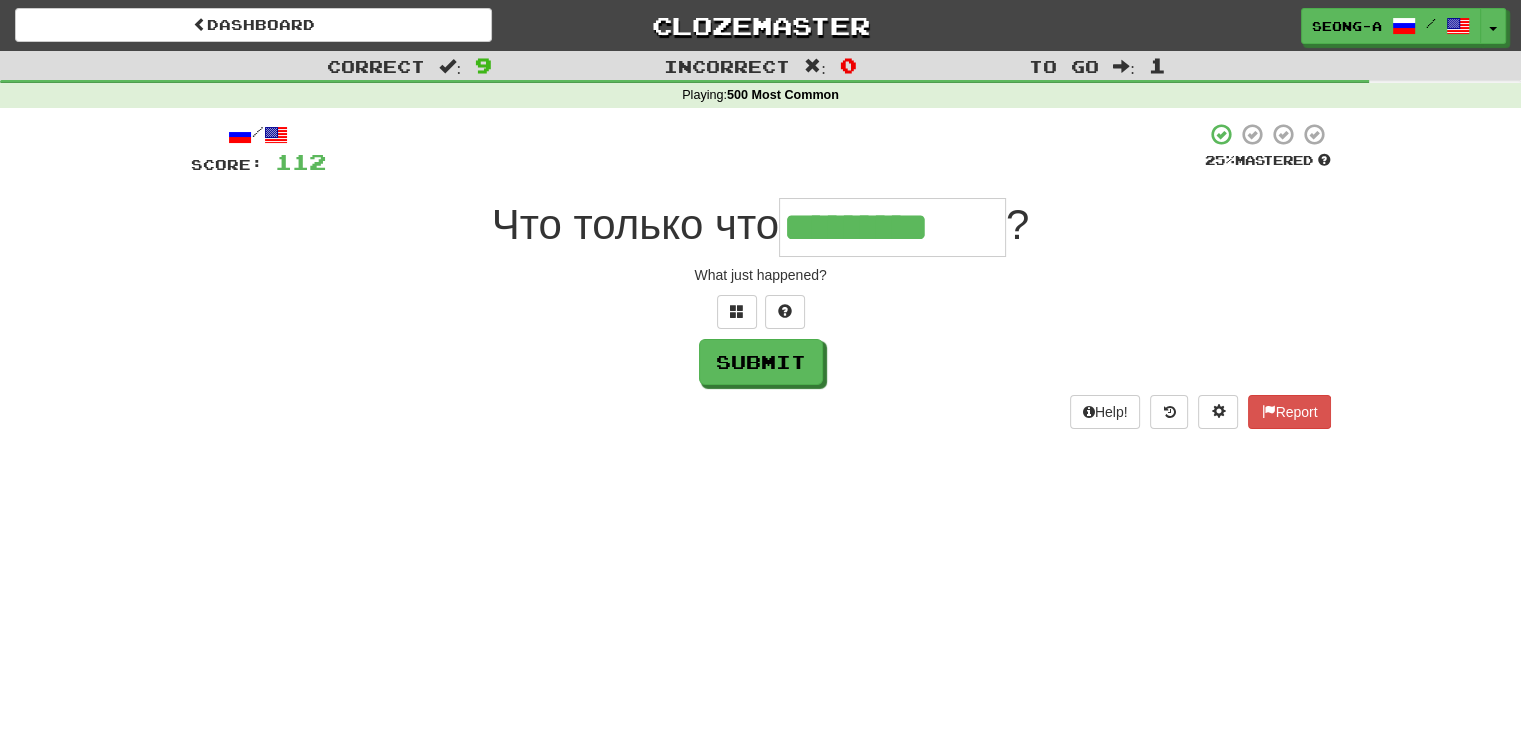 type on "*********" 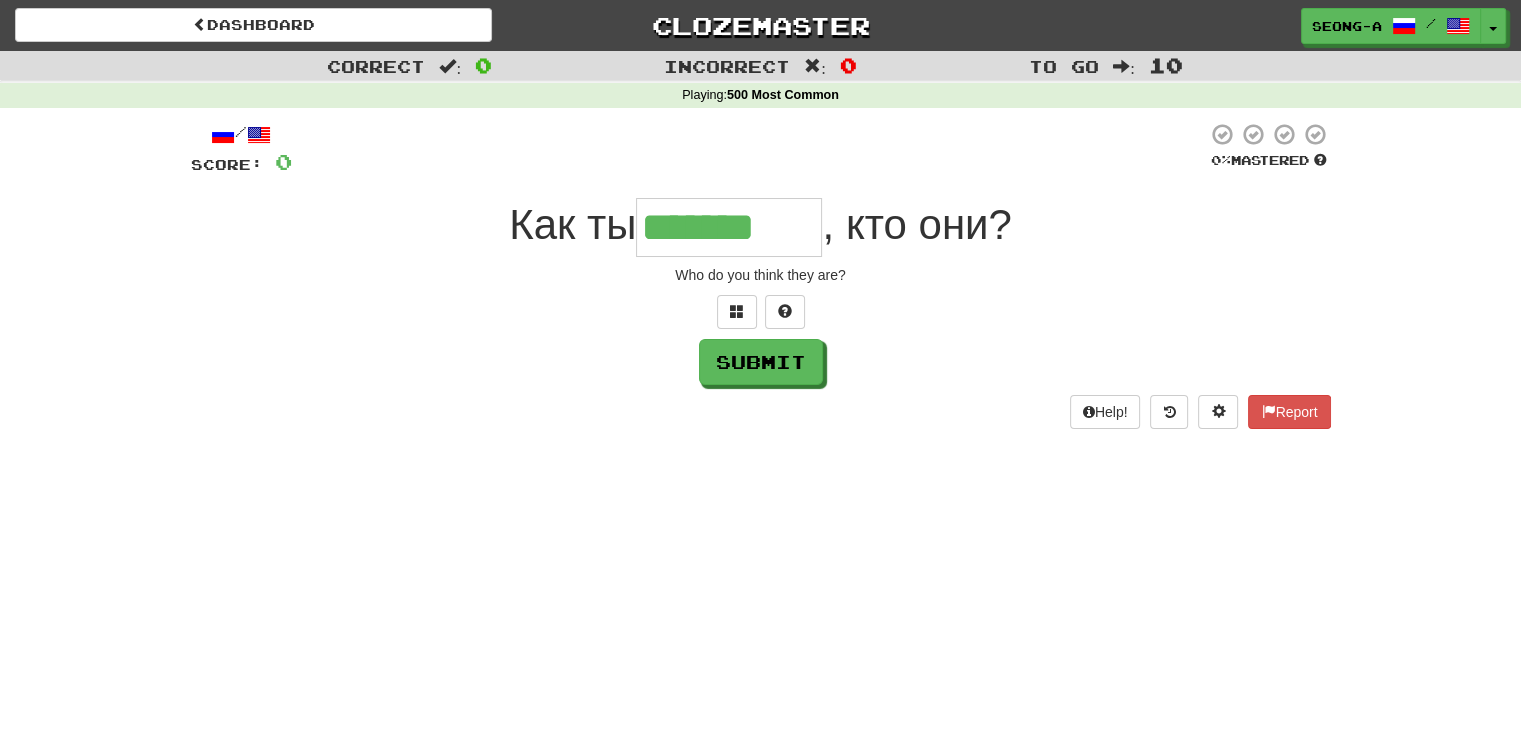 type on "*******" 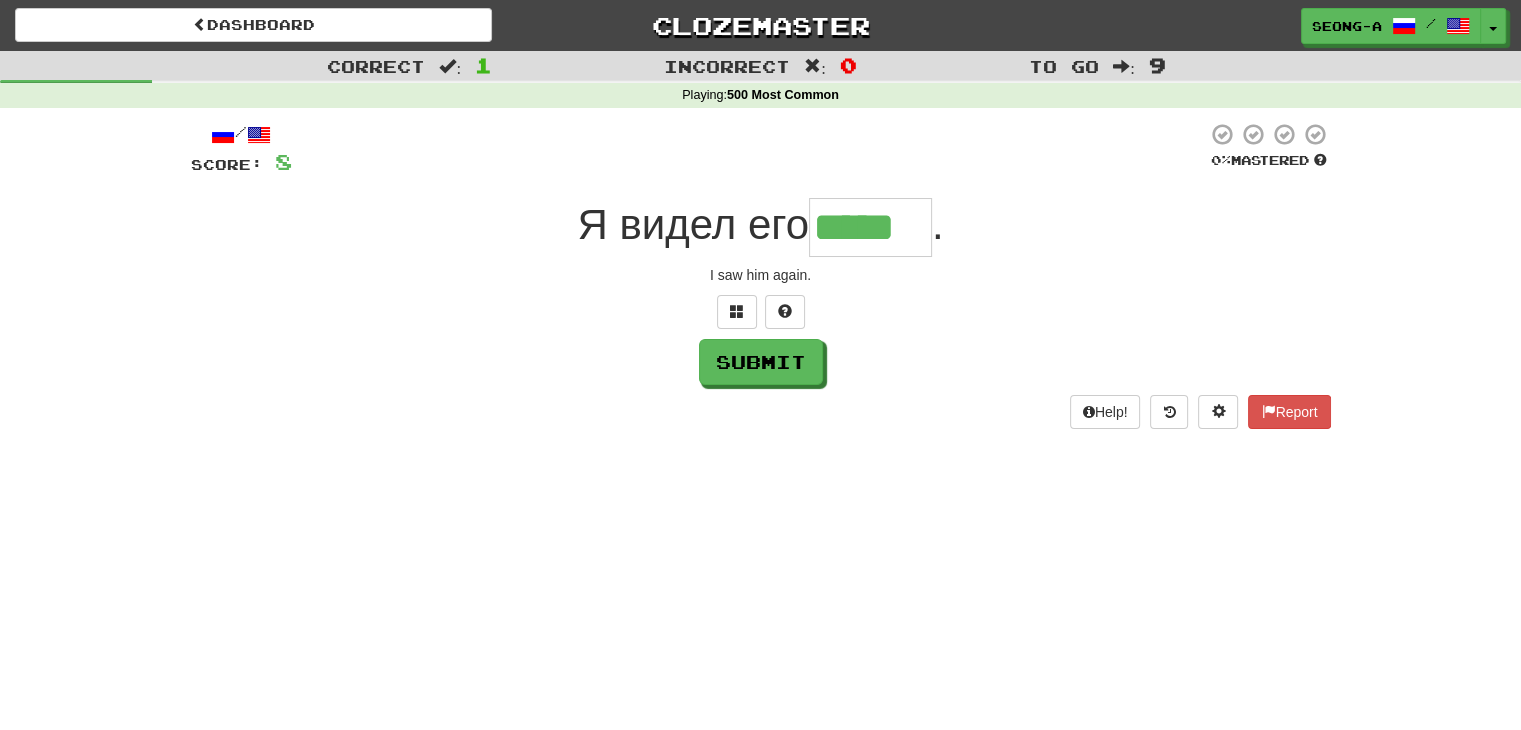 type on "*****" 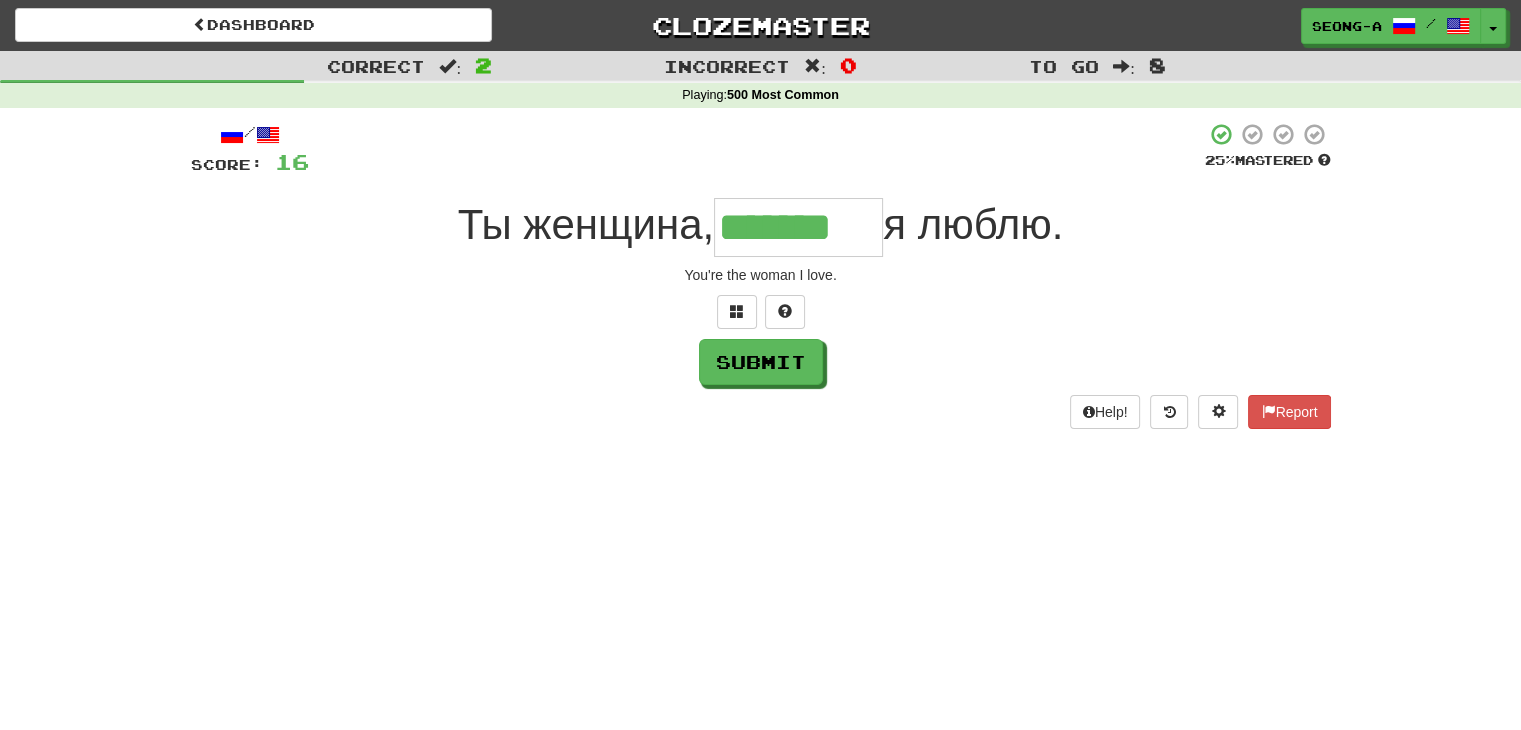 type on "*******" 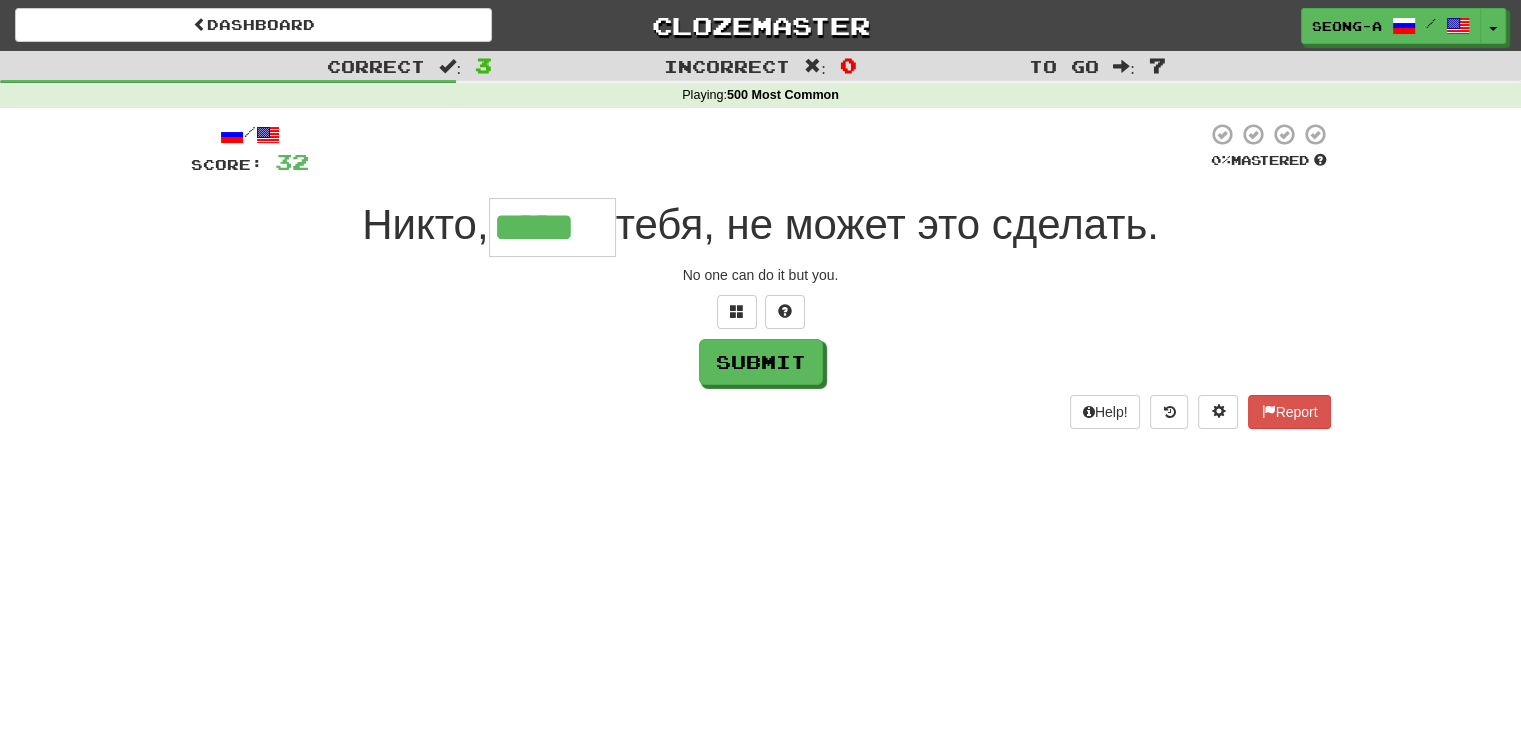 type on "*****" 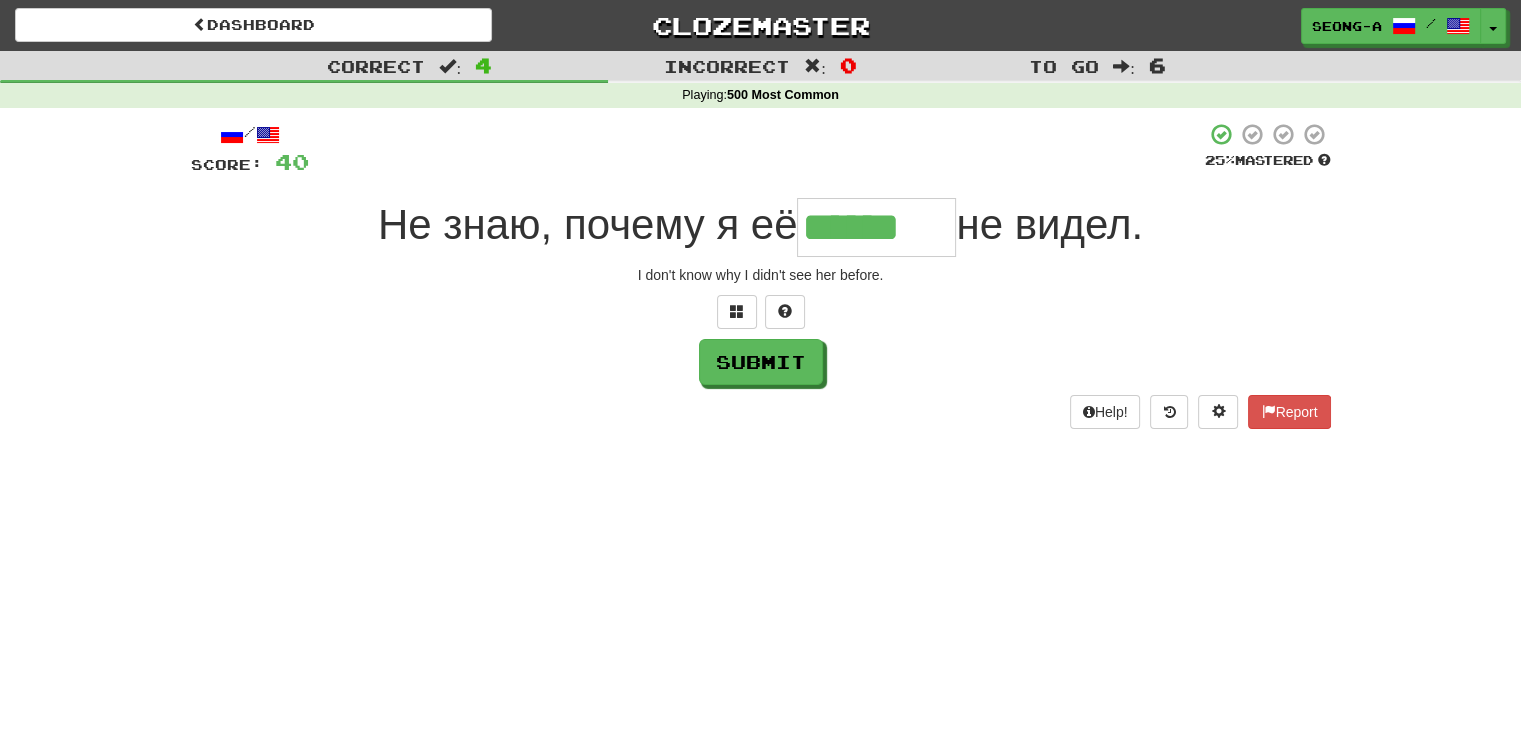 type on "******" 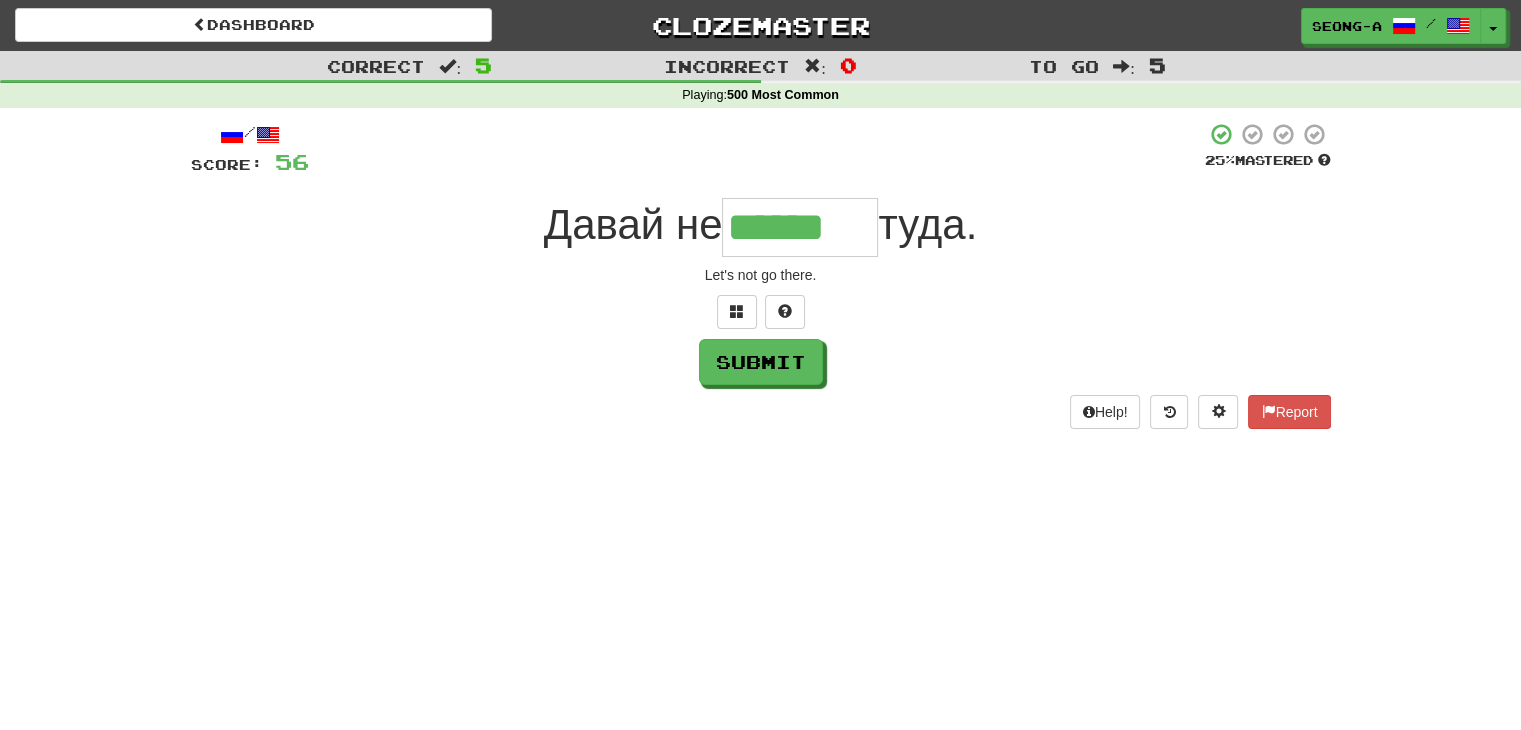 type on "******" 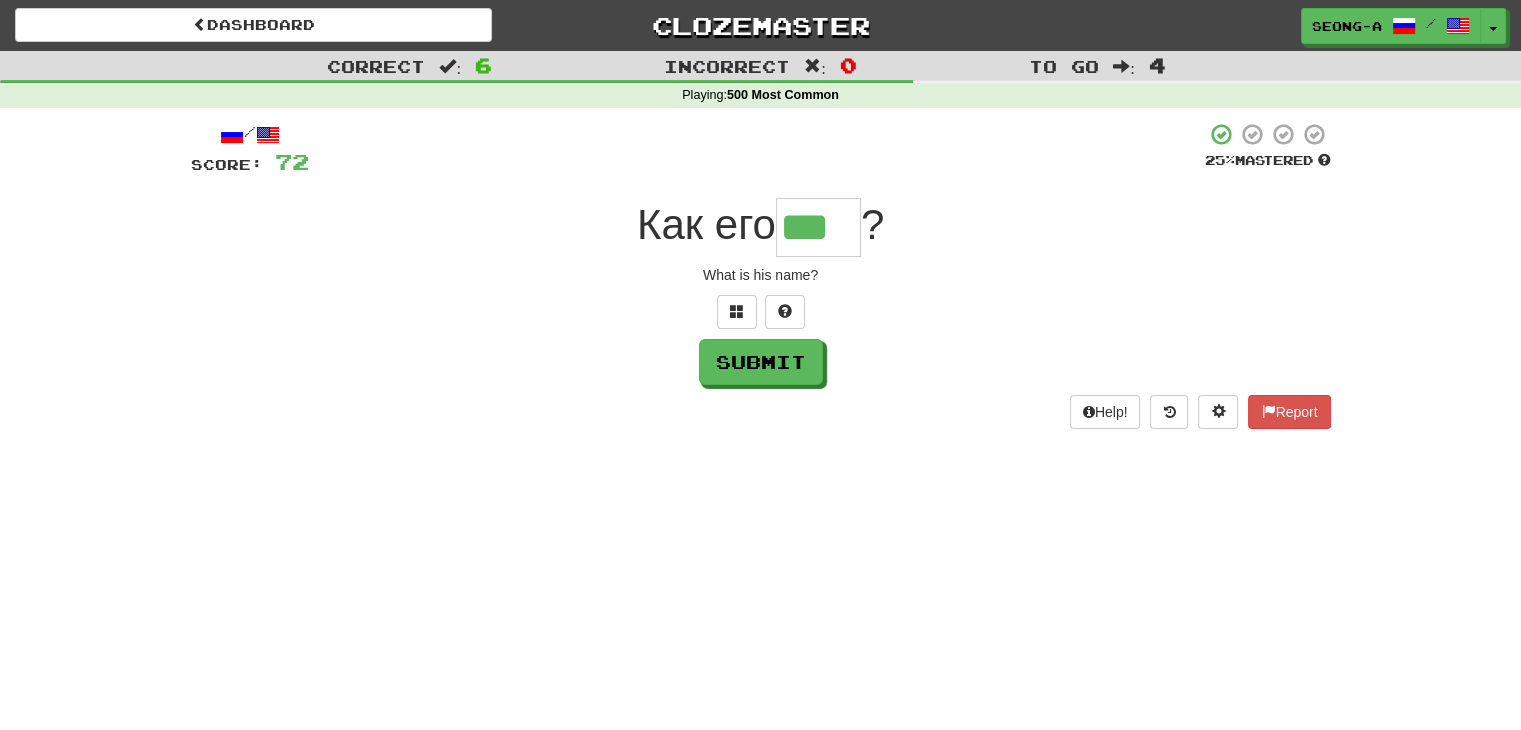 type on "***" 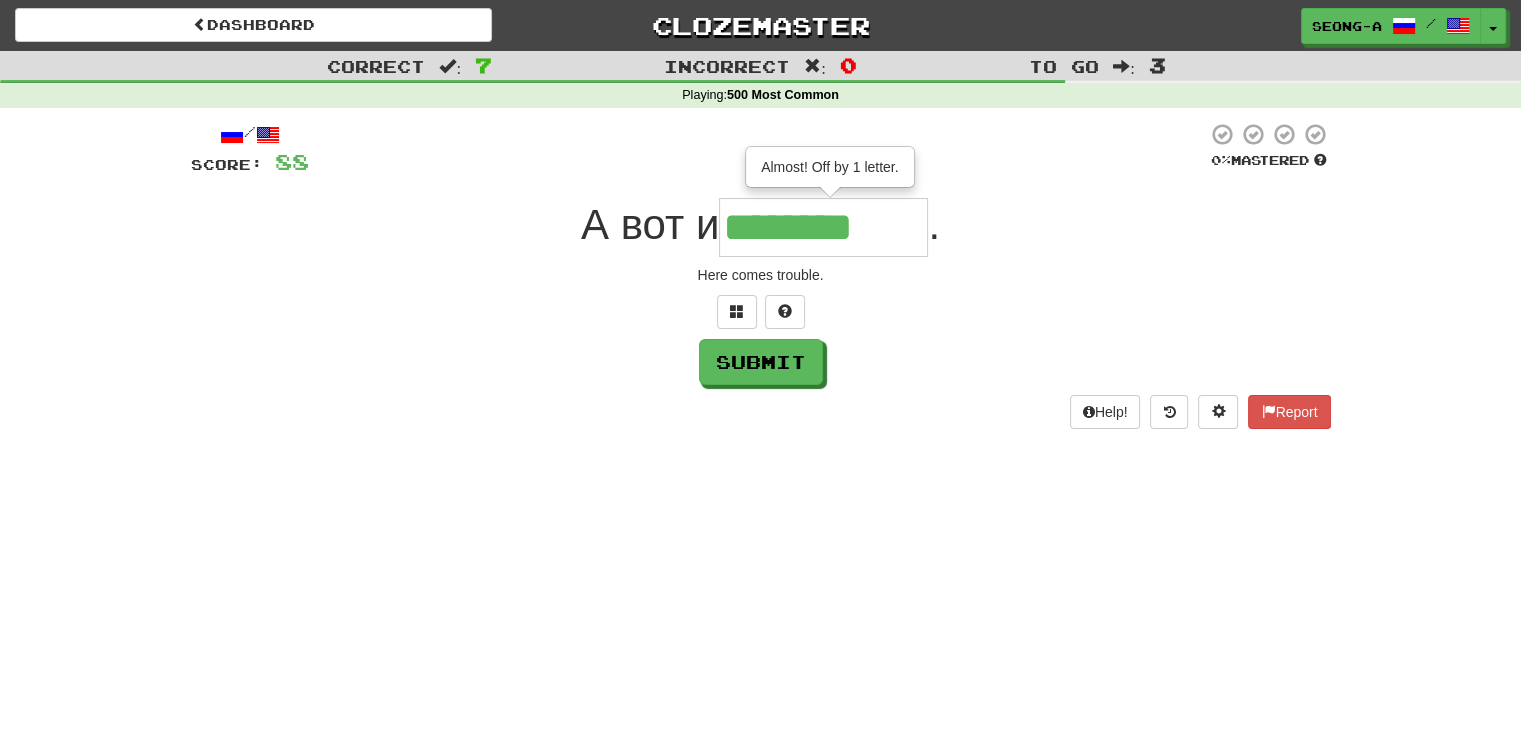 type on "********" 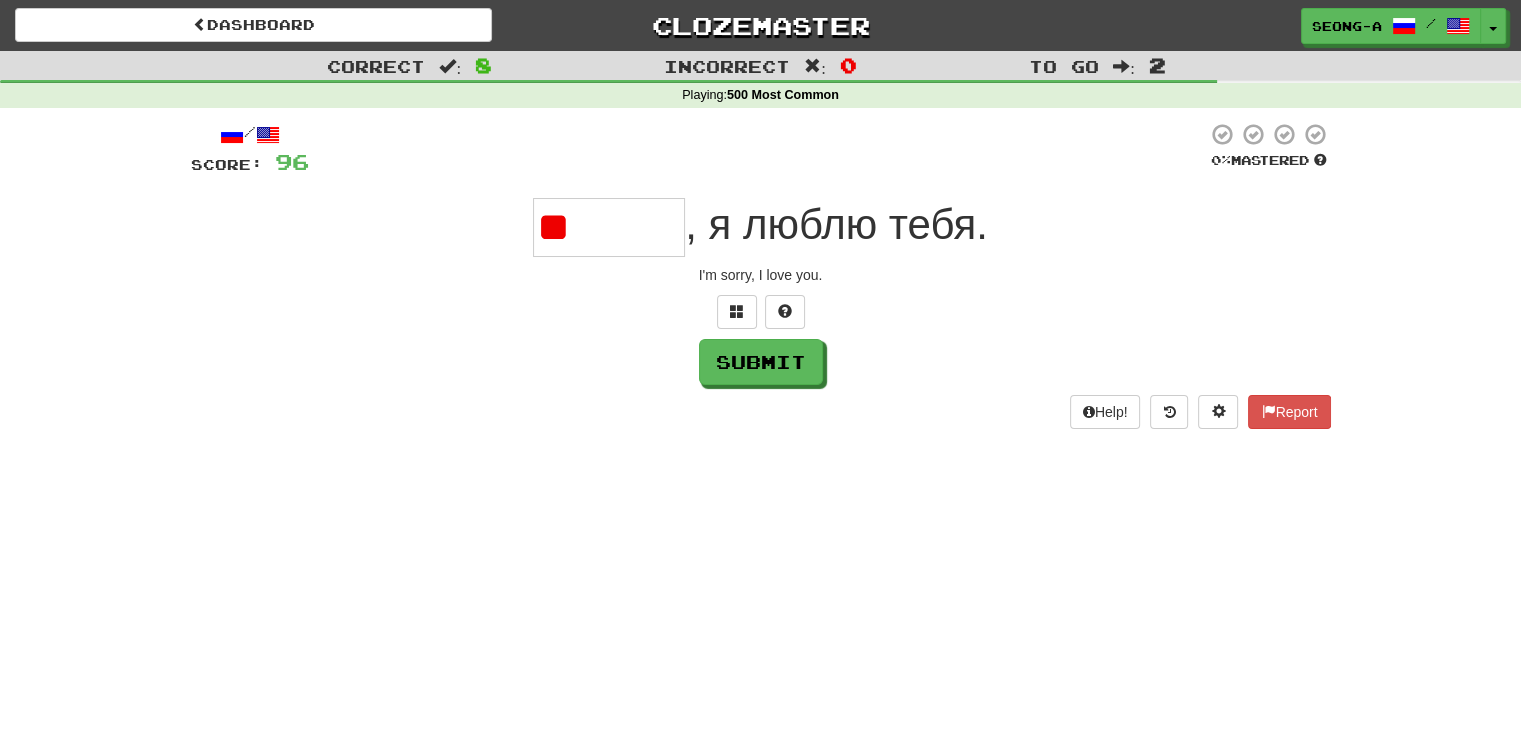 type on "*" 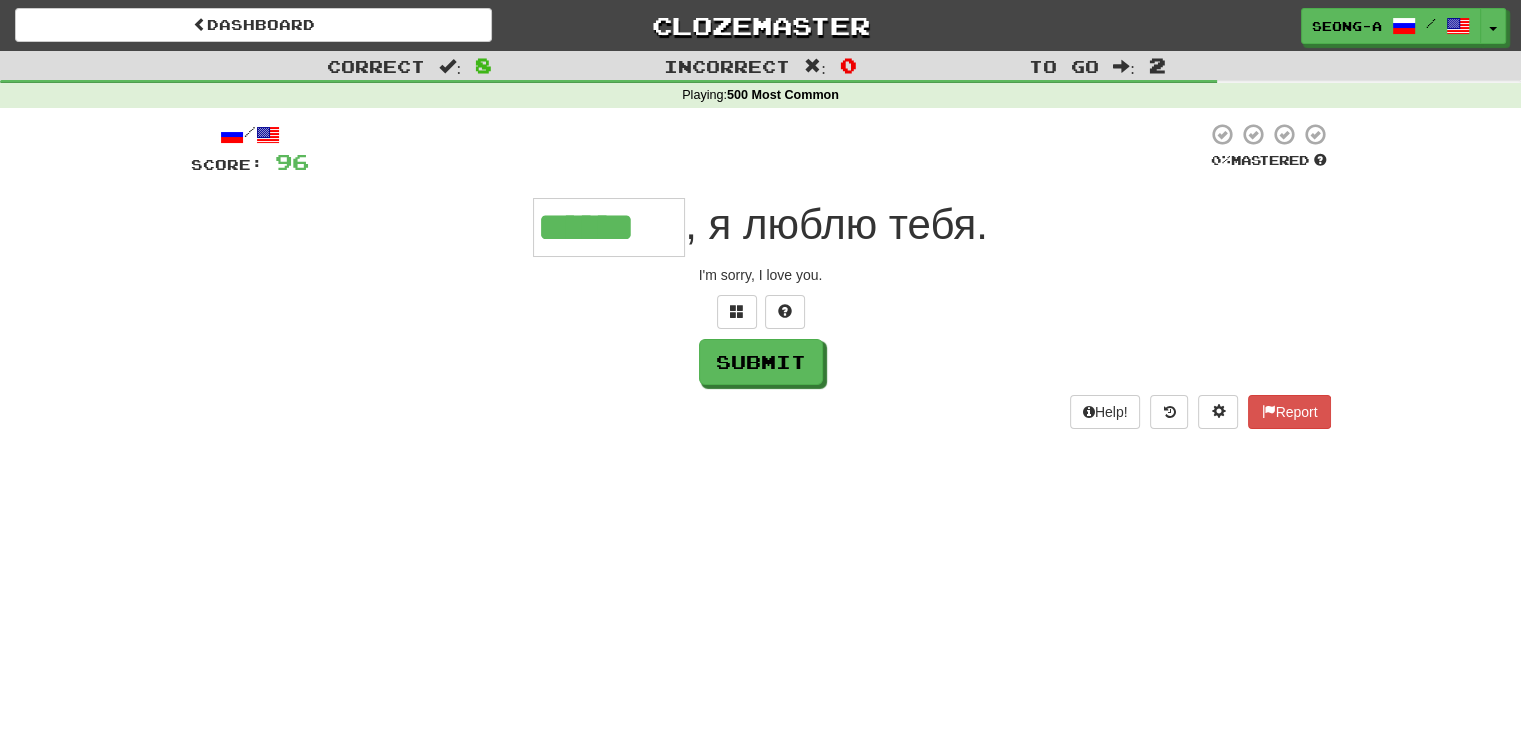 type on "******" 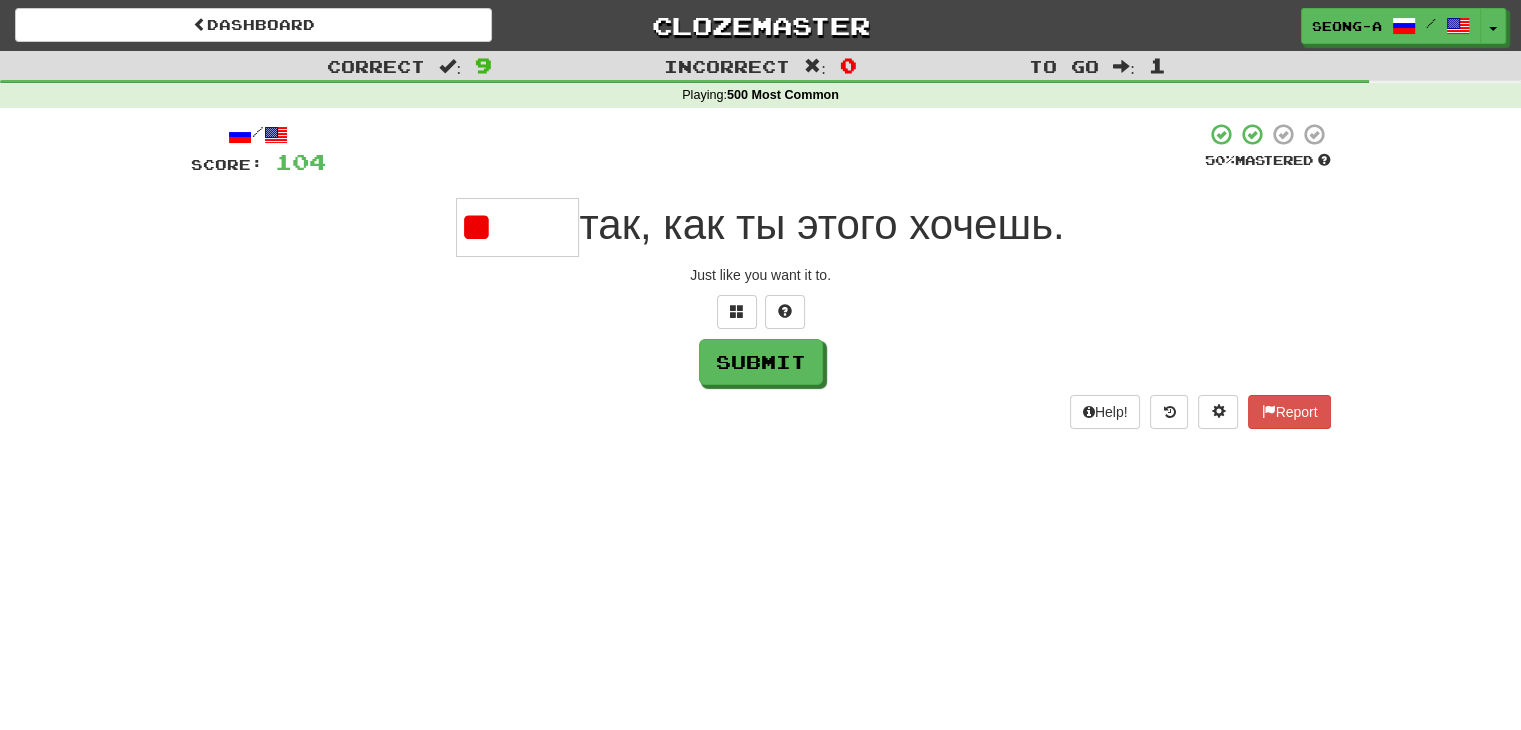 type on "*" 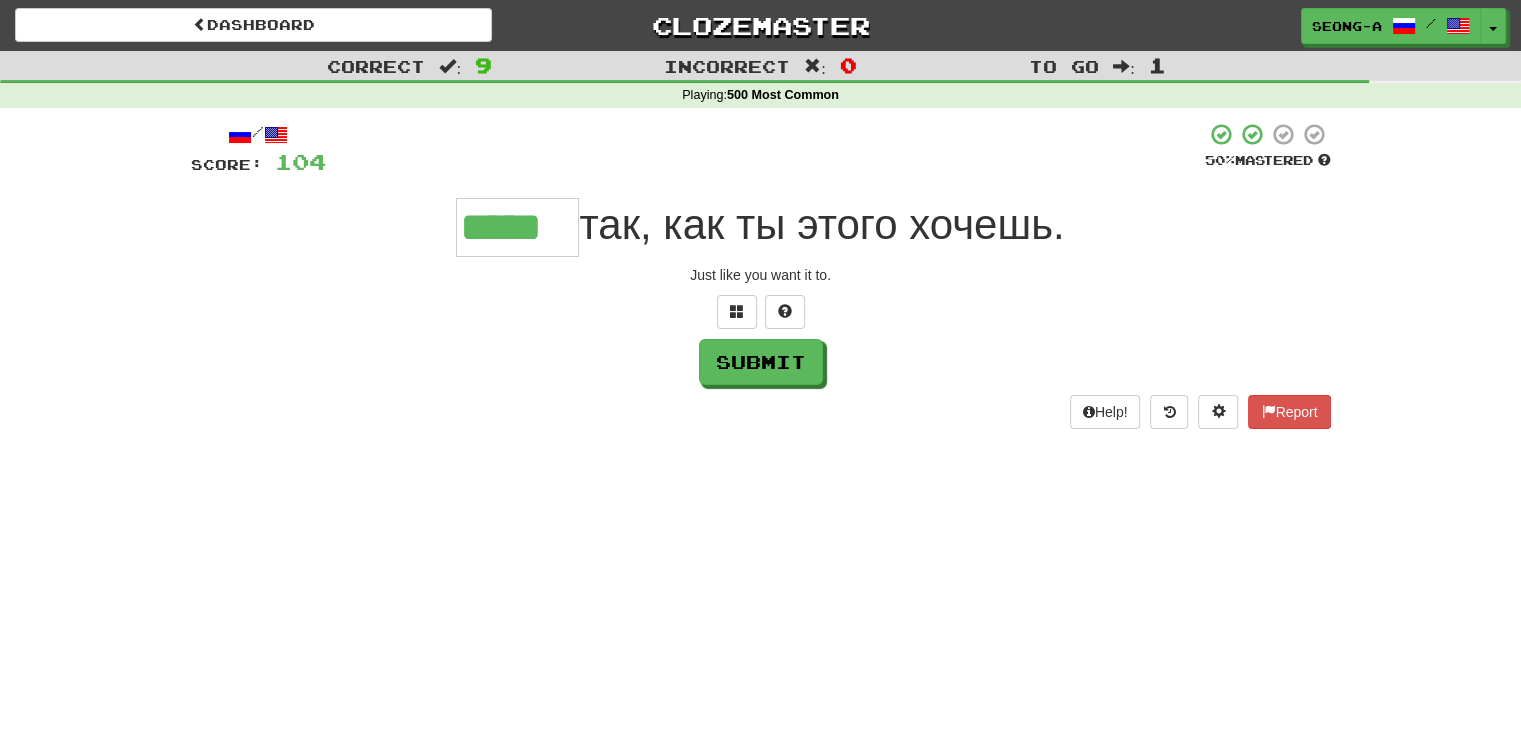 type on "*****" 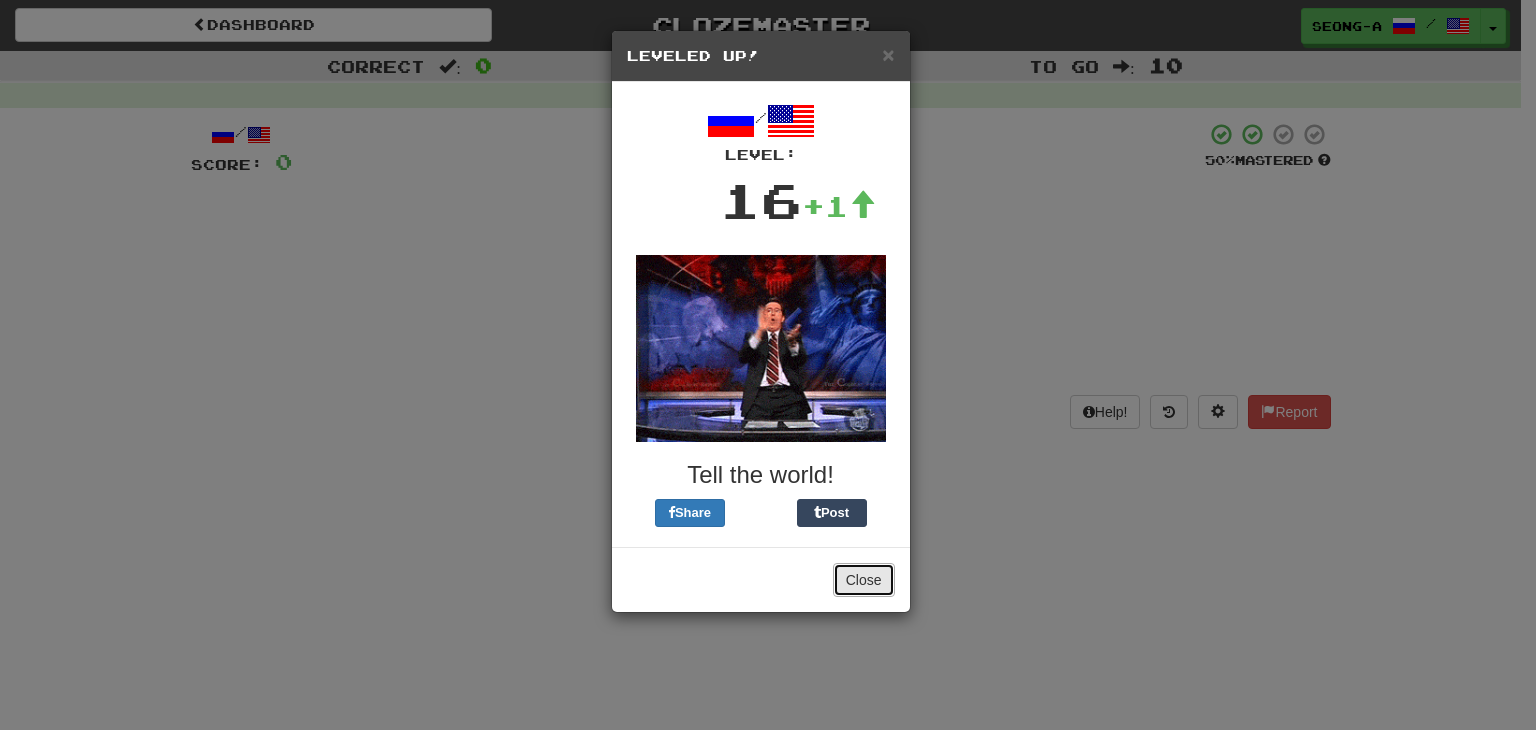 click on "Close" at bounding box center [864, 580] 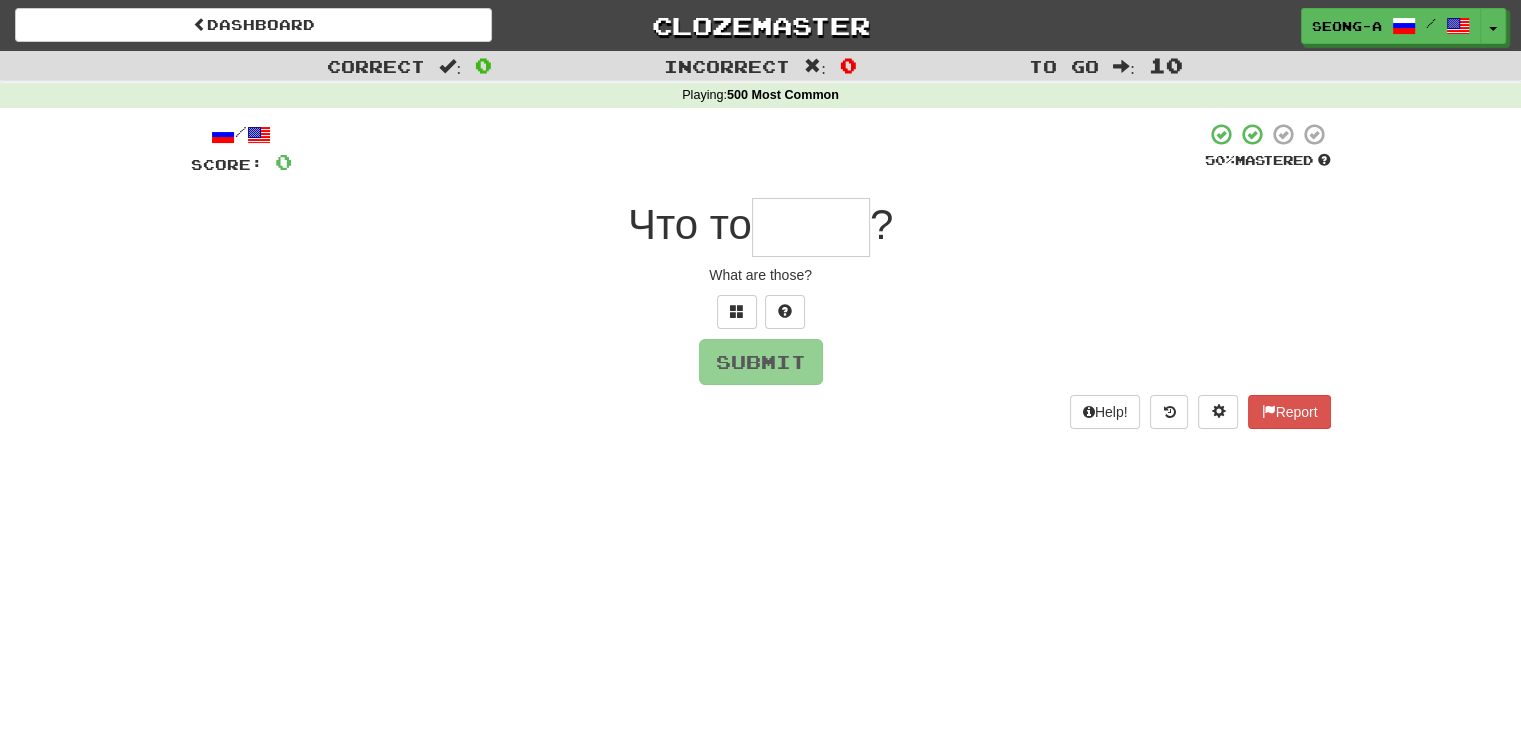 click at bounding box center [811, 227] 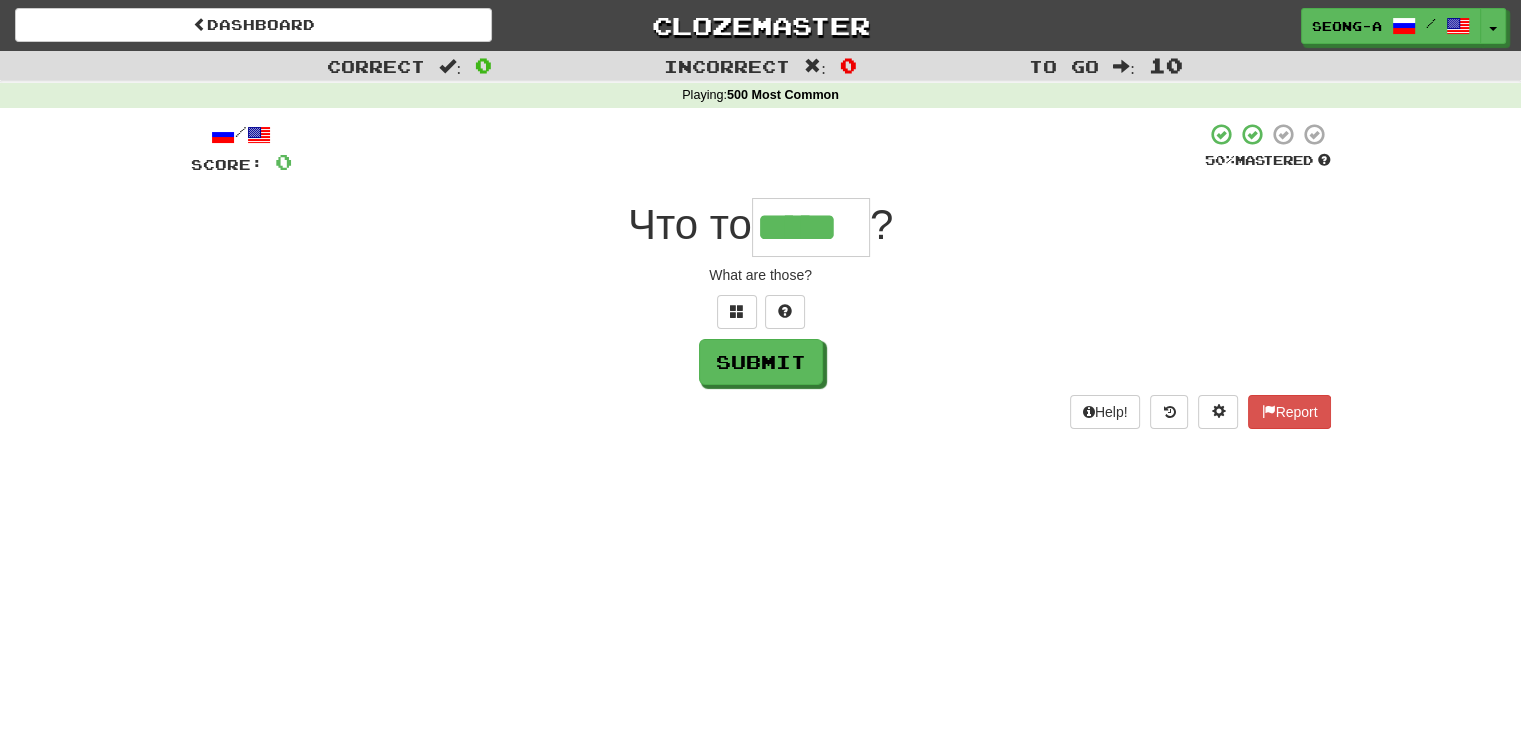 type on "*****" 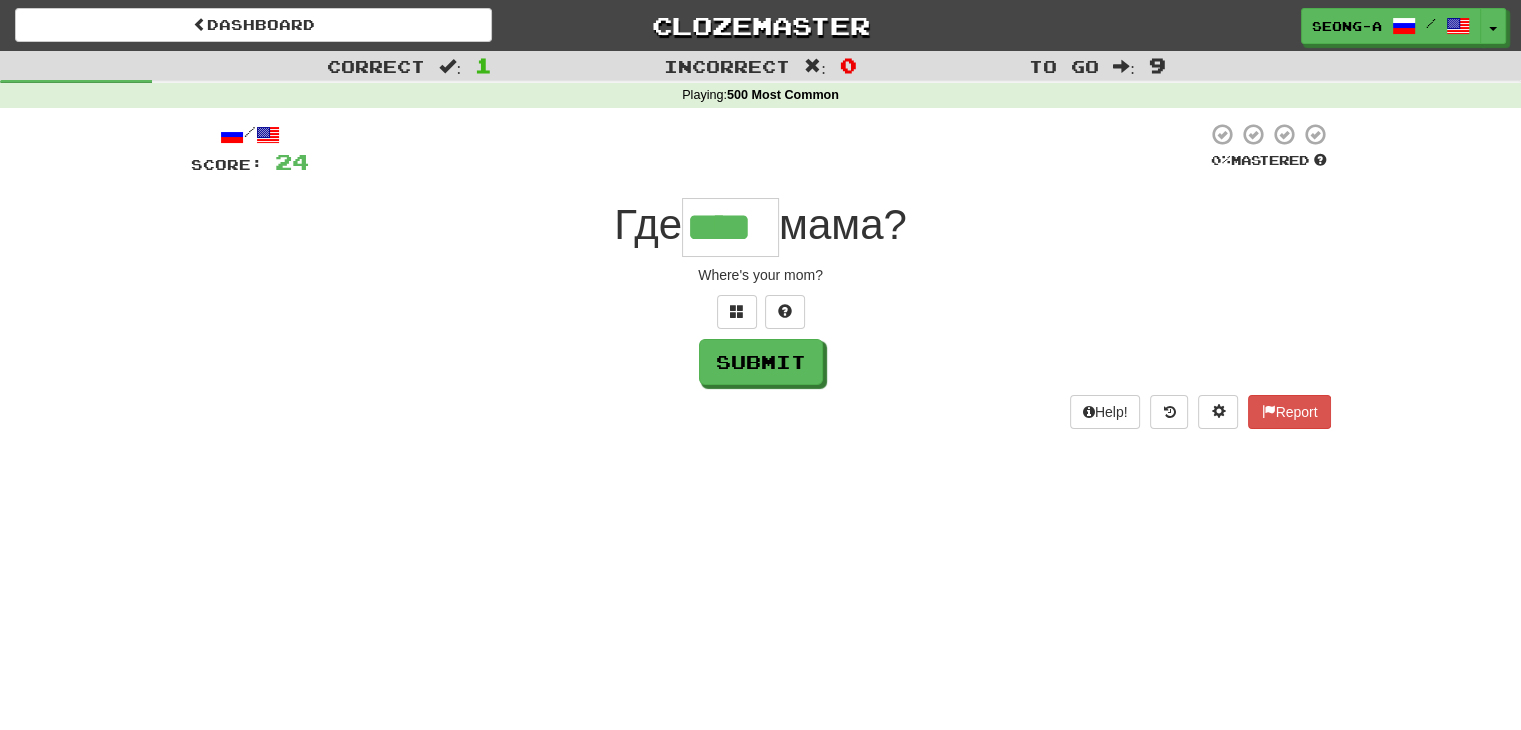 type on "****" 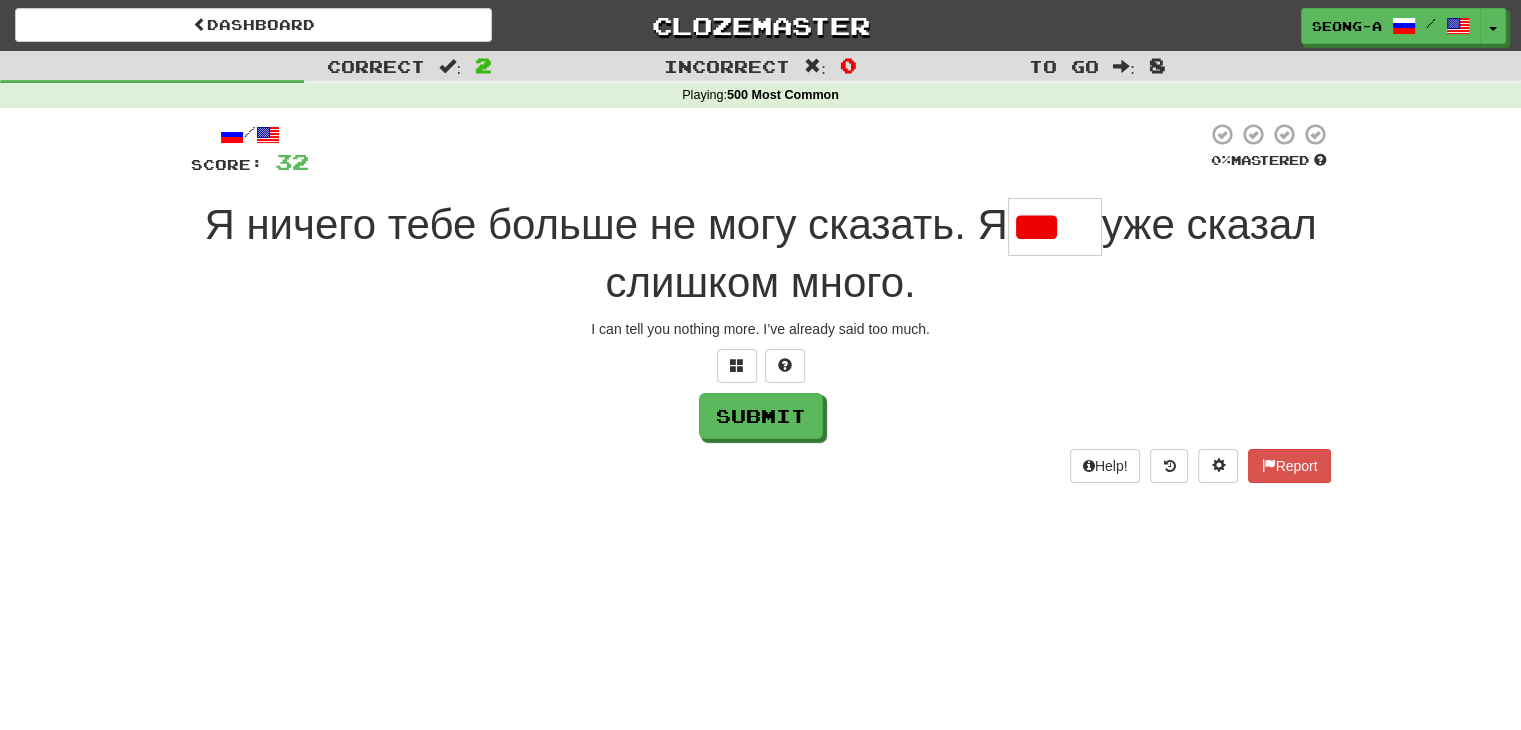 scroll, scrollTop: 0, scrollLeft: 0, axis: both 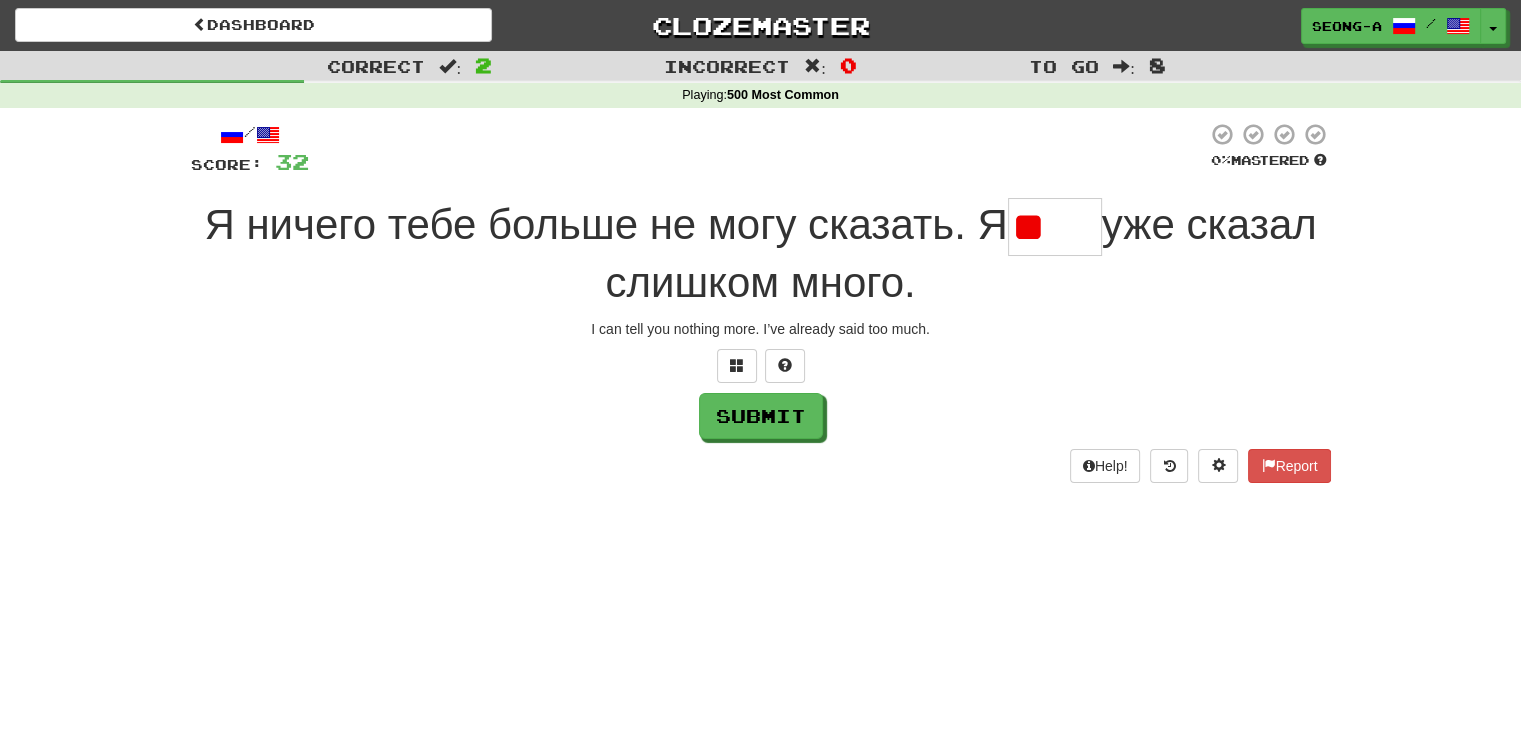 type on "*" 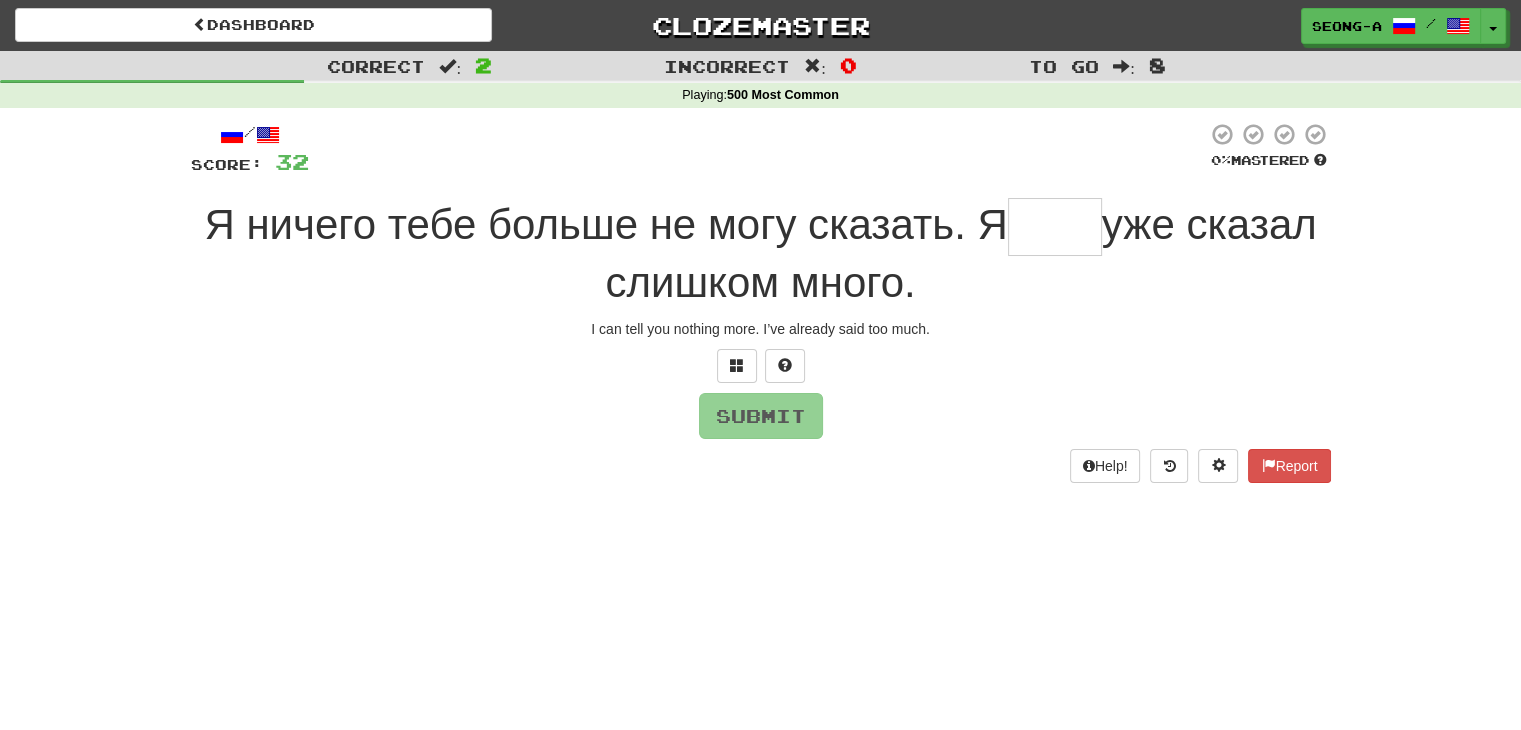 type on "*" 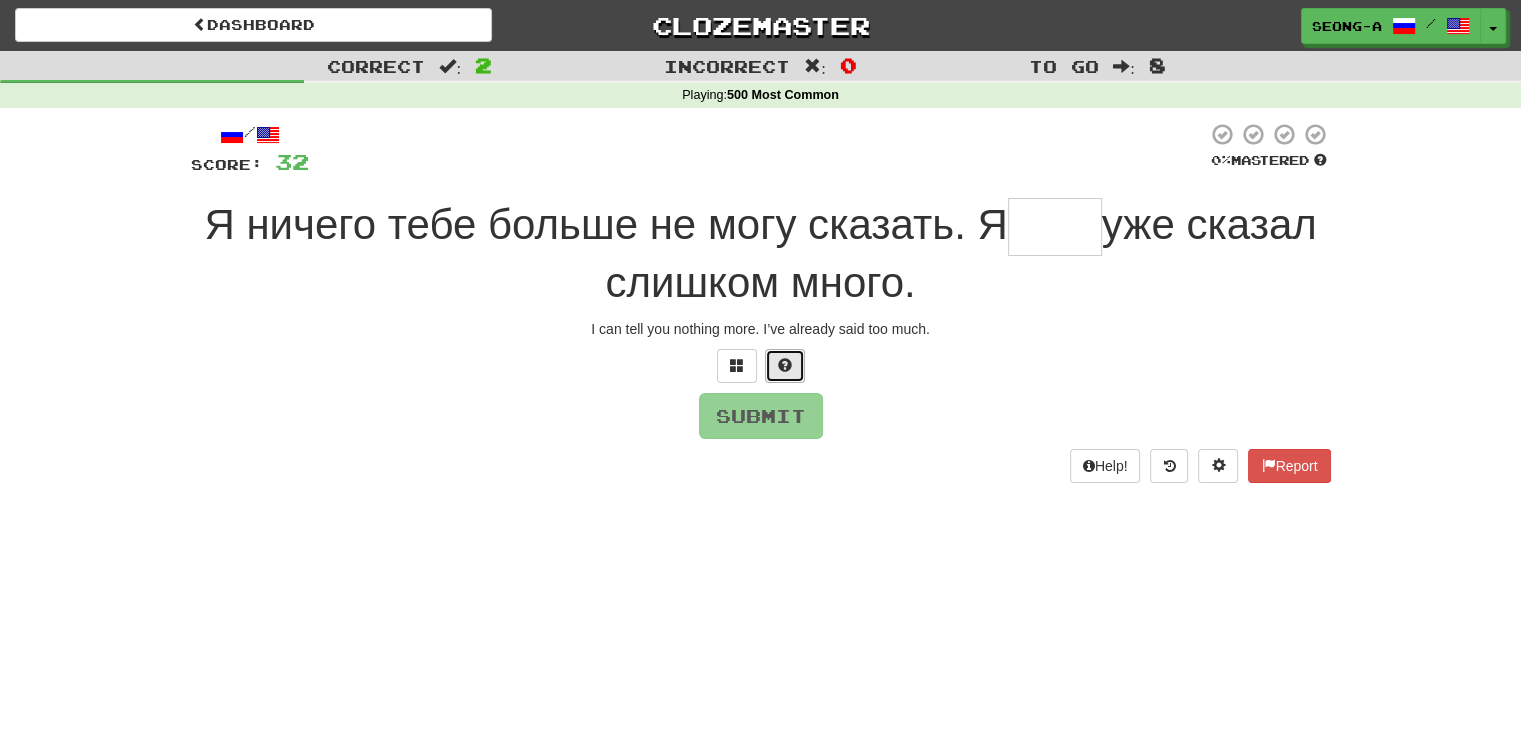click at bounding box center [785, 366] 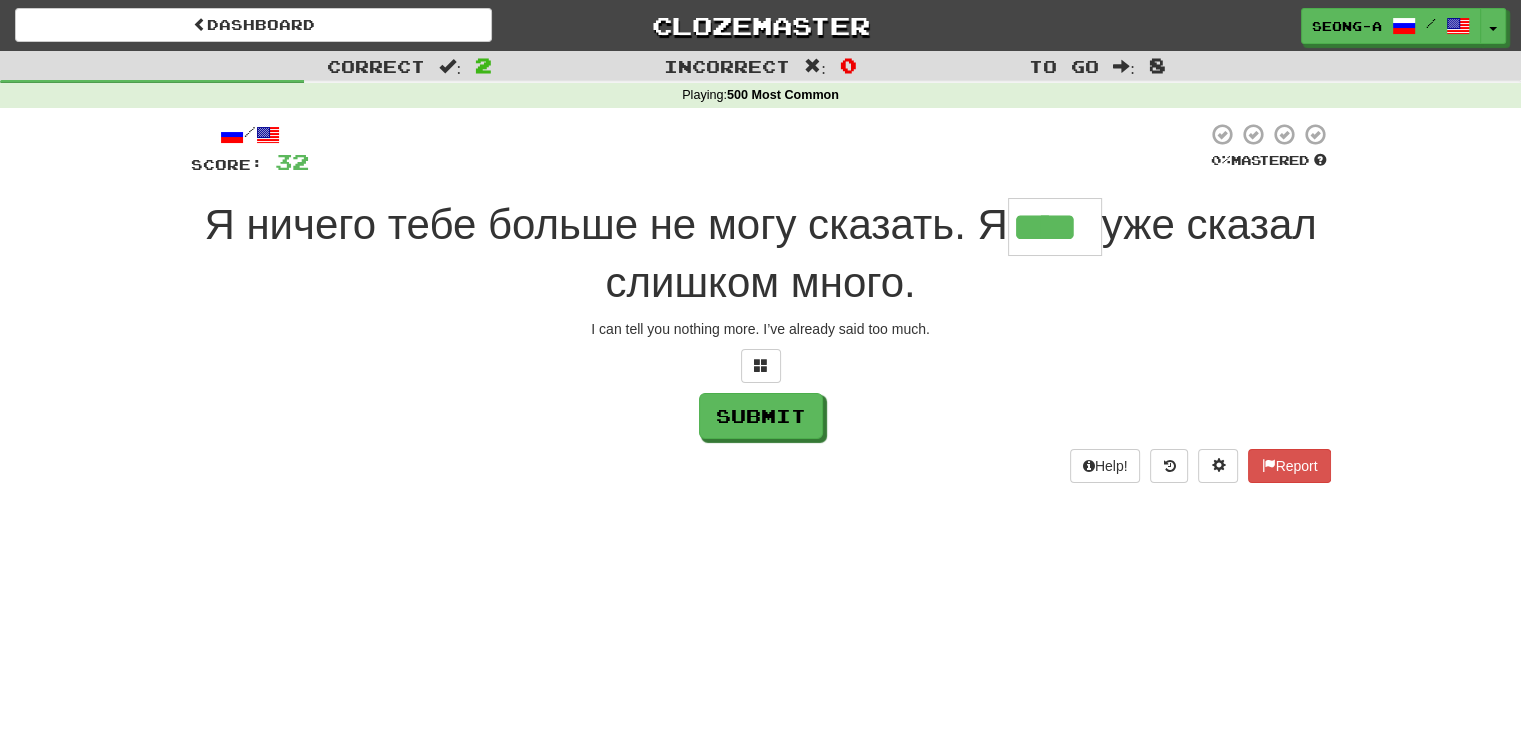 type on "****" 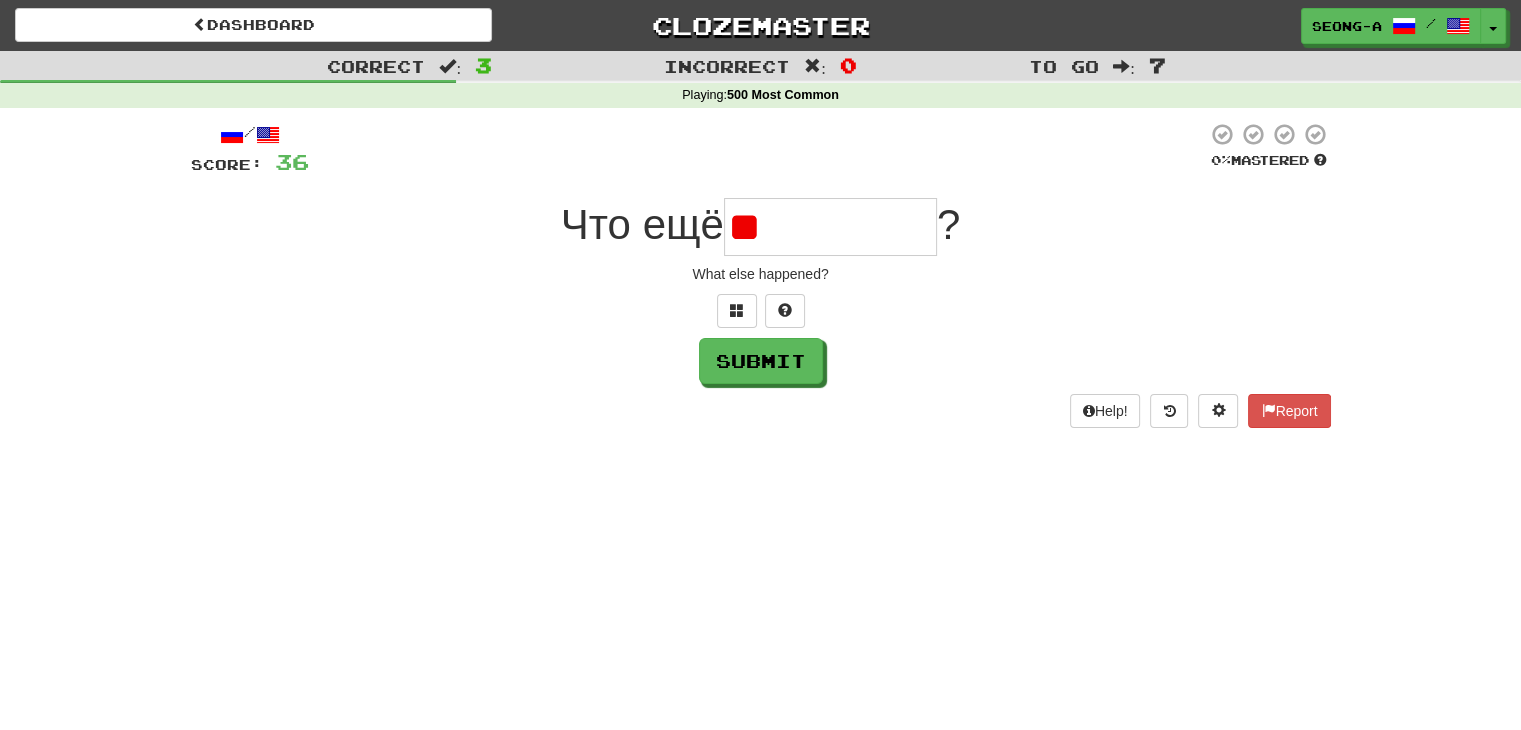 type on "*" 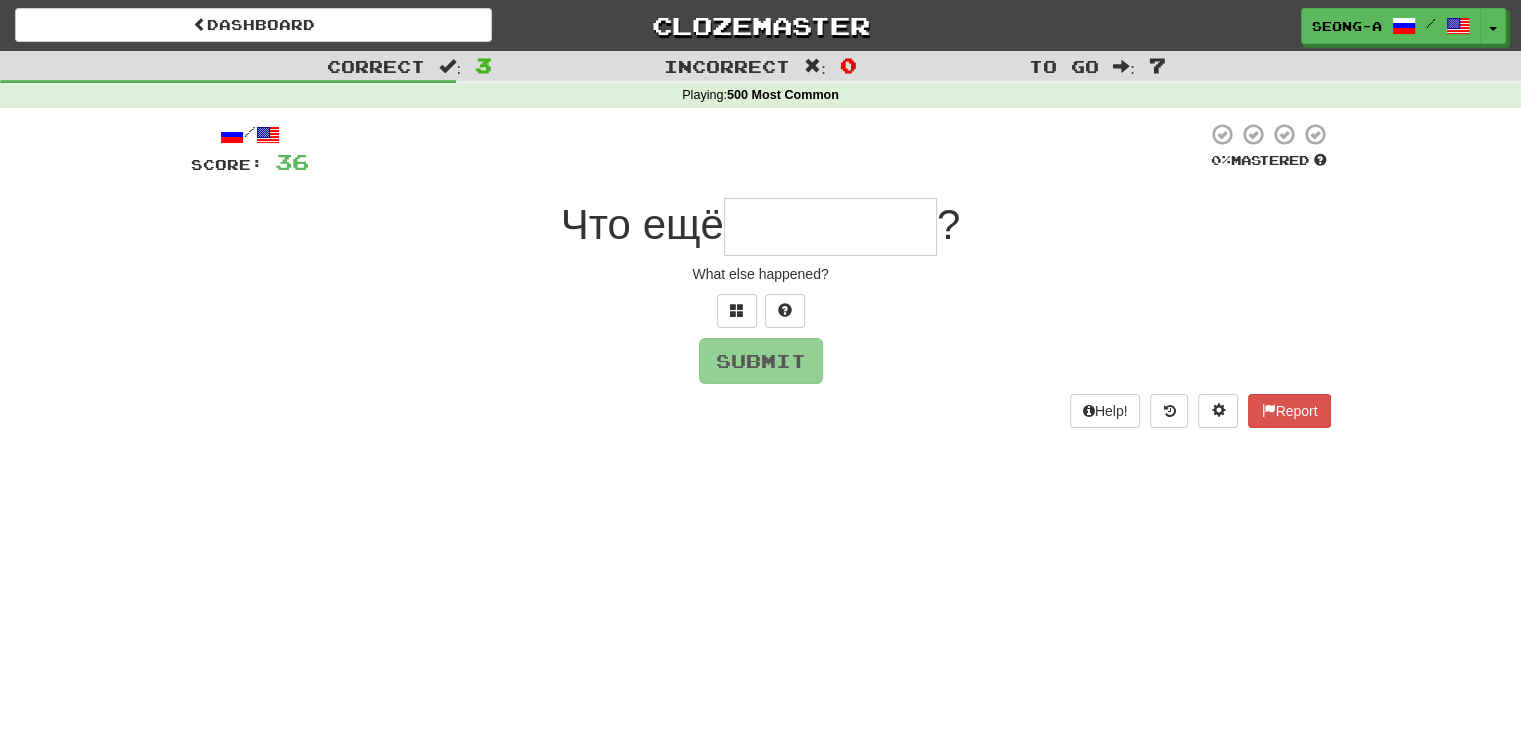type on "*" 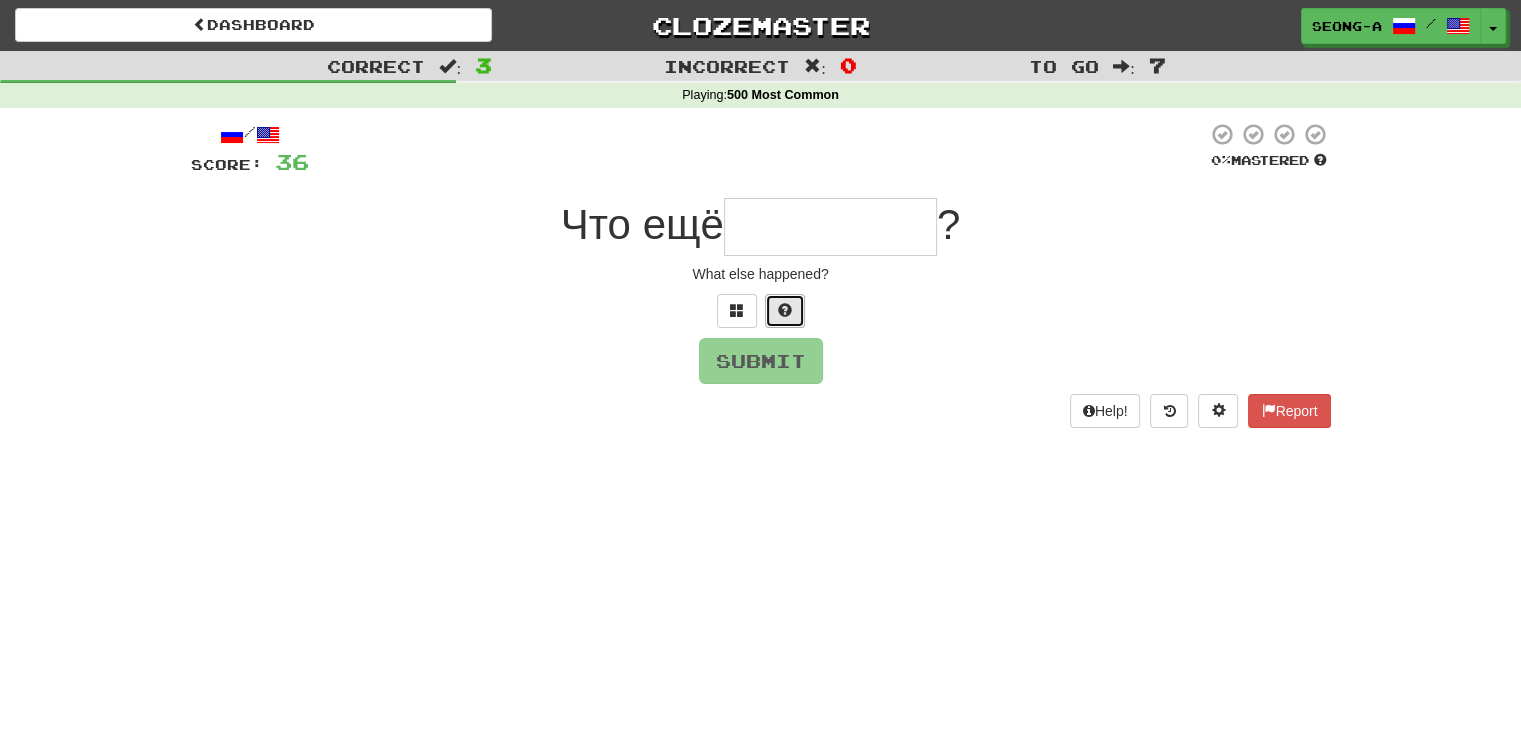click at bounding box center (785, 311) 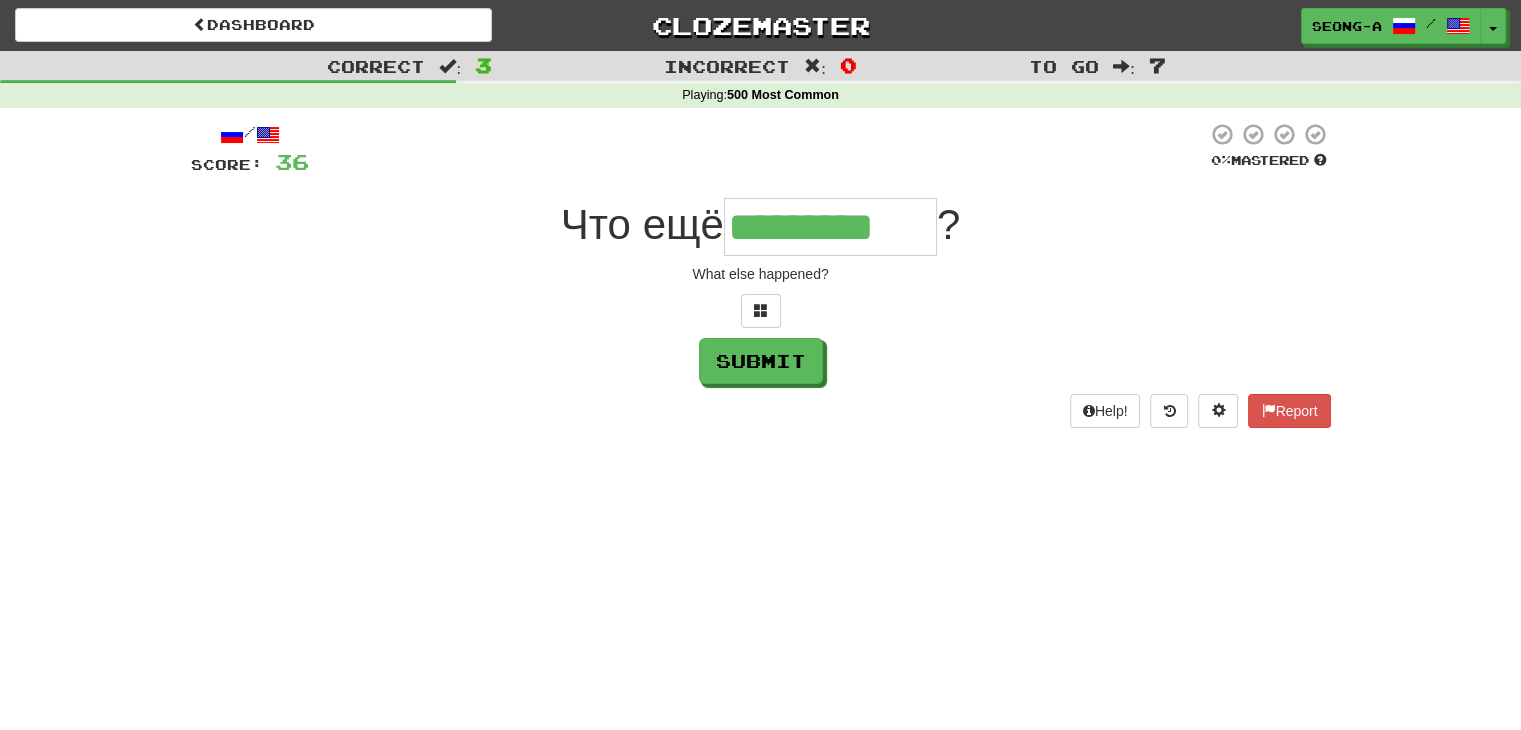 type on "*********" 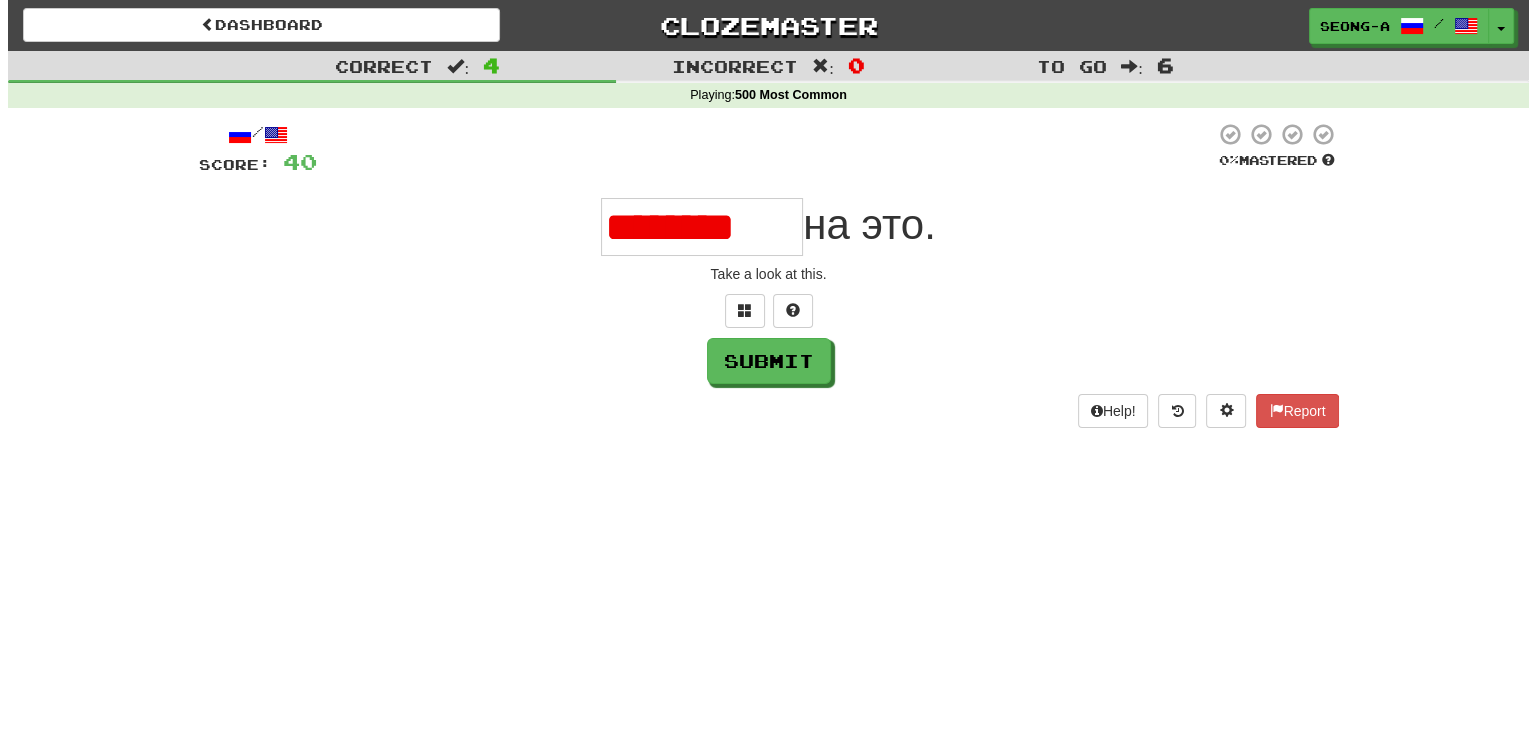 scroll, scrollTop: 0, scrollLeft: 0, axis: both 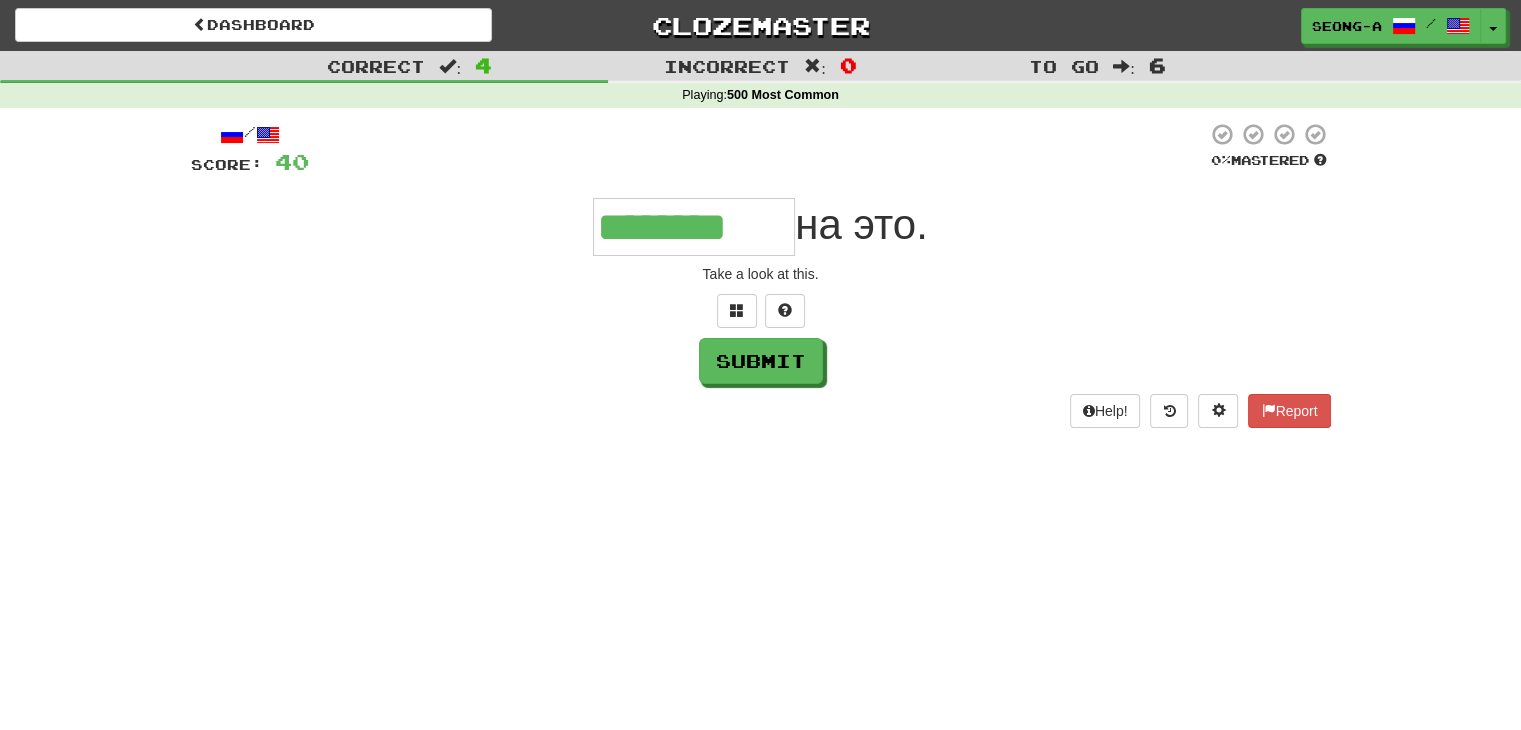 type on "********" 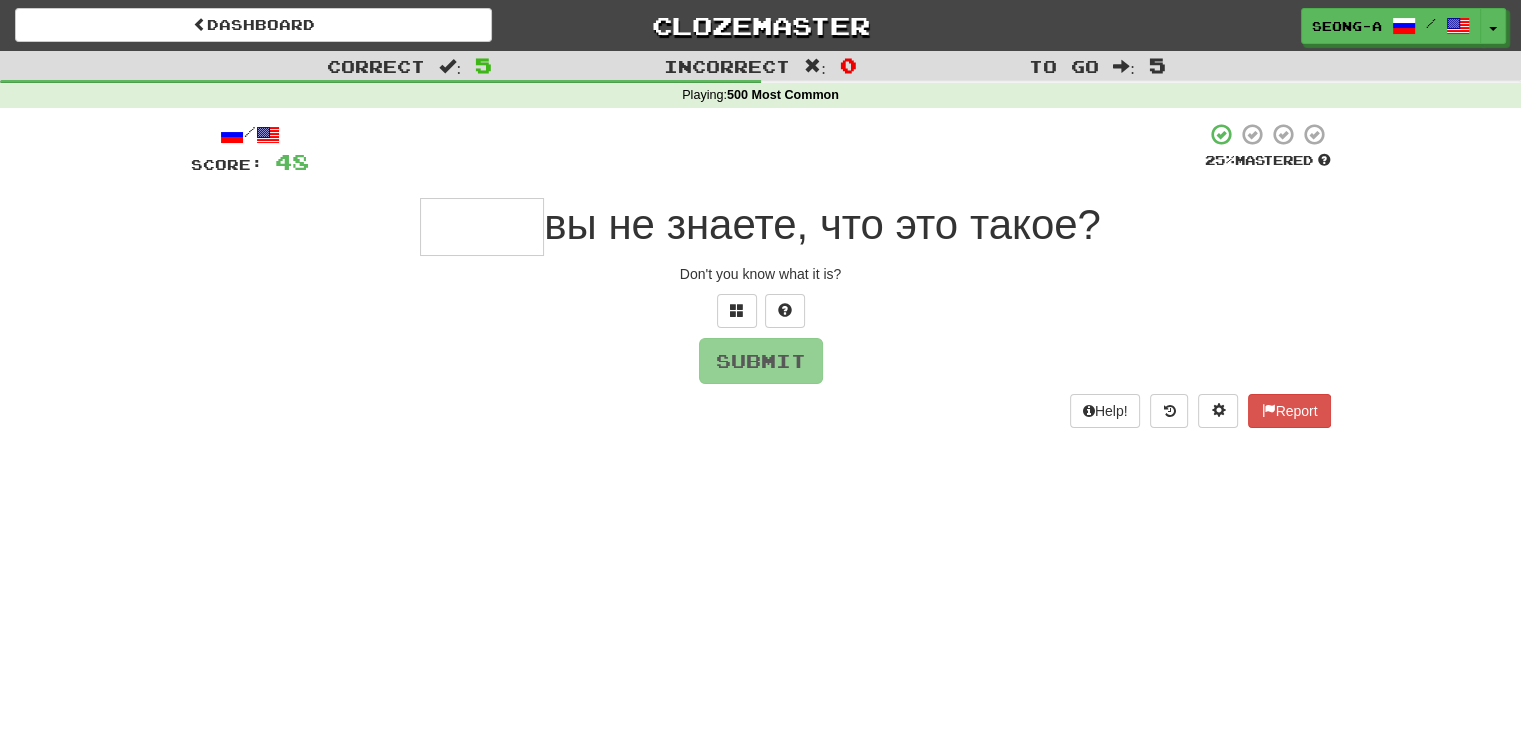 click at bounding box center [482, 227] 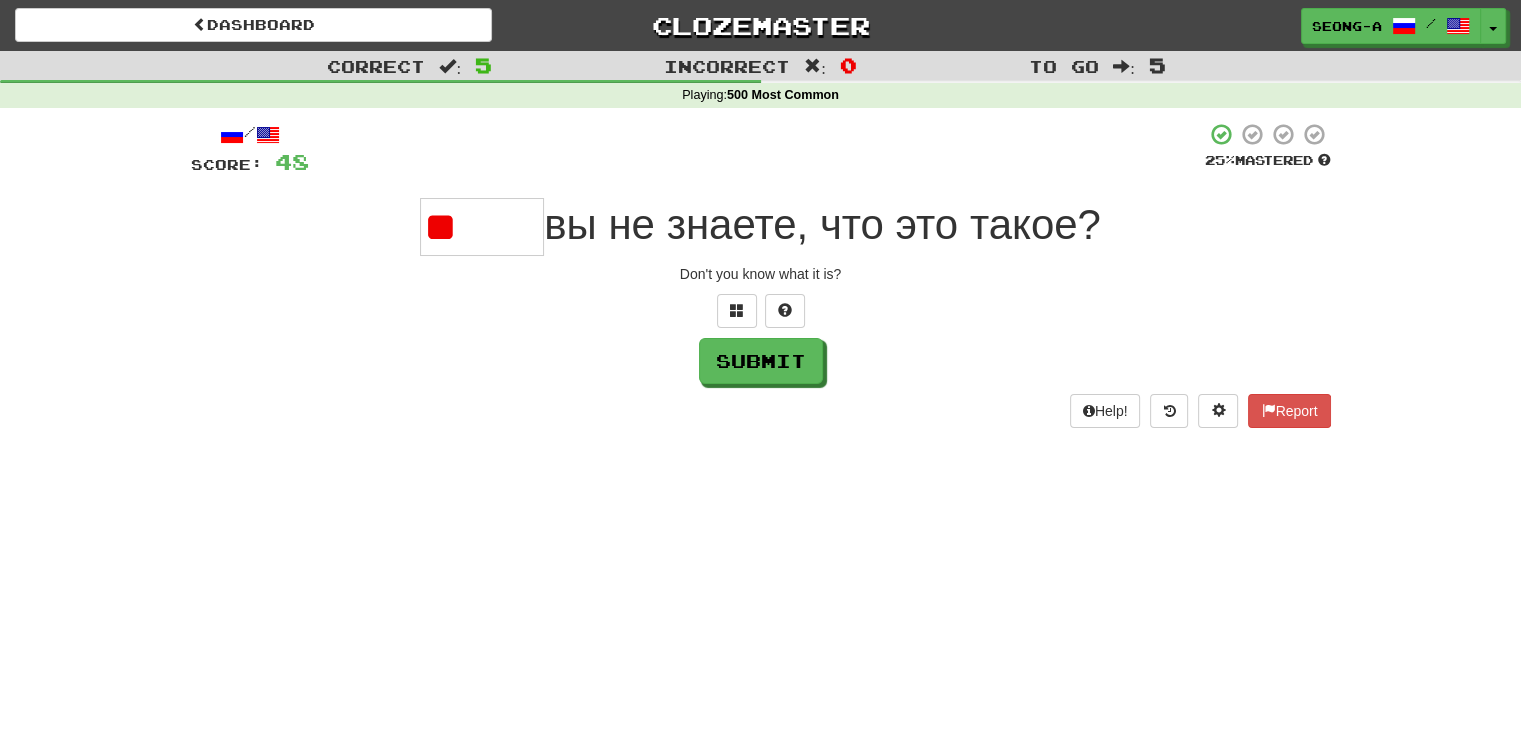type on "*" 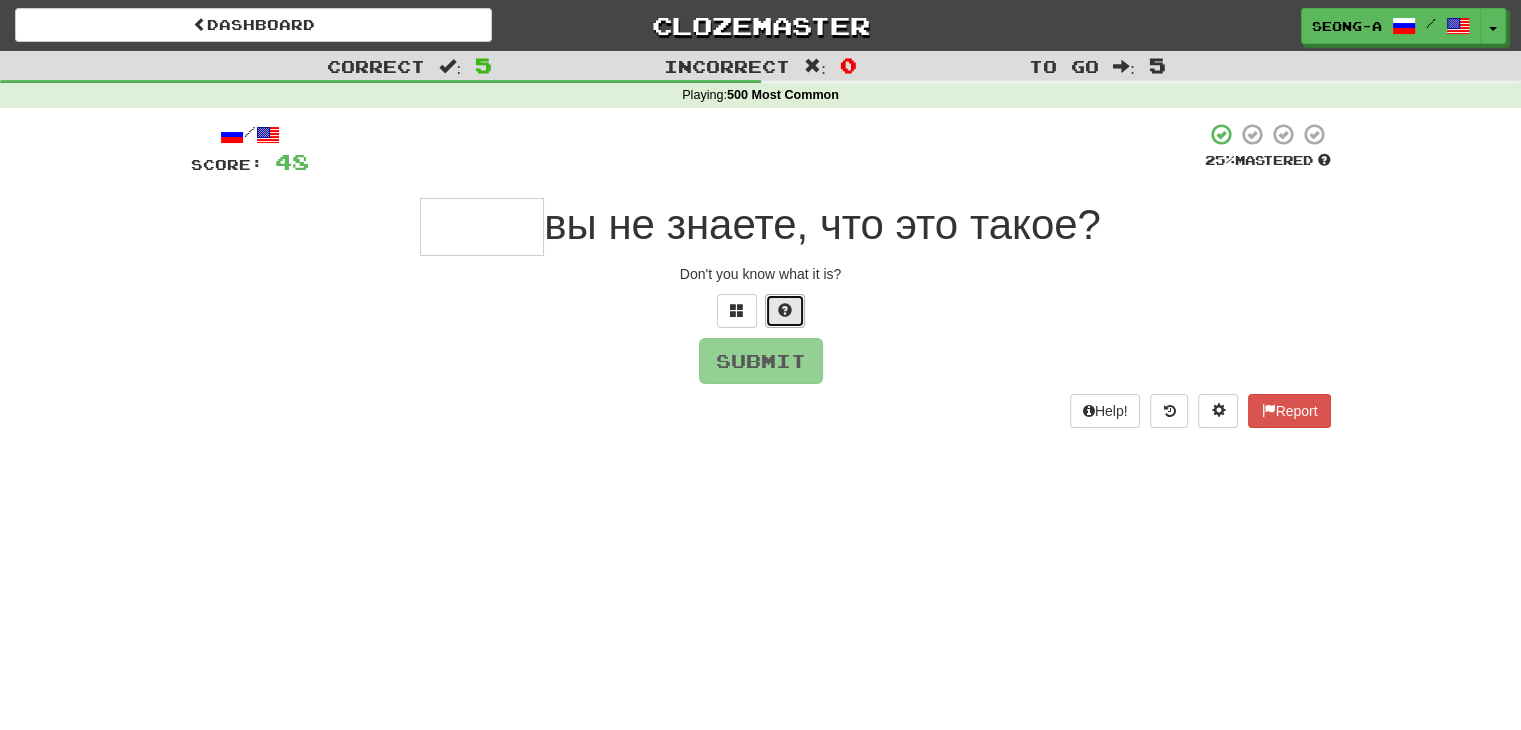 click at bounding box center (785, 311) 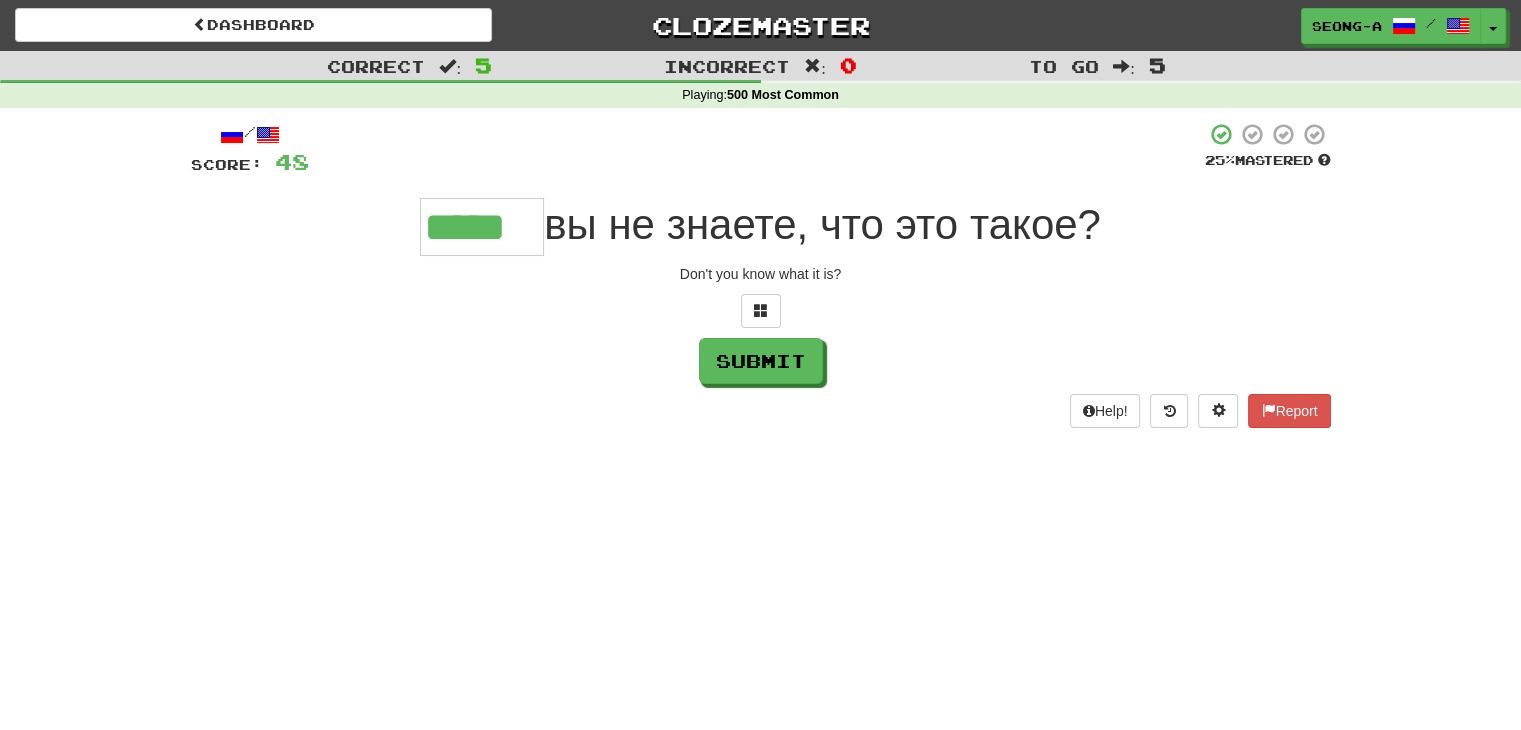type on "*****" 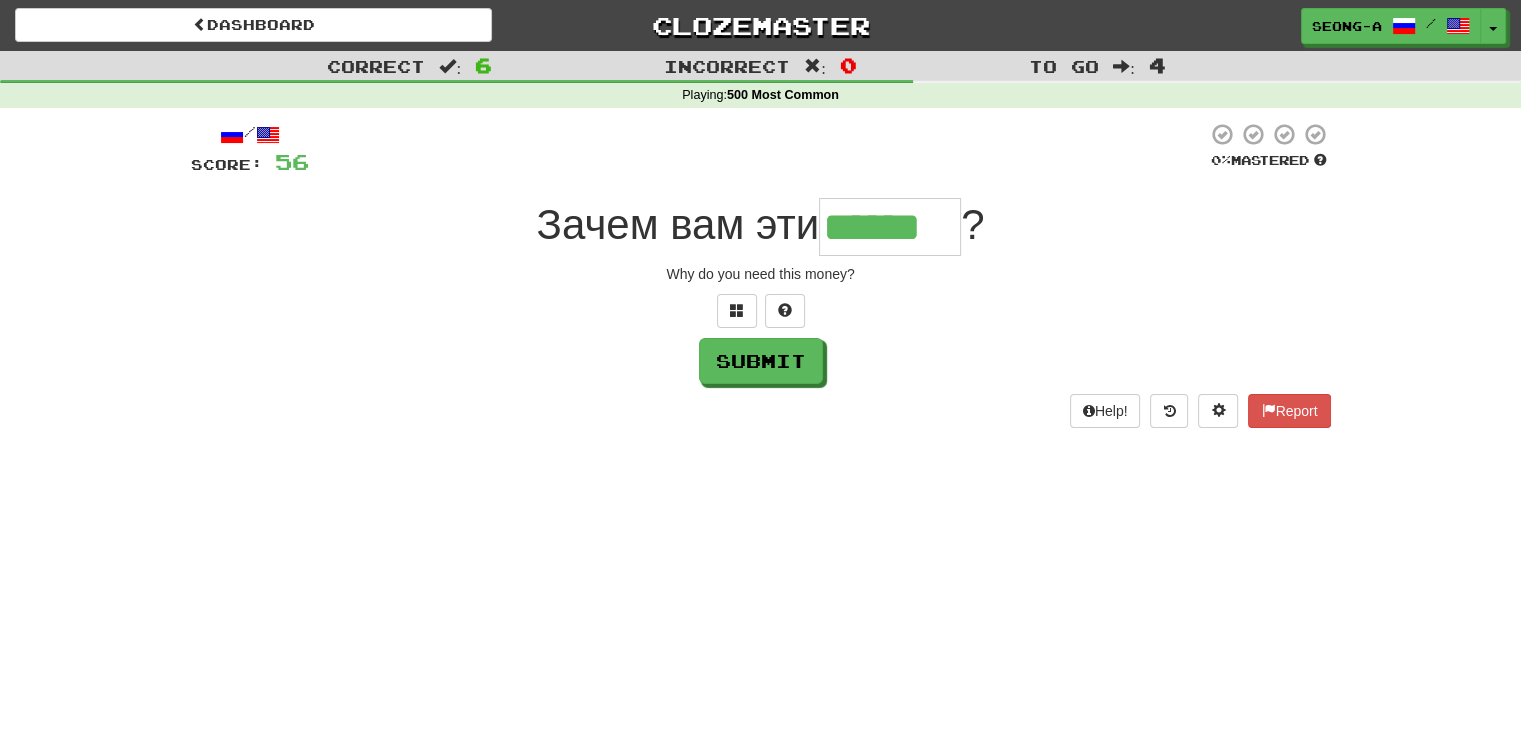 type on "******" 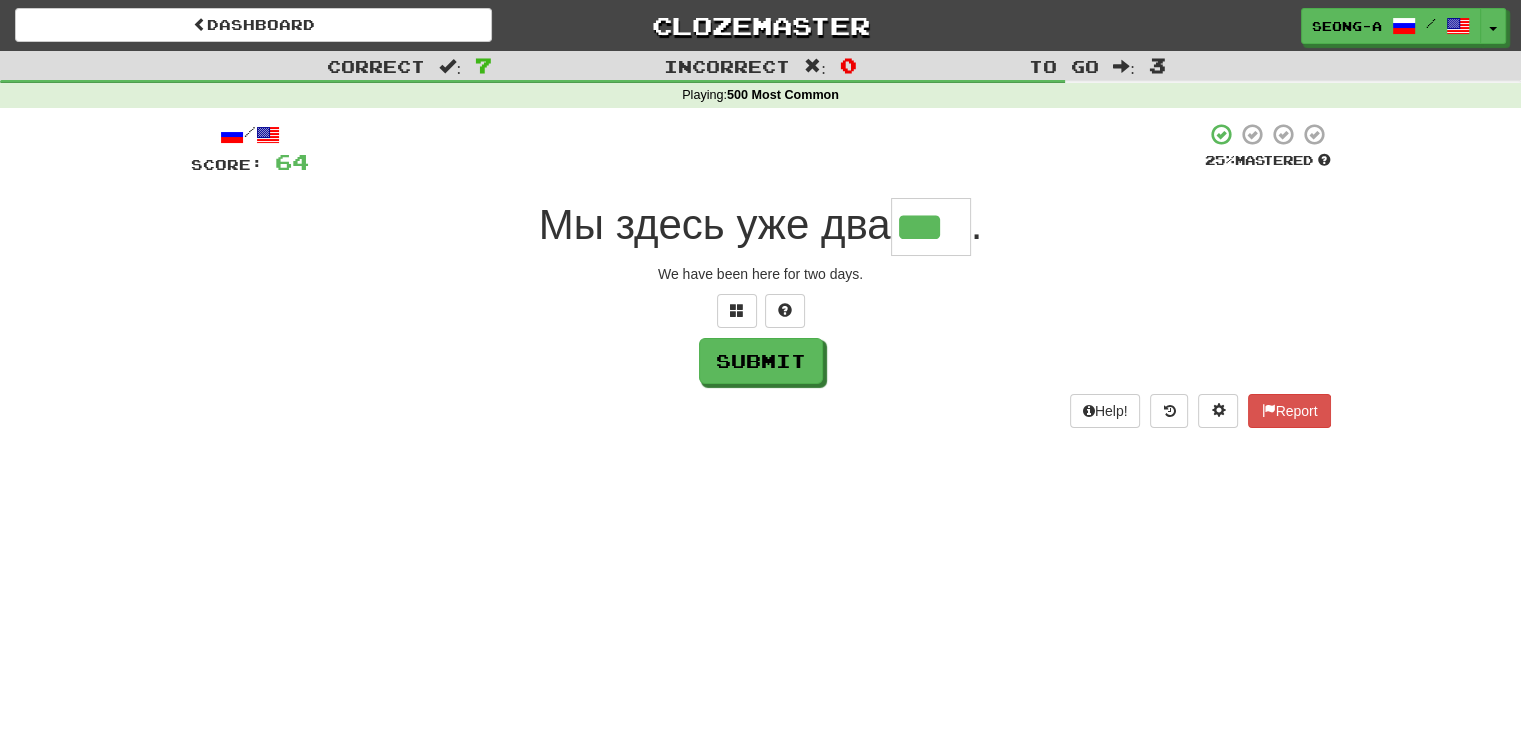 type on "***" 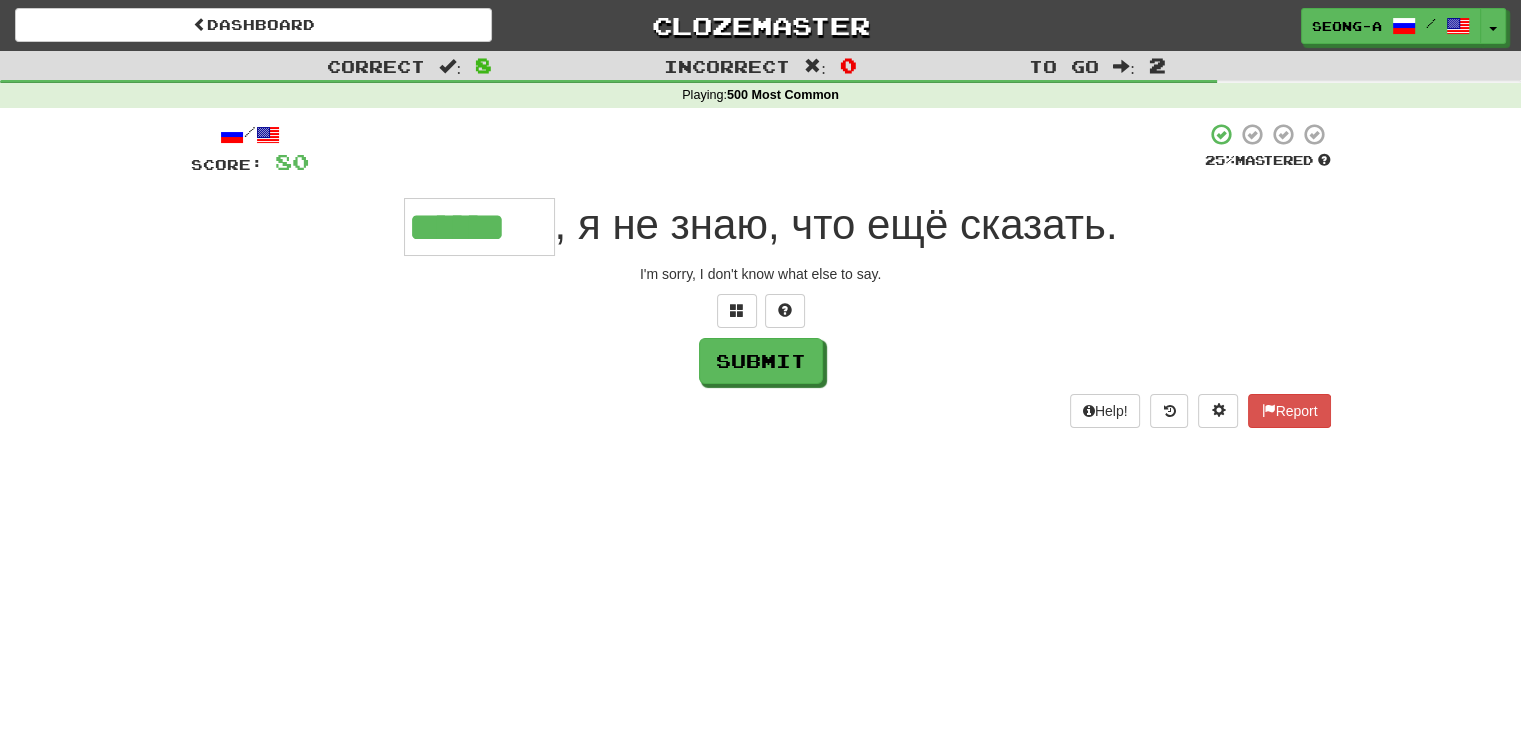 type on "******" 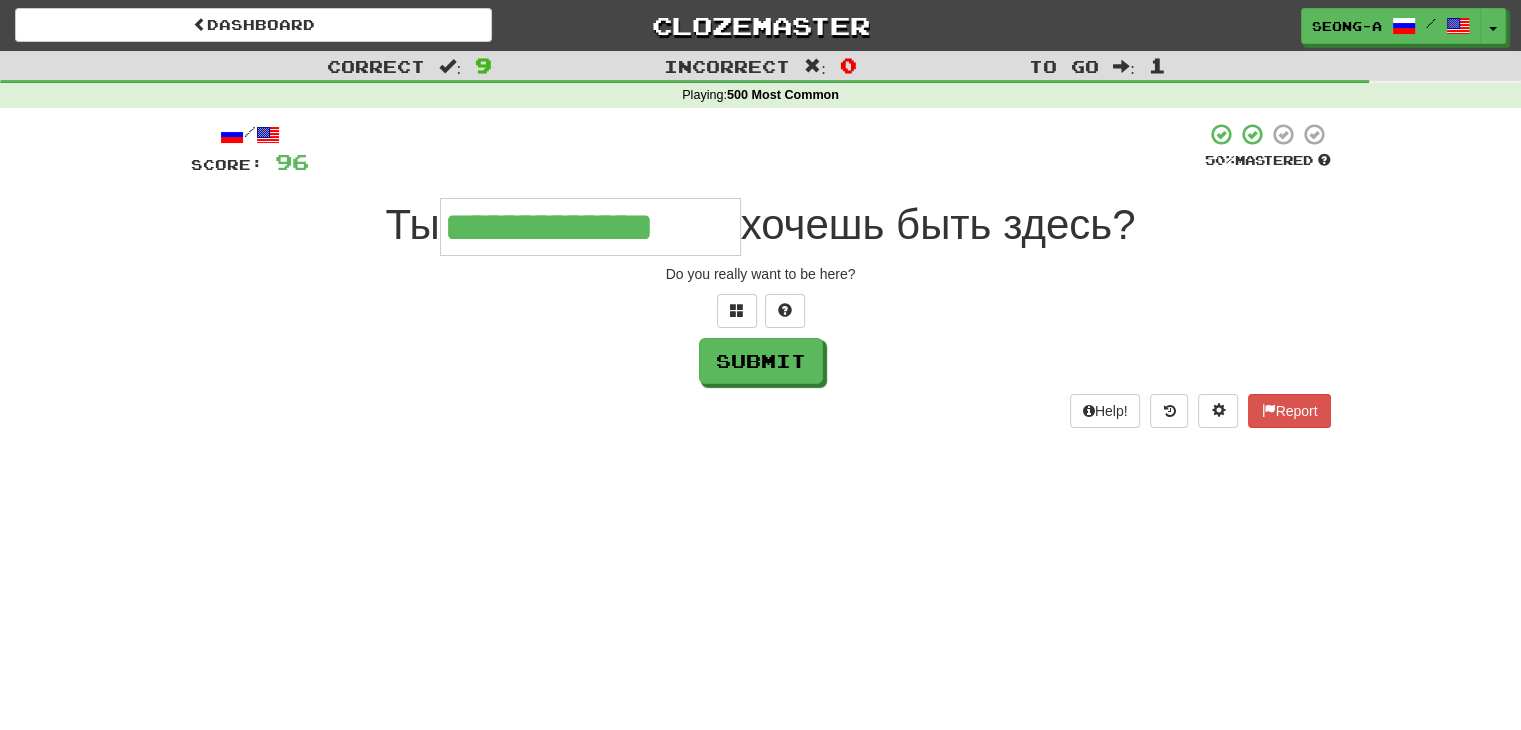 type on "**********" 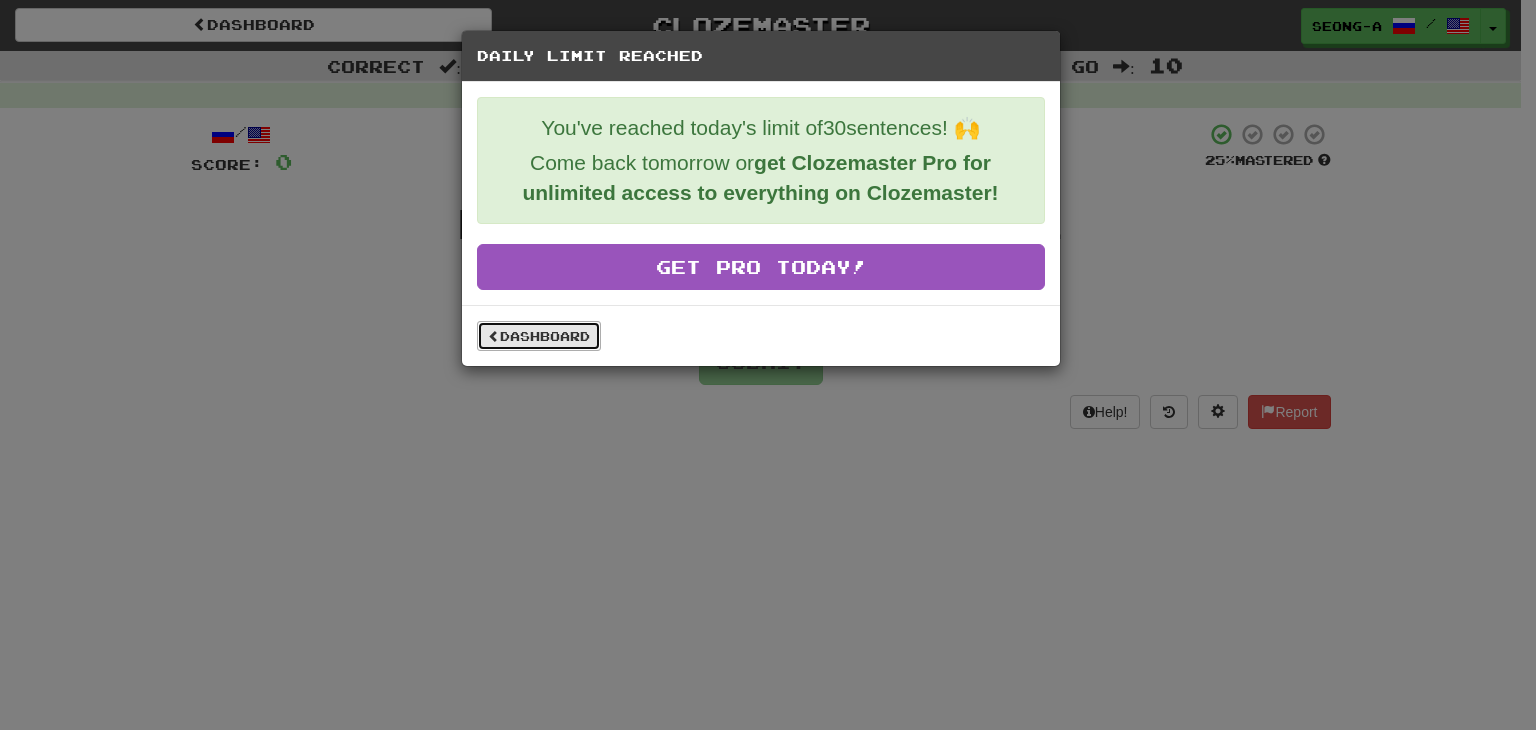 click on "Dashboard" at bounding box center (539, 336) 